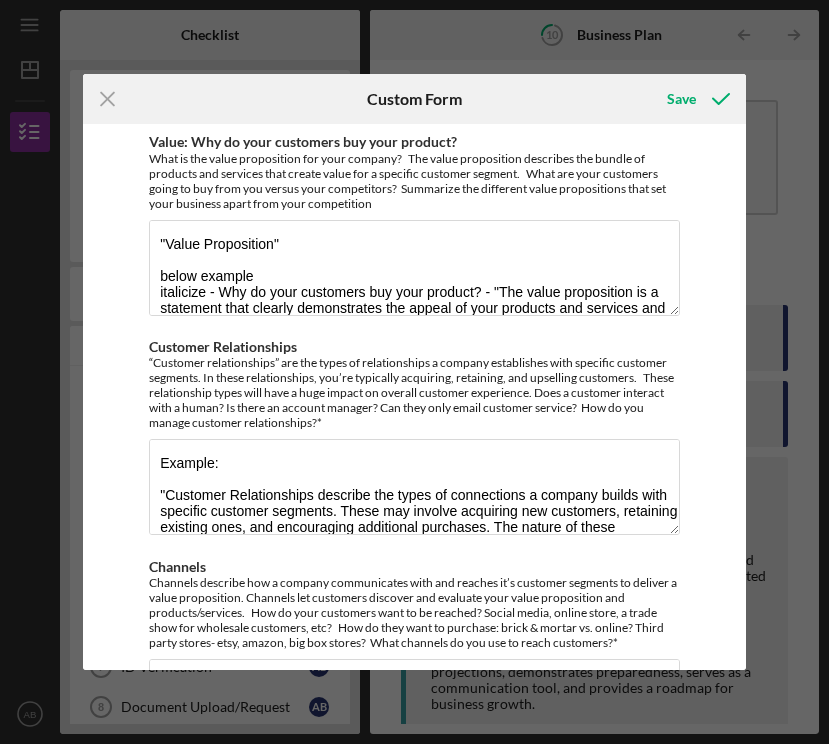 scroll, scrollTop: 20, scrollLeft: 22, axis: both 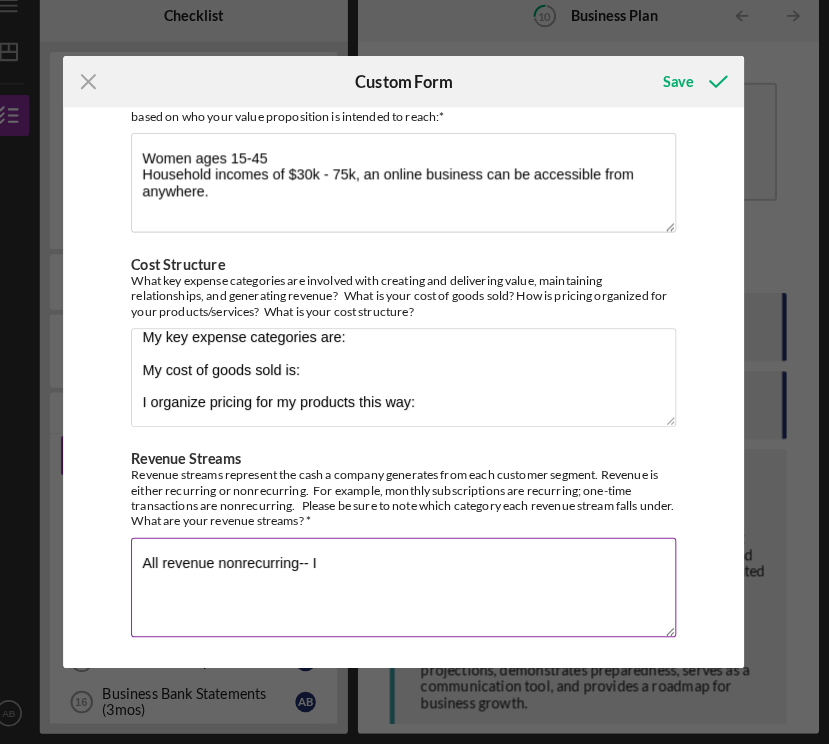 drag, startPoint x: 406, startPoint y: 533, endPoint x: 328, endPoint y: 547, distance: 79.24645 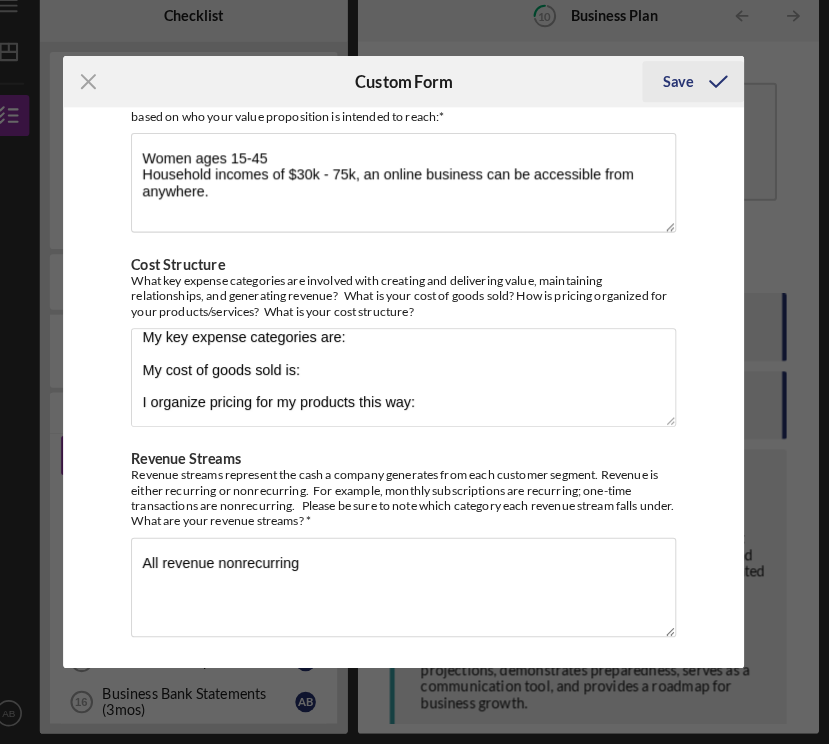 type on "All revenue nonrecurring" 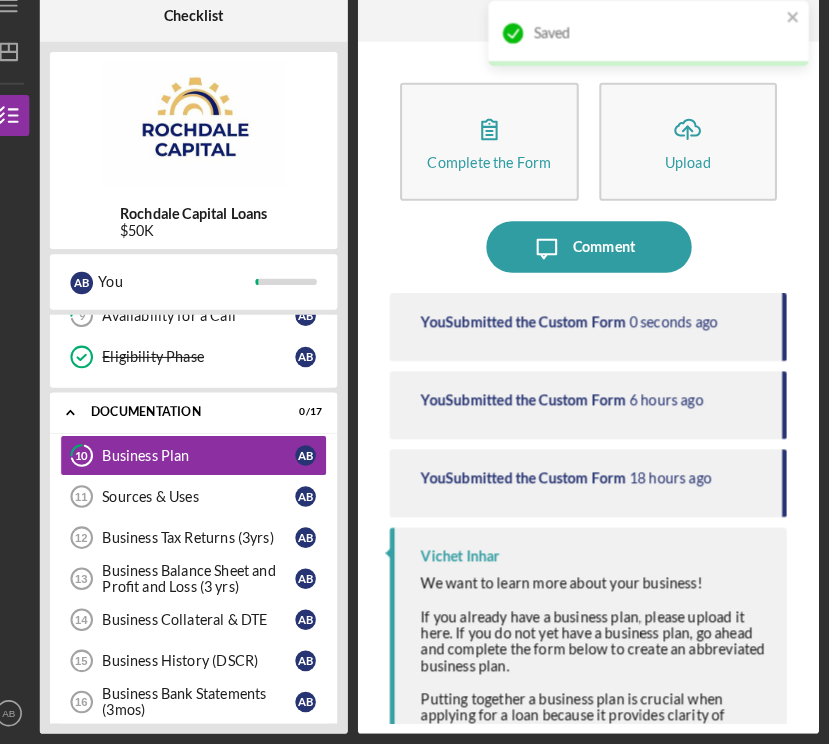 click on "Complete the Form Form Icon/Upload Upload Icon/Message Comment You  Submitted the Custom Form   0 seconds ago You  Submitted the Custom Form   6 hours ago You  Submitted the Custom Form   18 hours ago Vichet Inhar   We want to learn more about your business!  If you already have a business plan, please upload it here. If you do not yet have a business plan, go ahead and complete the form below to create an abbreviated business plan.
Putting together a business plan is crucial when applying for a loan because it provides clarity of vision, helps assess risks, presents financial projections, demonstrates preparedness, serves as a communication tool, and provides a roadmap for business growth." at bounding box center (594, 397) 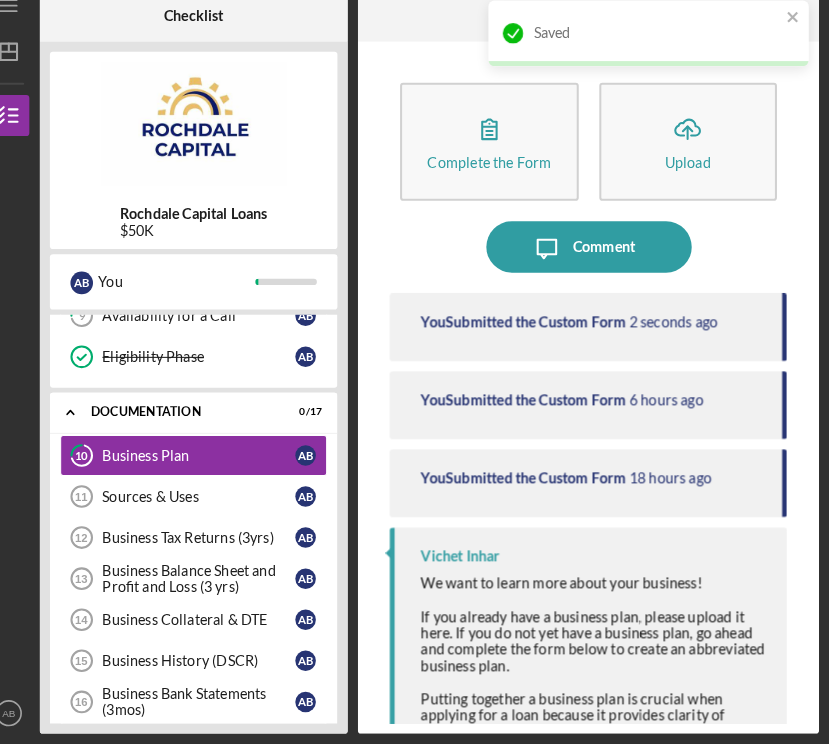 scroll, scrollTop: 0, scrollLeft: 0, axis: both 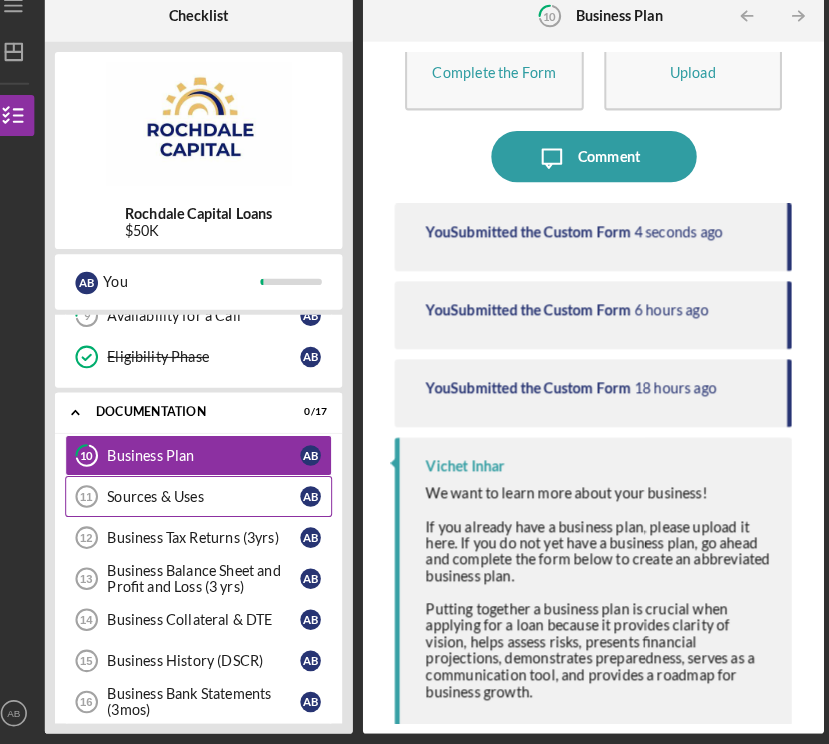click on "Sources & Uses" at bounding box center (215, 503) 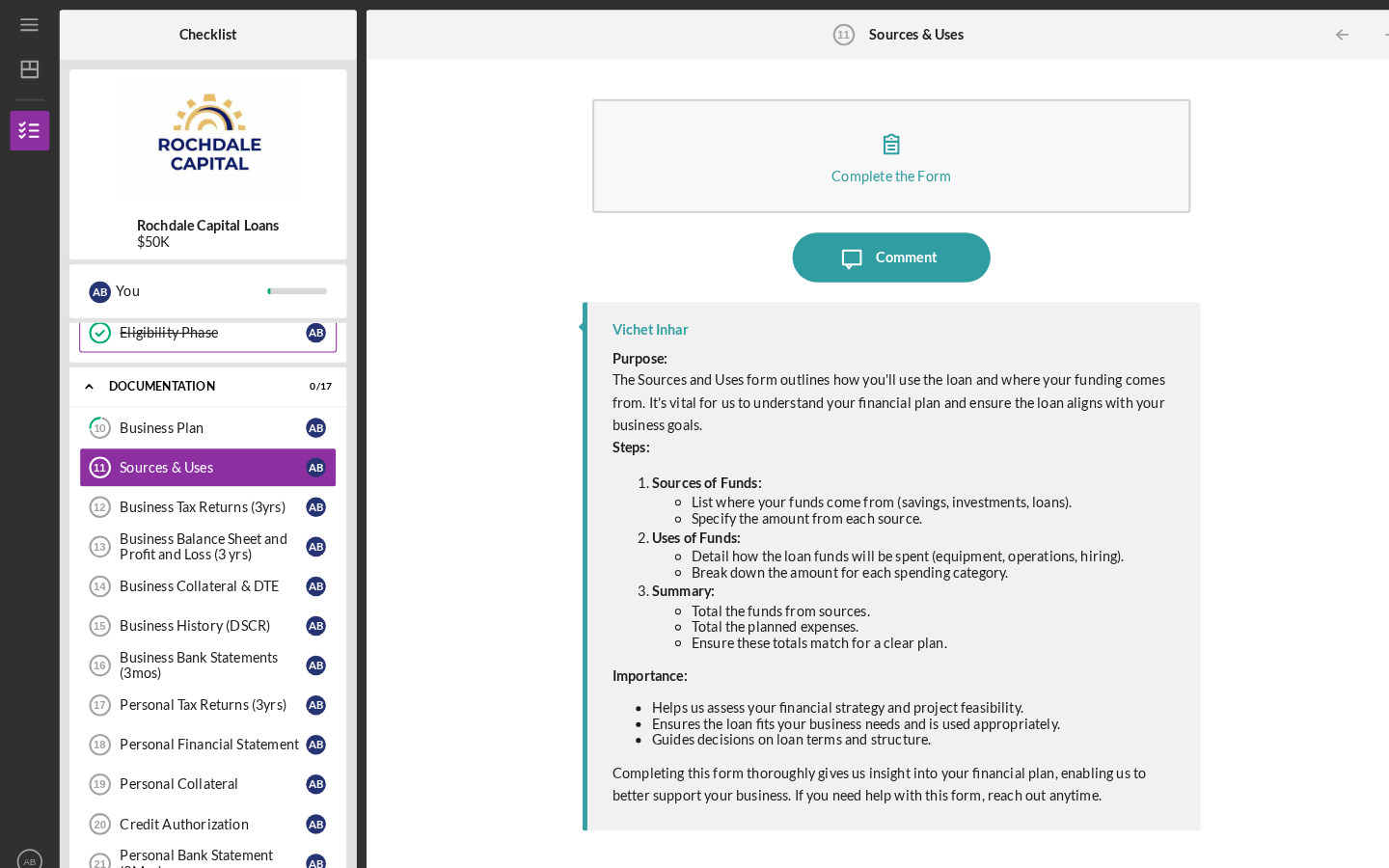 scroll, scrollTop: 448, scrollLeft: 0, axis: vertical 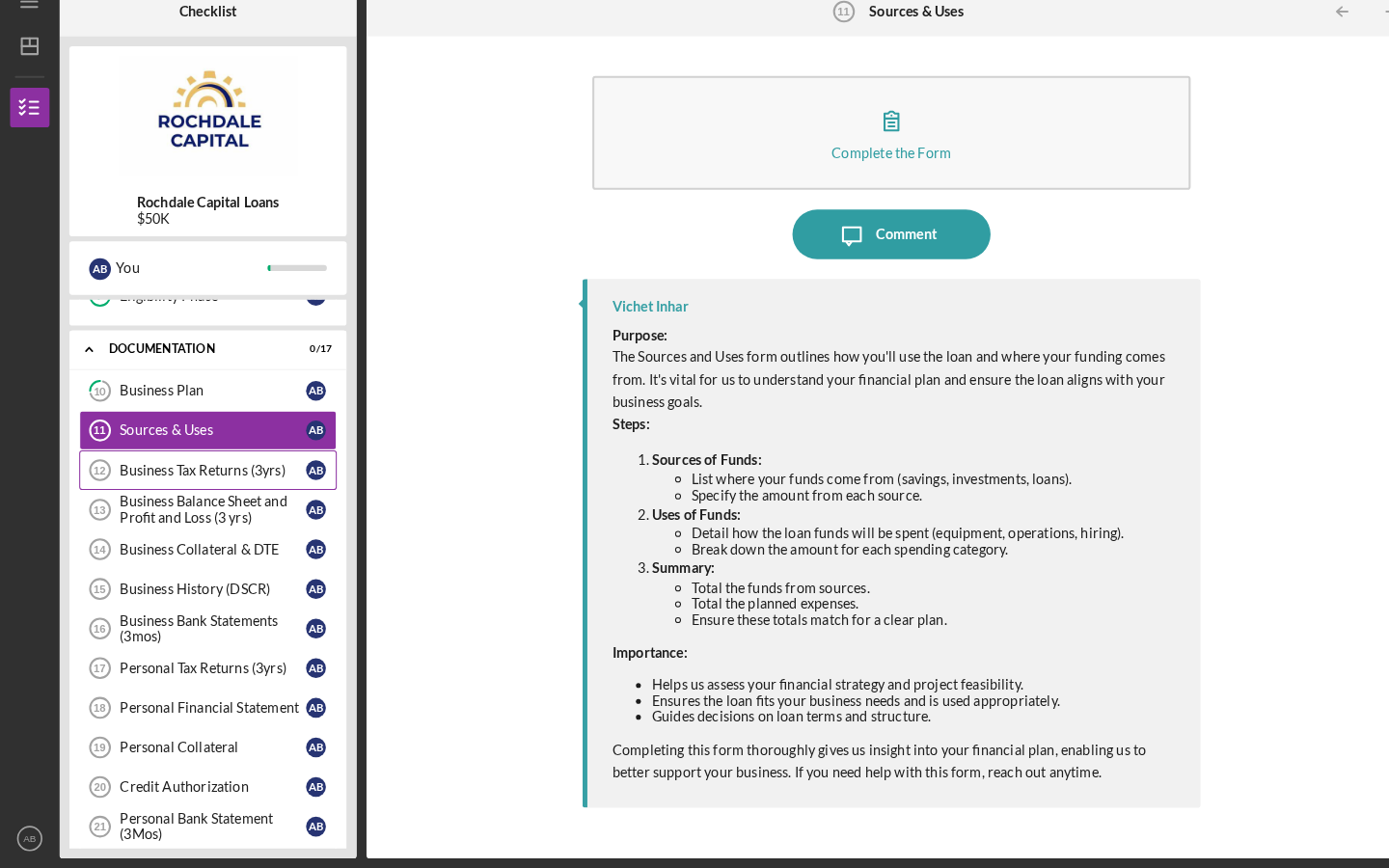 click on "Business Tax Returns (3yrs) 12 Business Tax Returns (3yrs) A B" at bounding box center [203, 480] 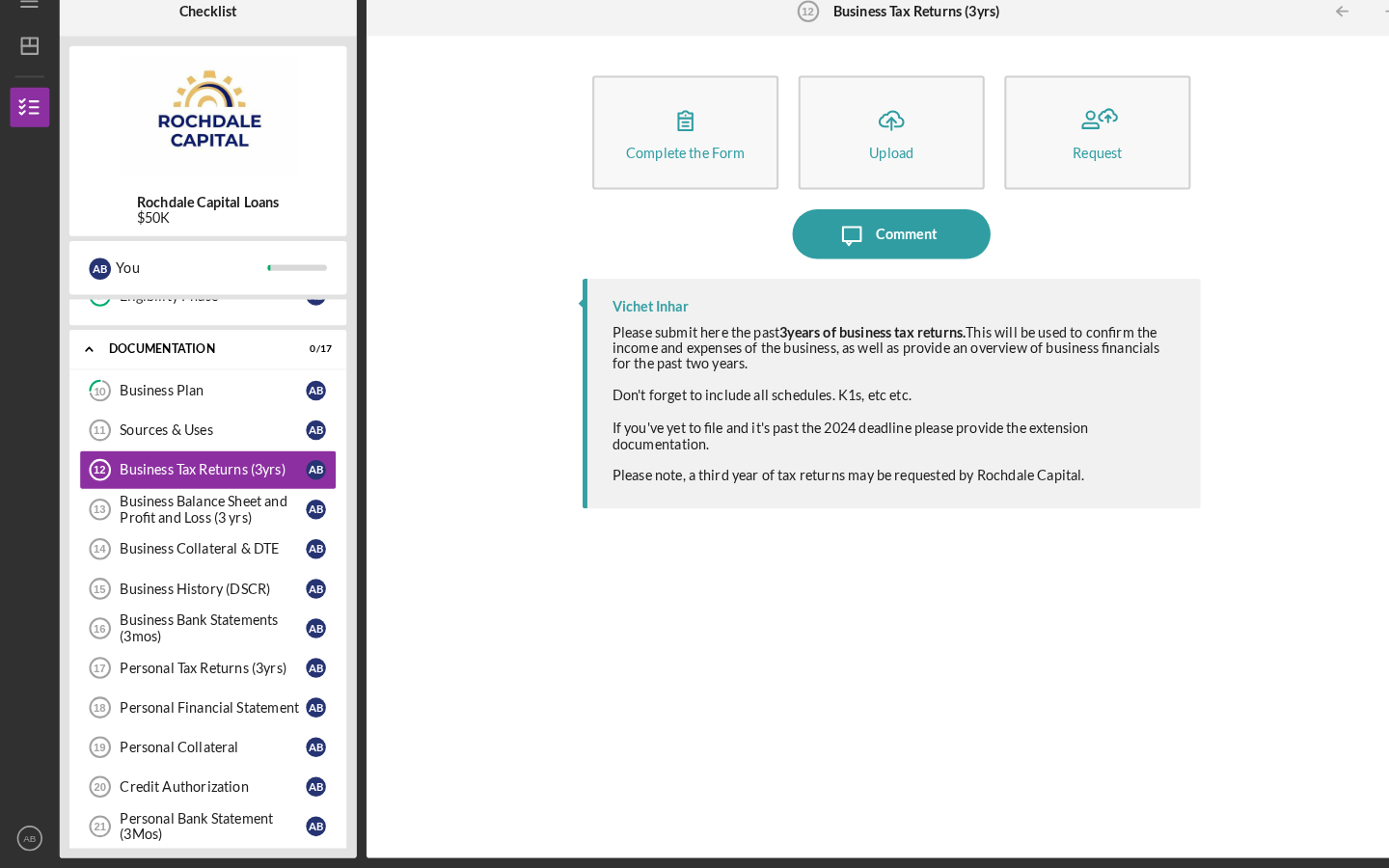scroll, scrollTop: 0, scrollLeft: 0, axis: both 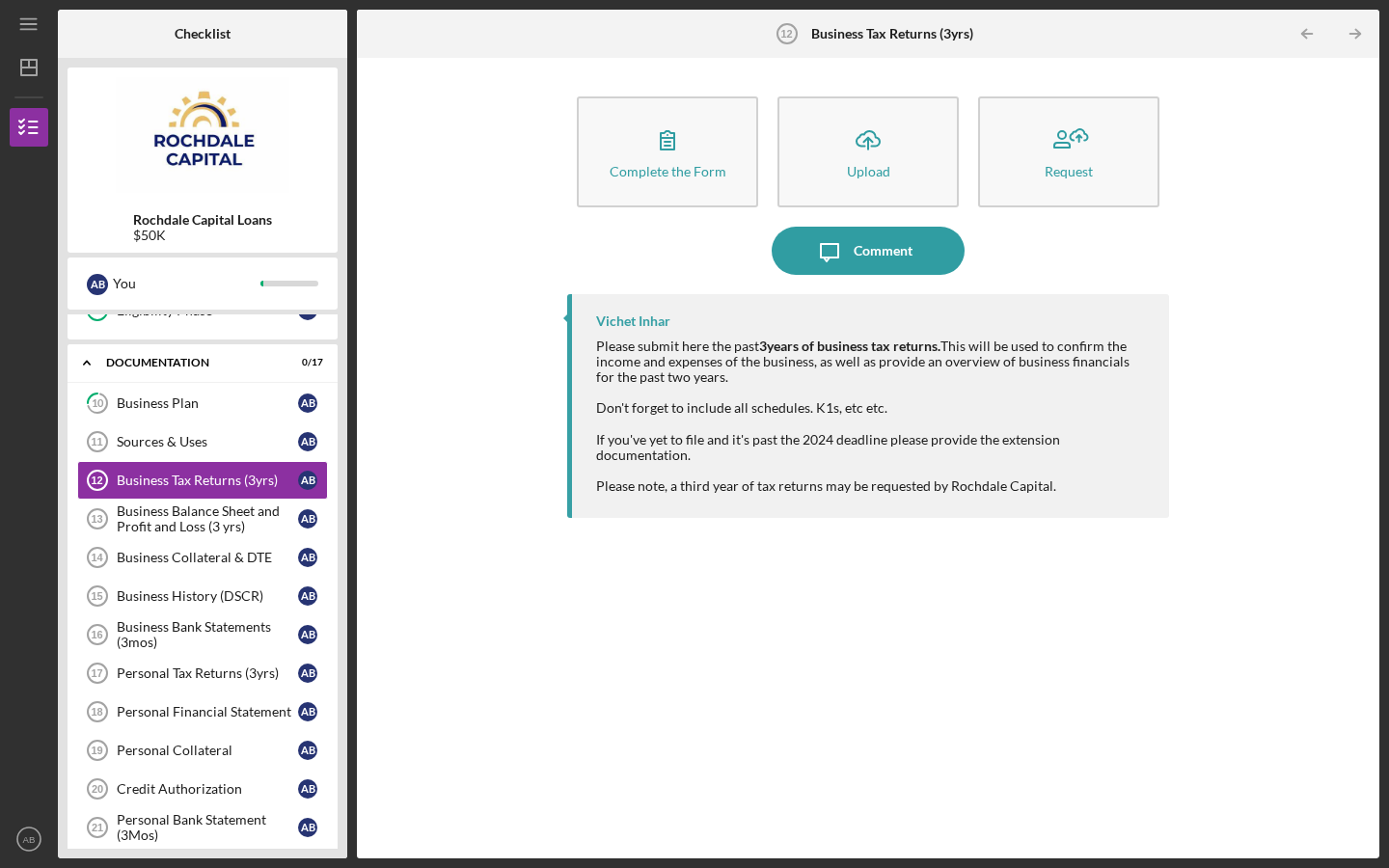 click on "Complete the Form Form Icon/Upload Upload Request" at bounding box center (868, 151) 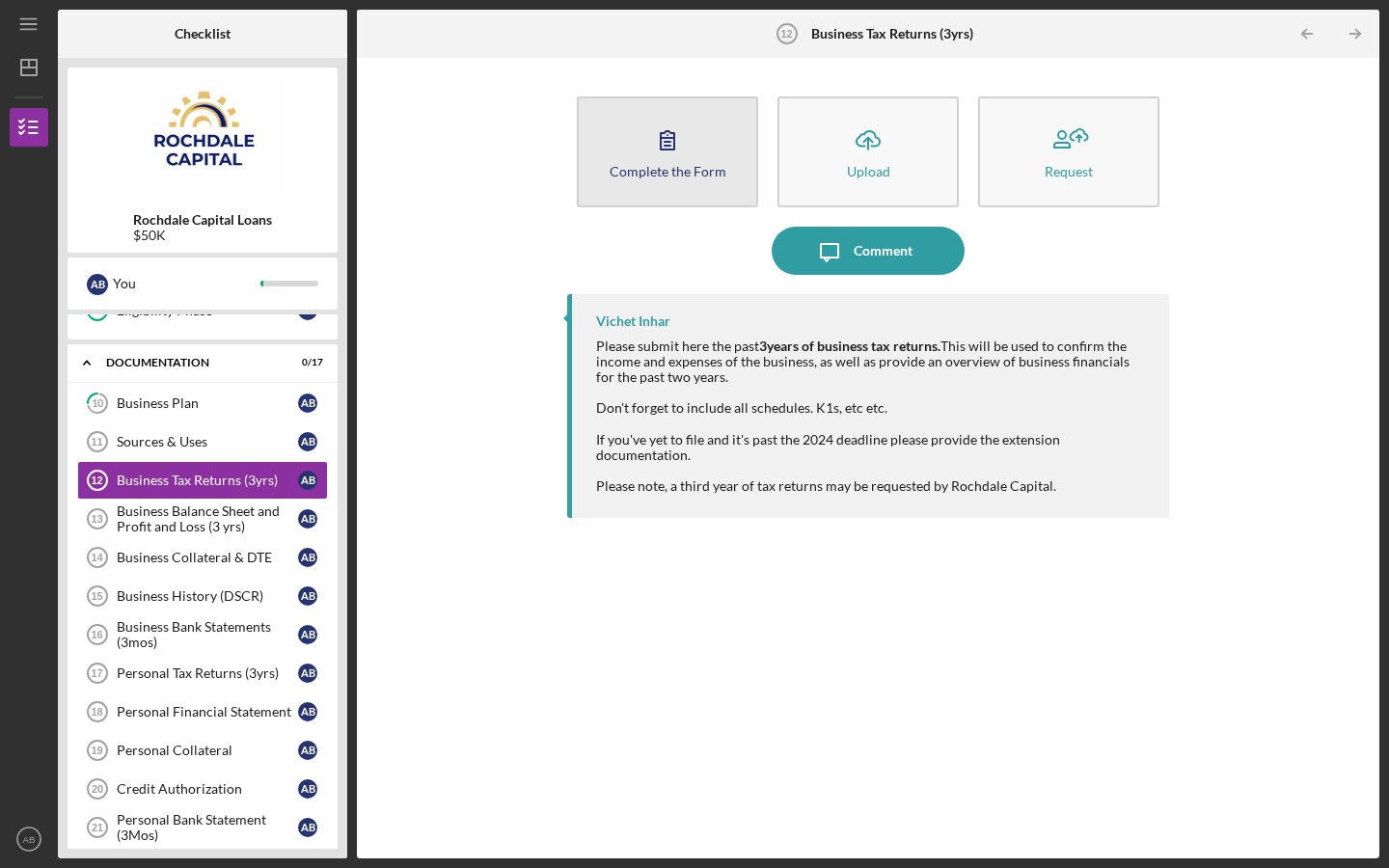 click on "Complete the Form Form" at bounding box center (667, 151) 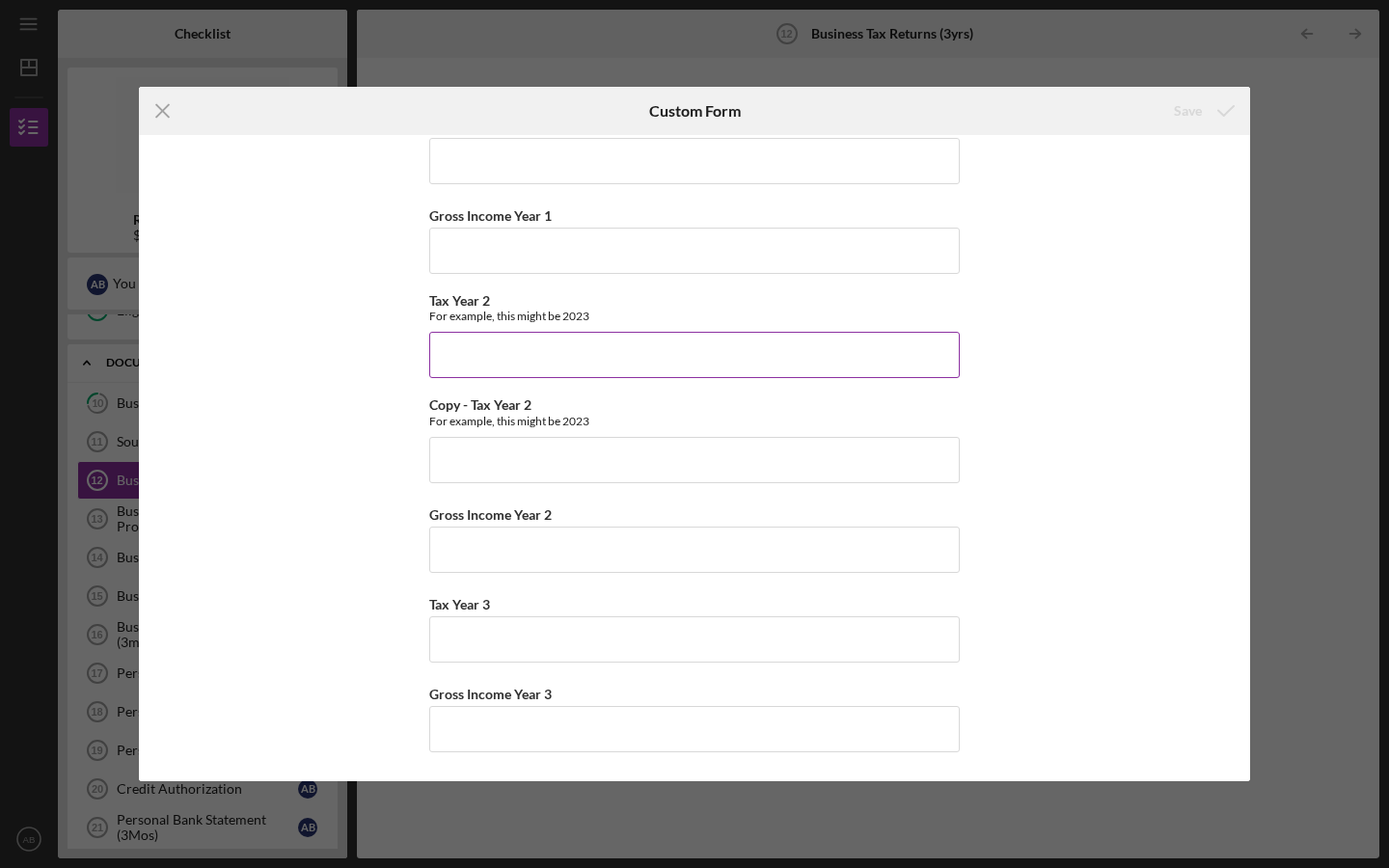 scroll, scrollTop: 44, scrollLeft: 0, axis: vertical 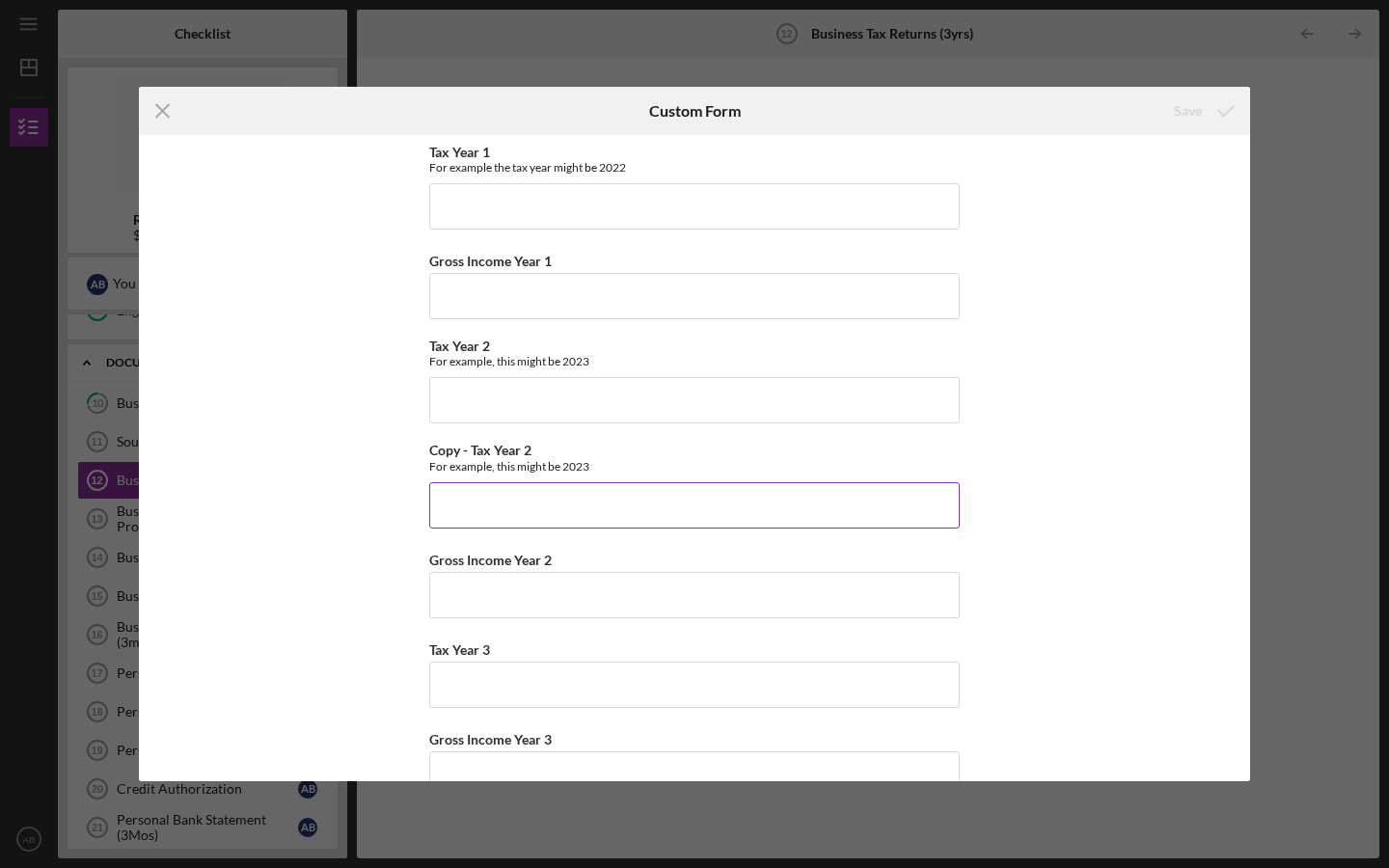 click on "Copy - Tax Year 2 For example, this might be 2023" at bounding box center (694, 457) 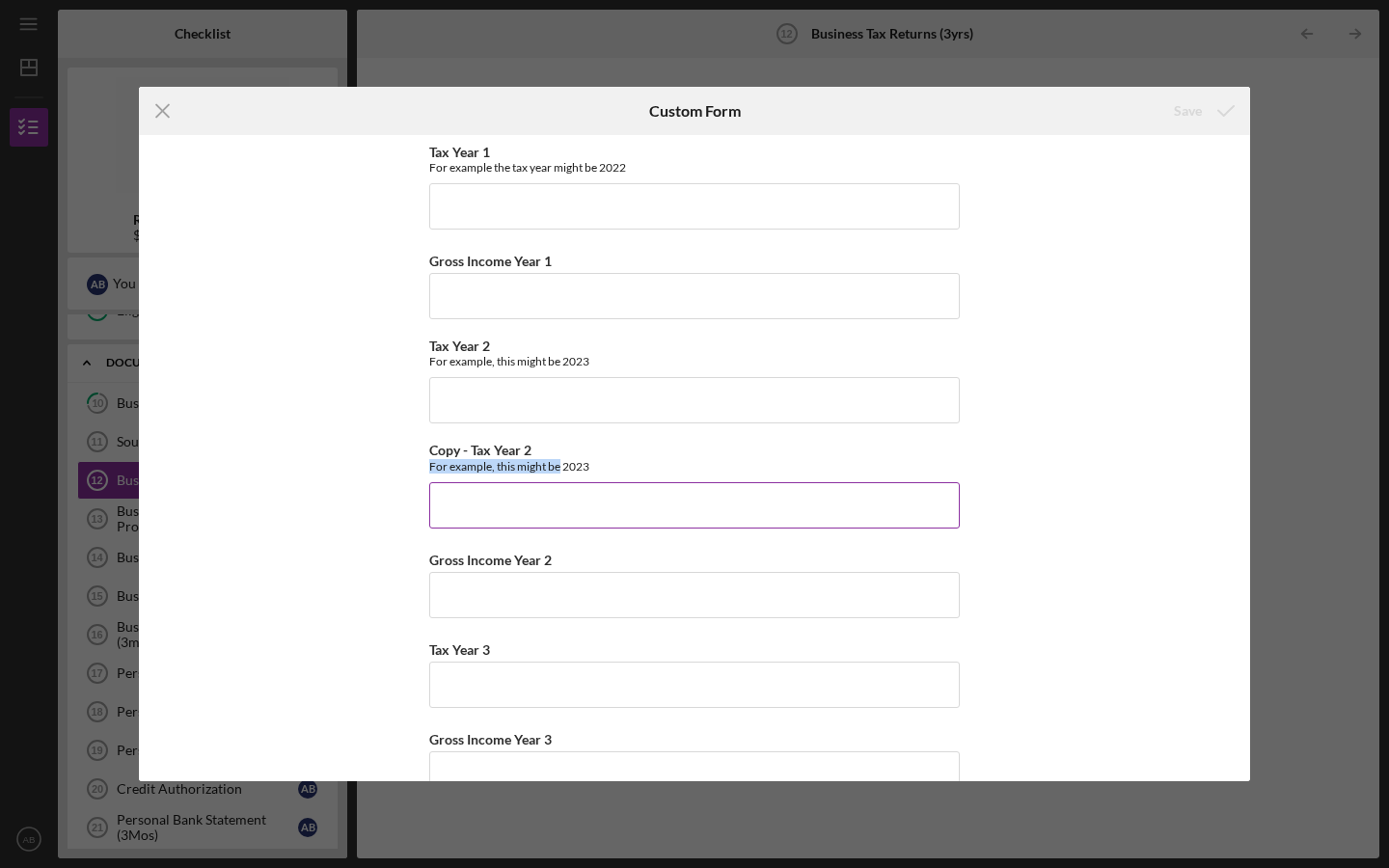 click on "Copy - Tax Year 2" at bounding box center [694, 505] 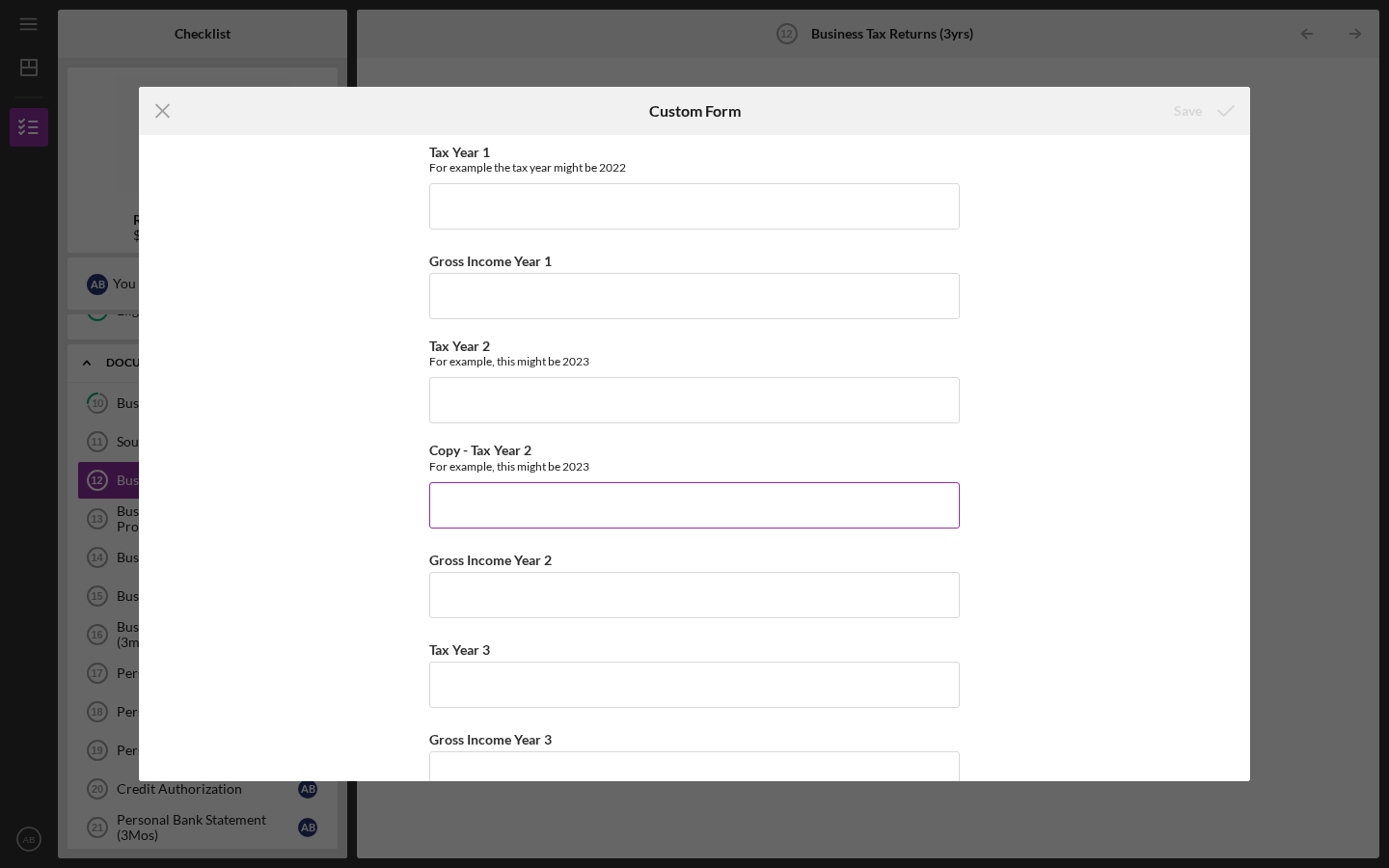 click on "Copy - Tax Year 2" at bounding box center (694, 505) 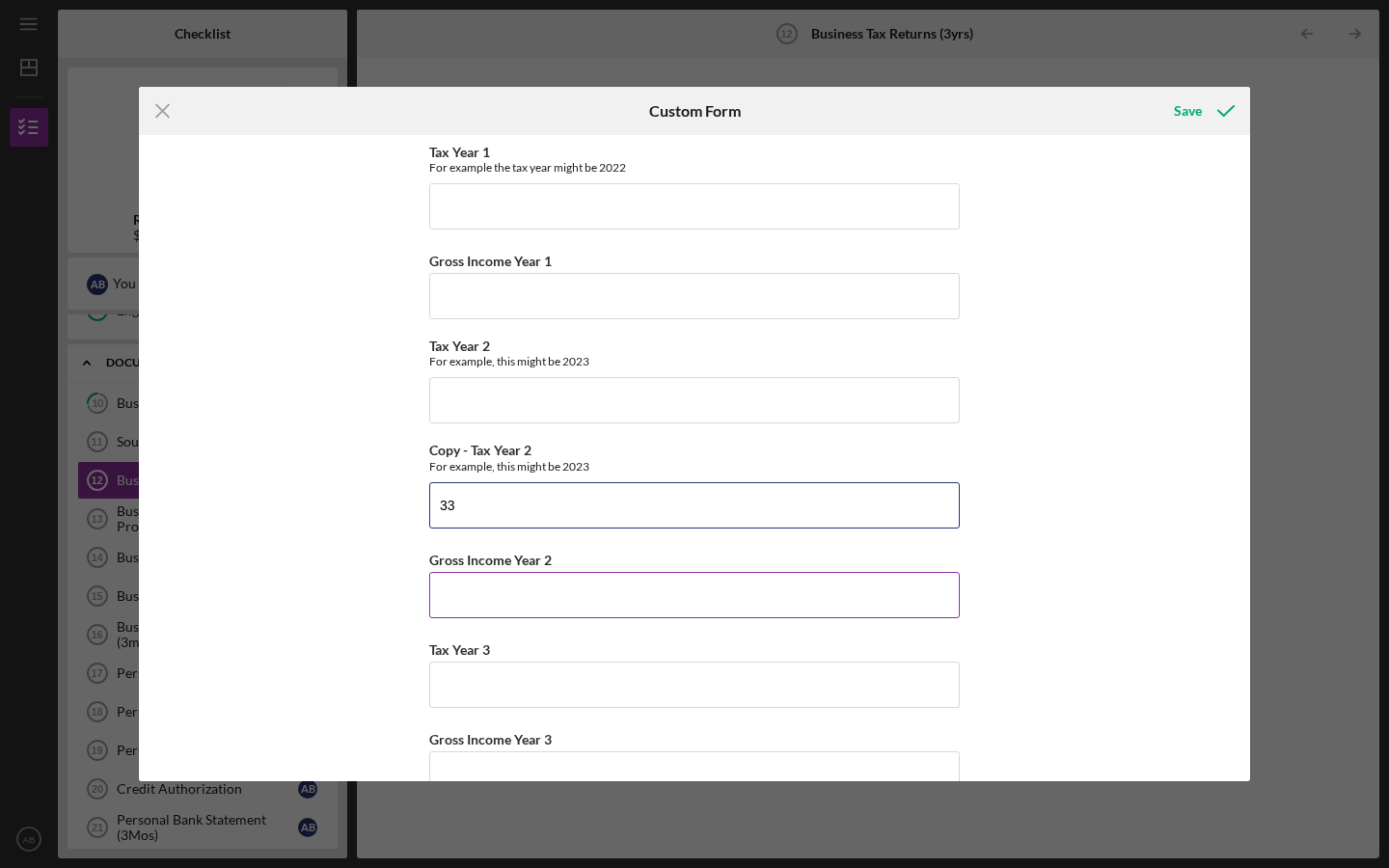 type on "3" 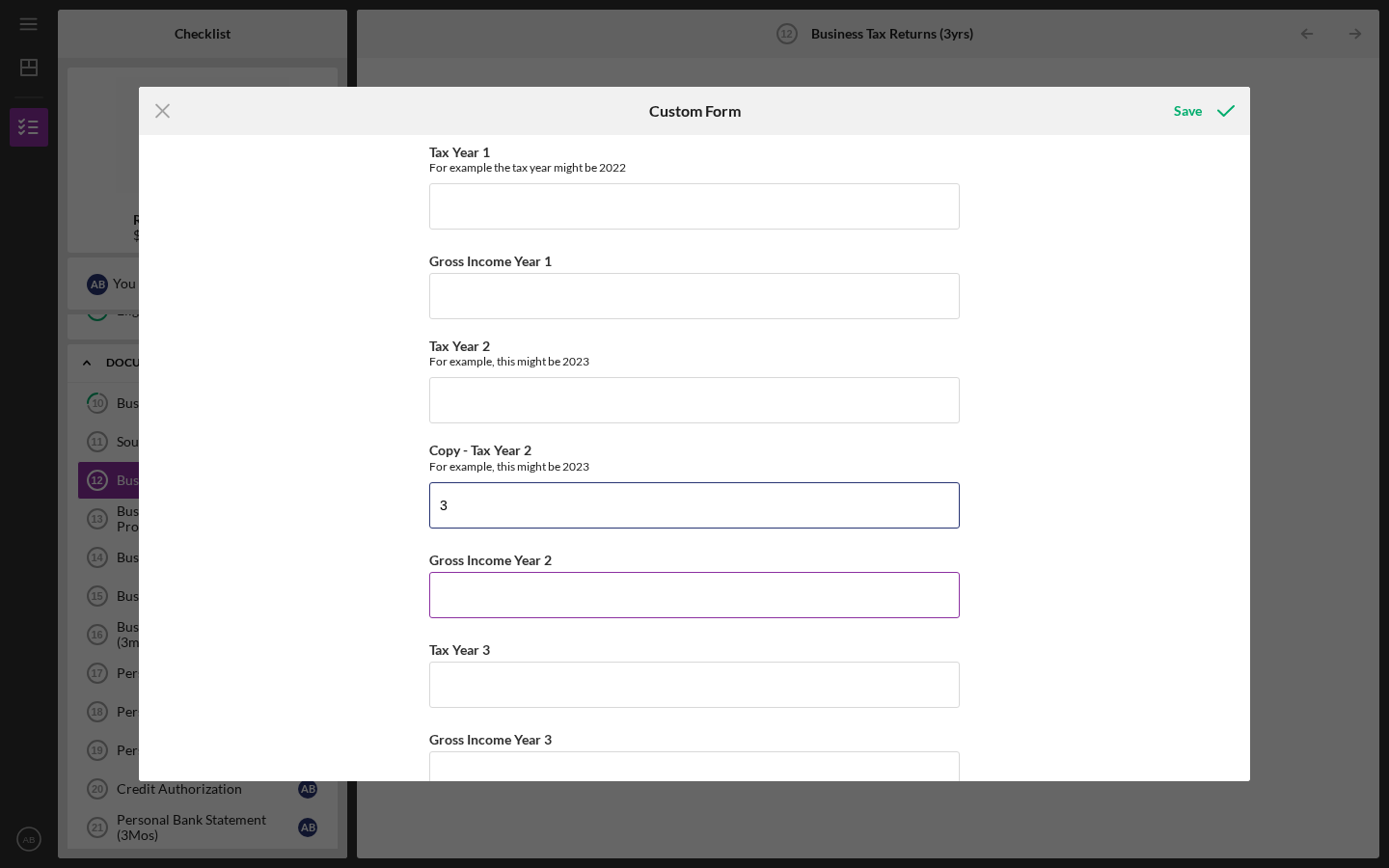 type 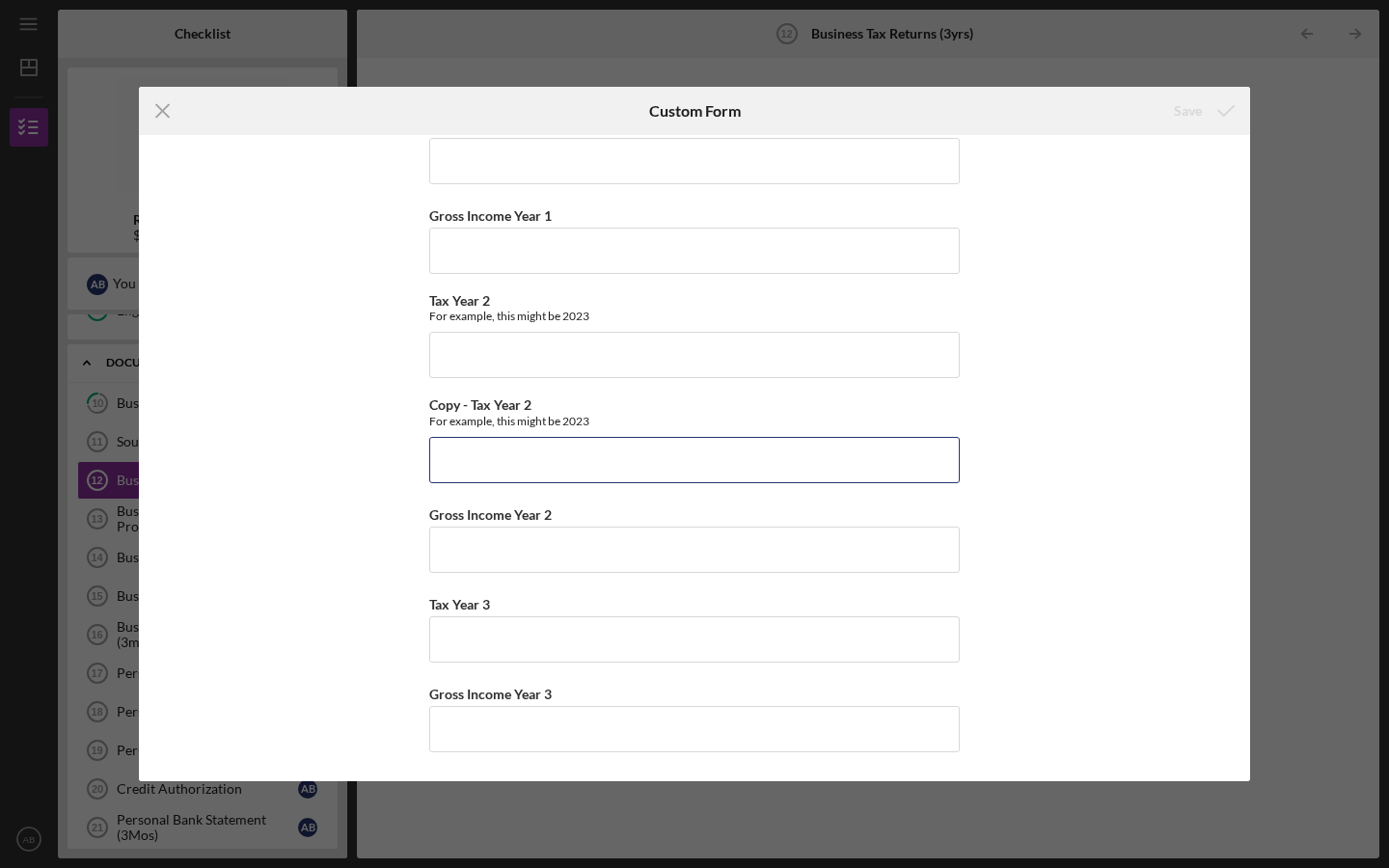 scroll, scrollTop: 44, scrollLeft: 0, axis: vertical 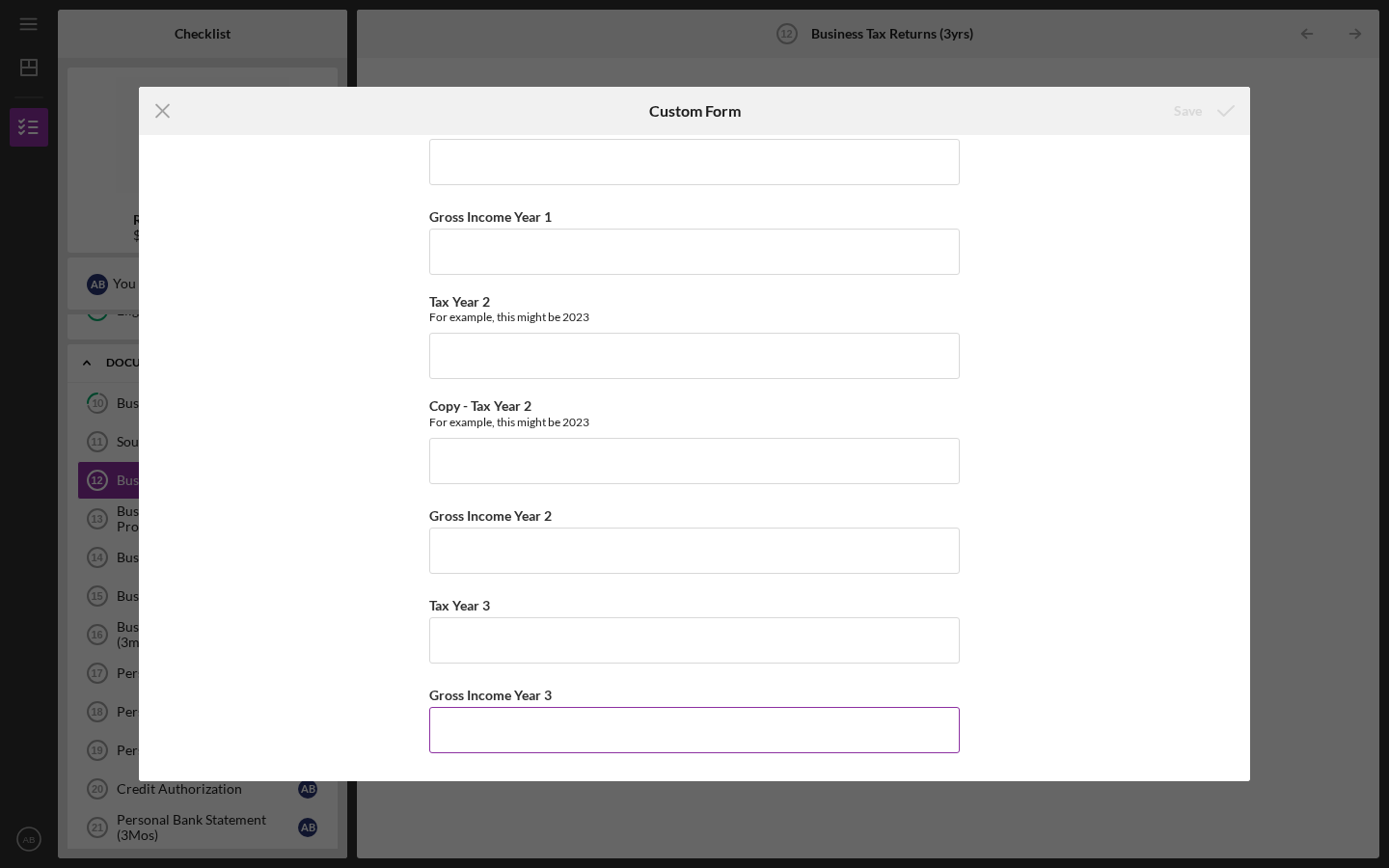 click on "Gross Income Year 3" at bounding box center [694, 694] 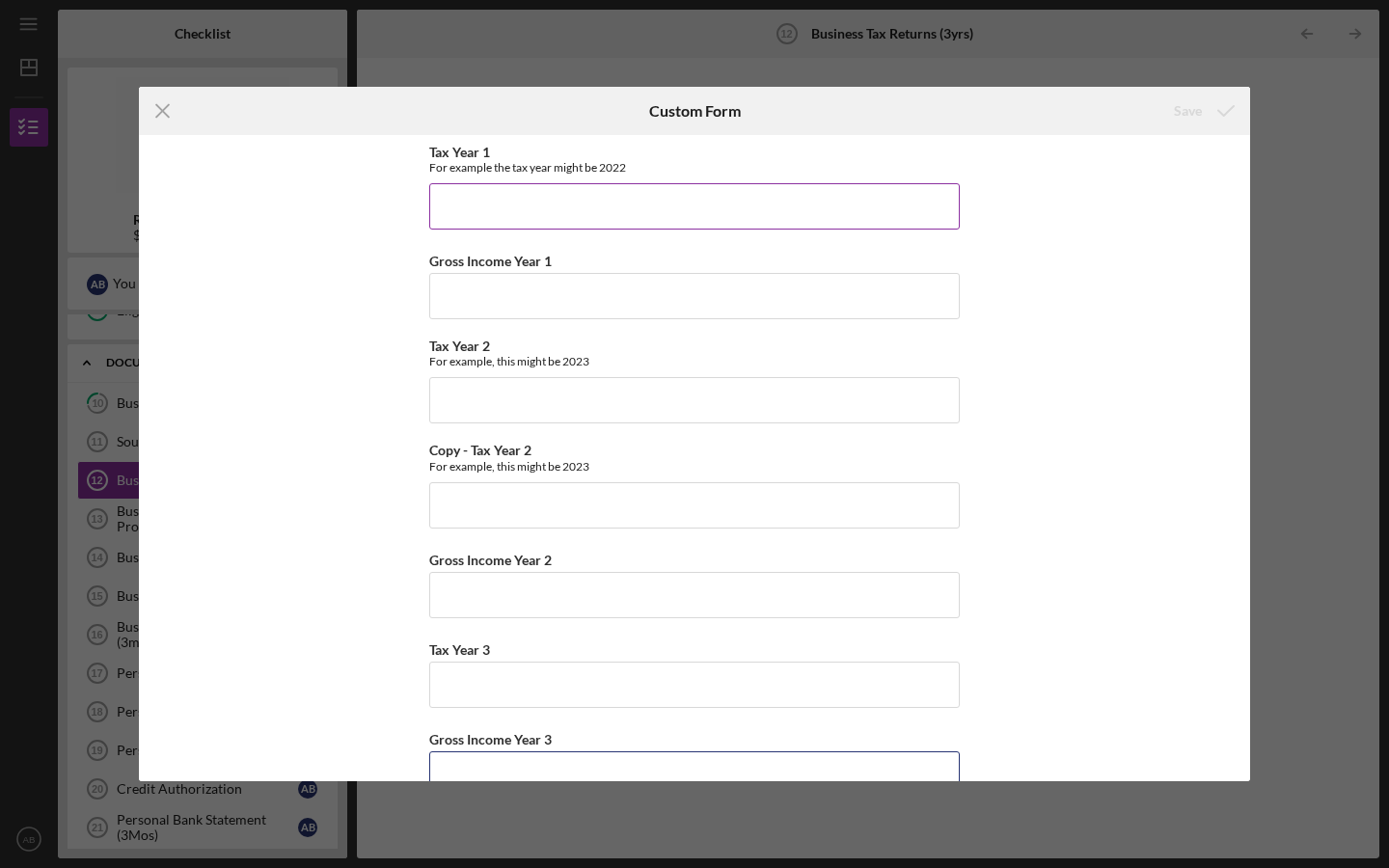 scroll, scrollTop: 0, scrollLeft: 0, axis: both 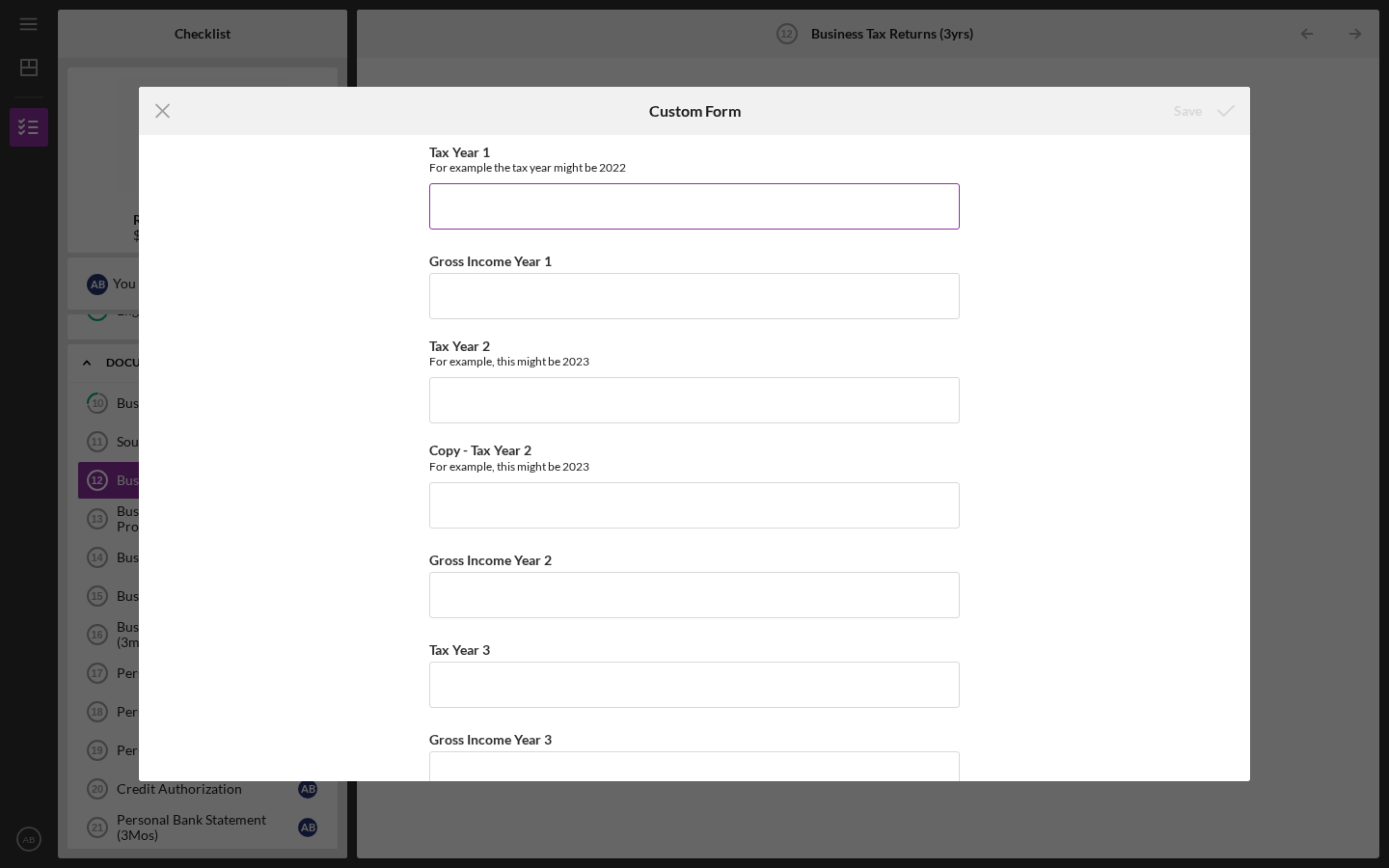 click on "Tax Year 1" at bounding box center [694, 206] 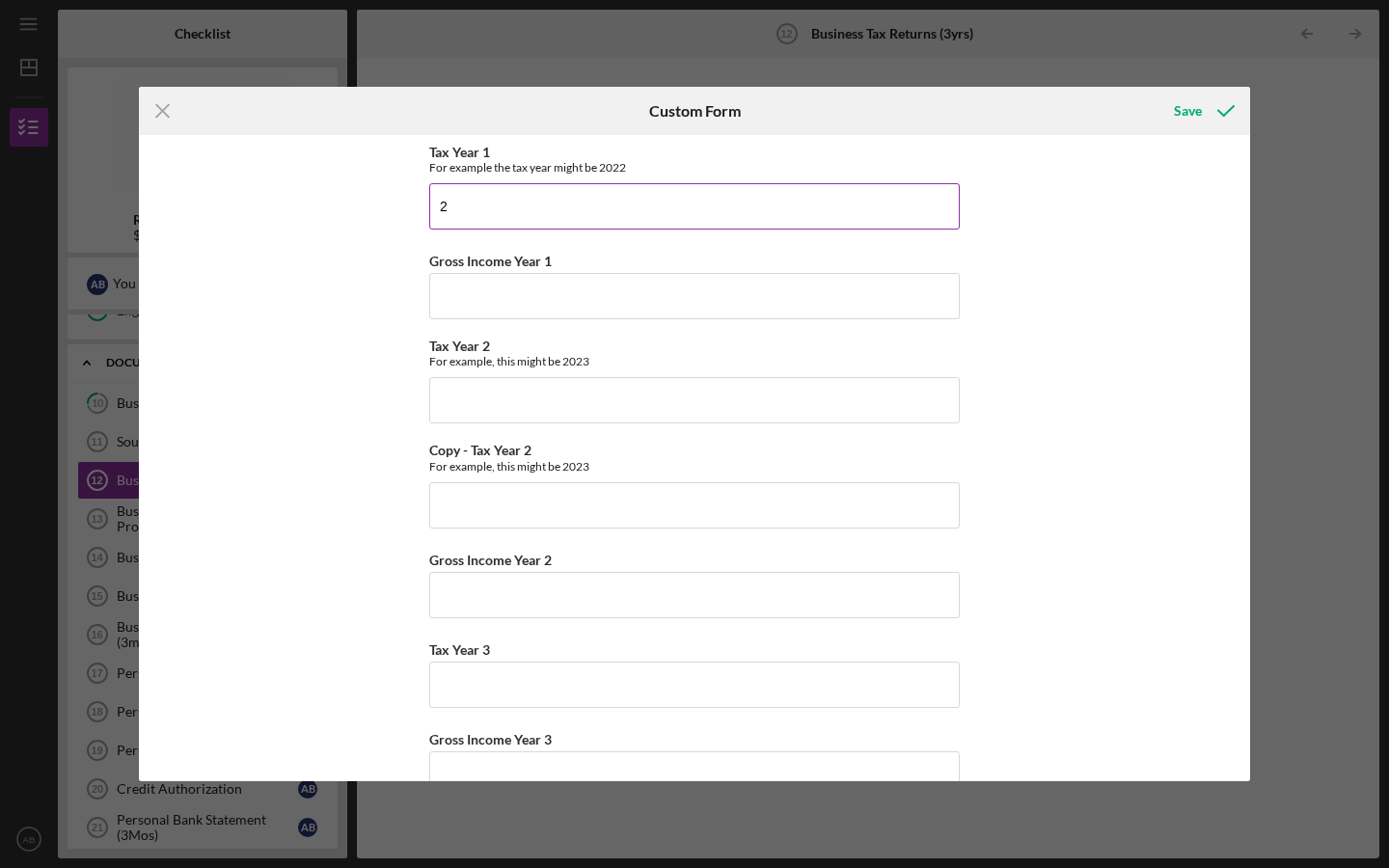 type on "2" 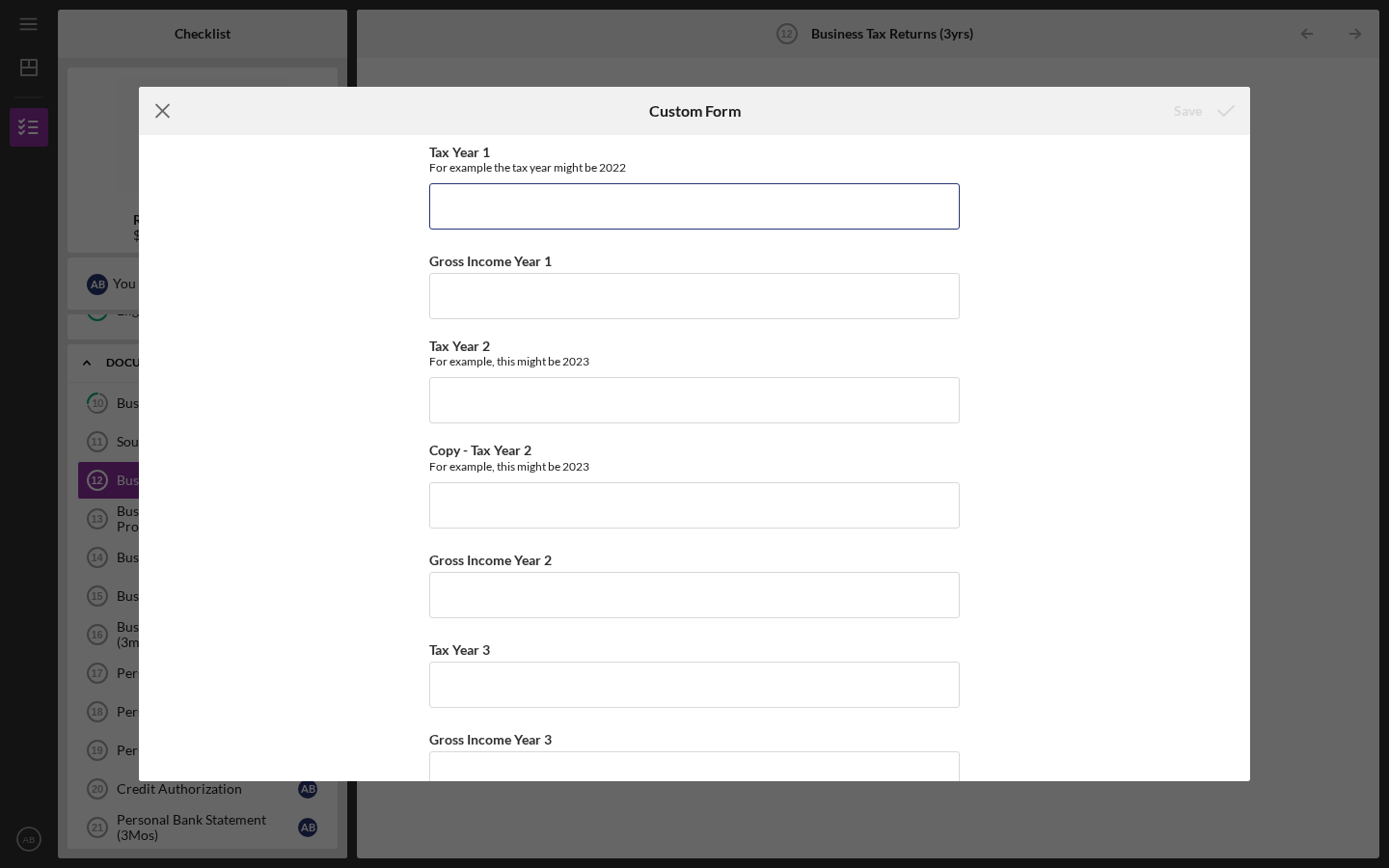 type 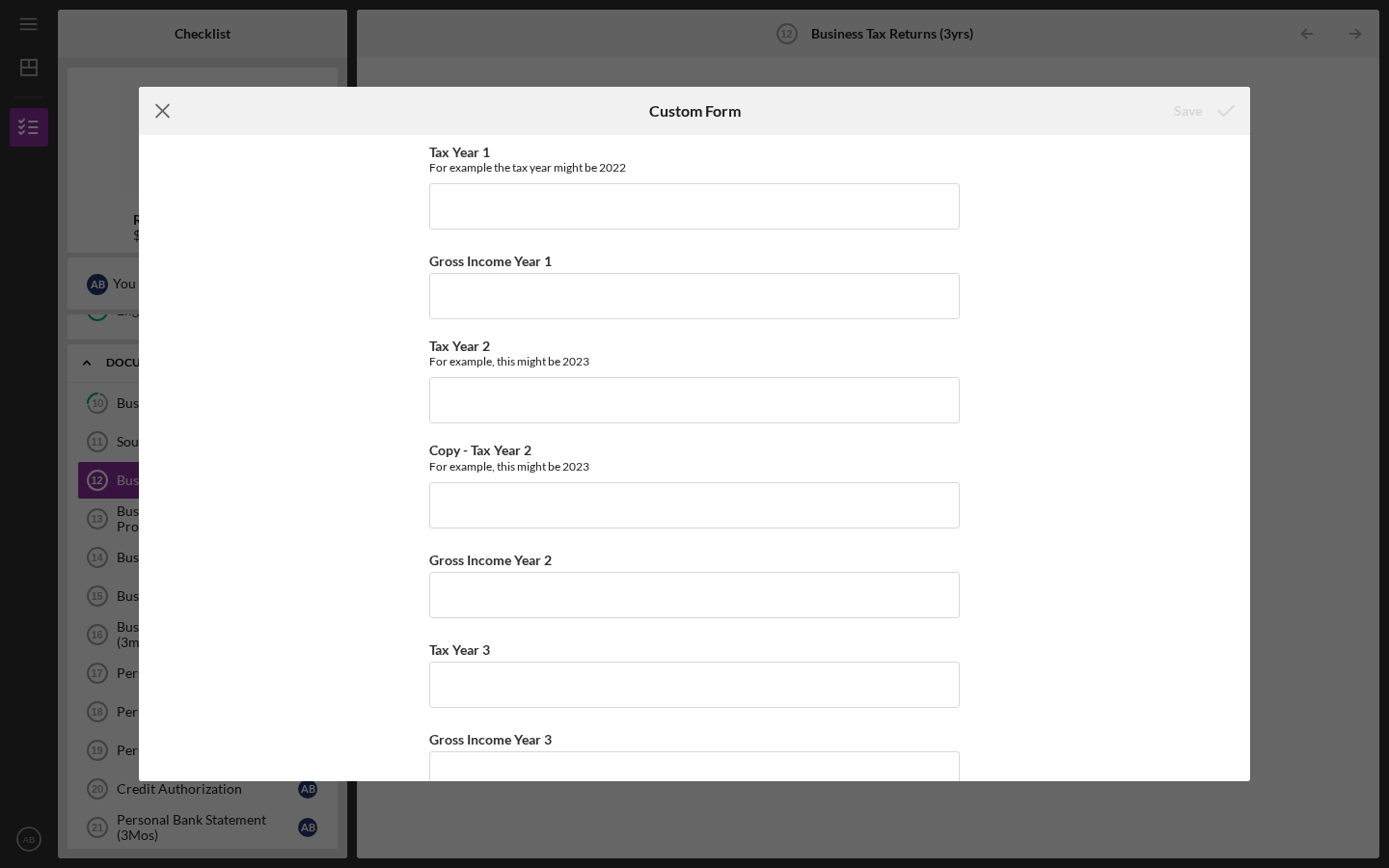 click on "Icon/Menu Close" 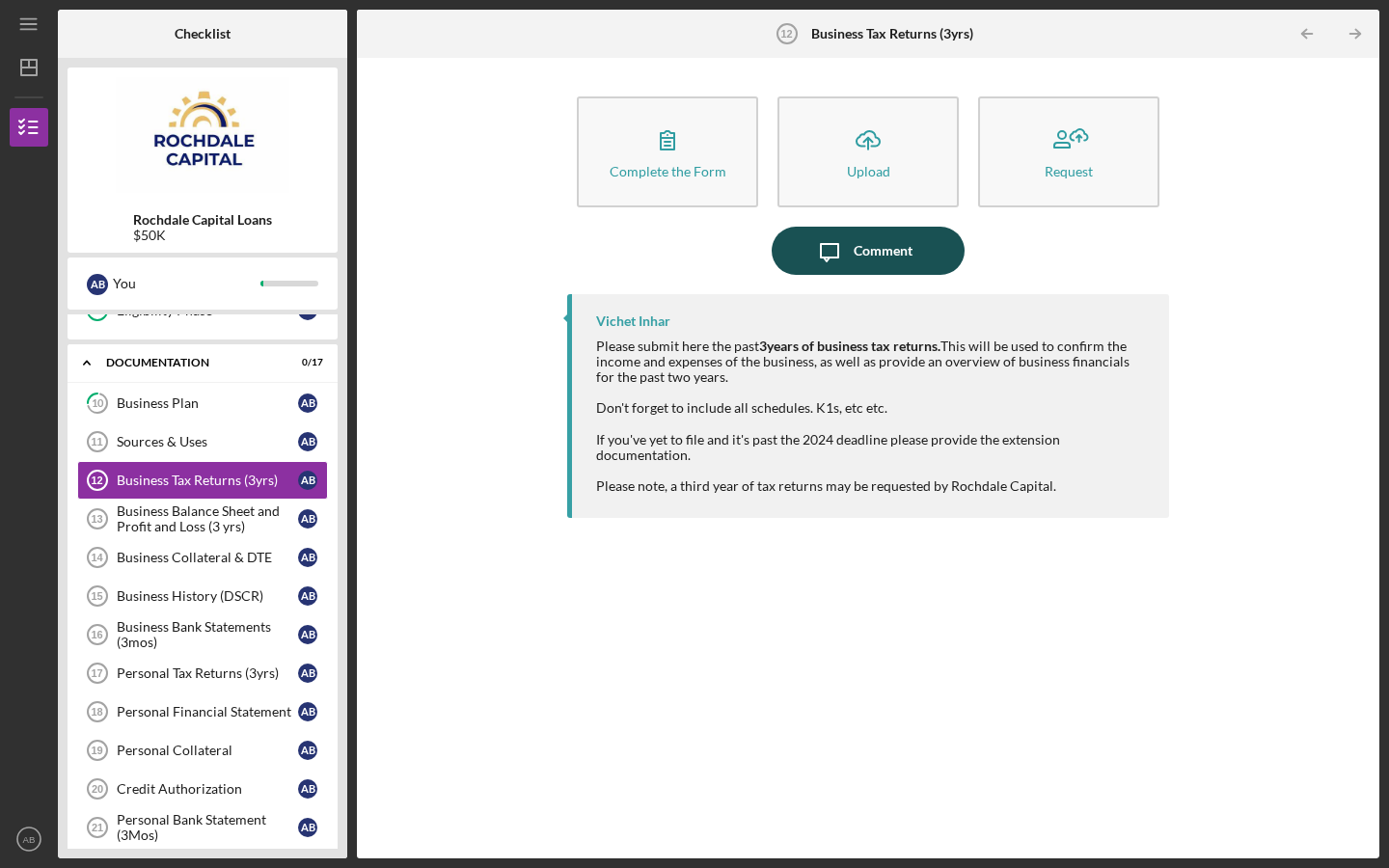 click on "Icon/Message" 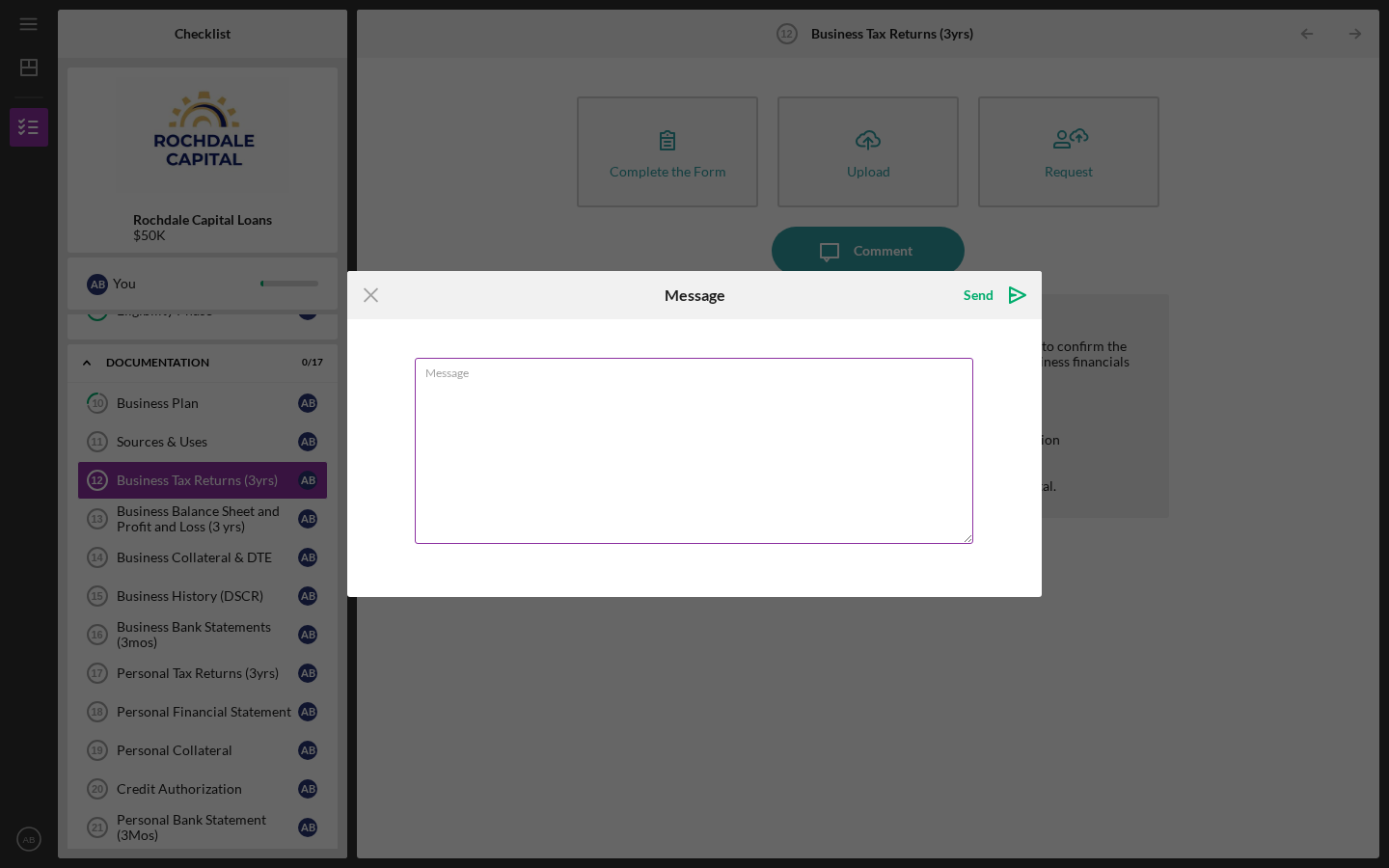 click on "Message" at bounding box center (694, 450) 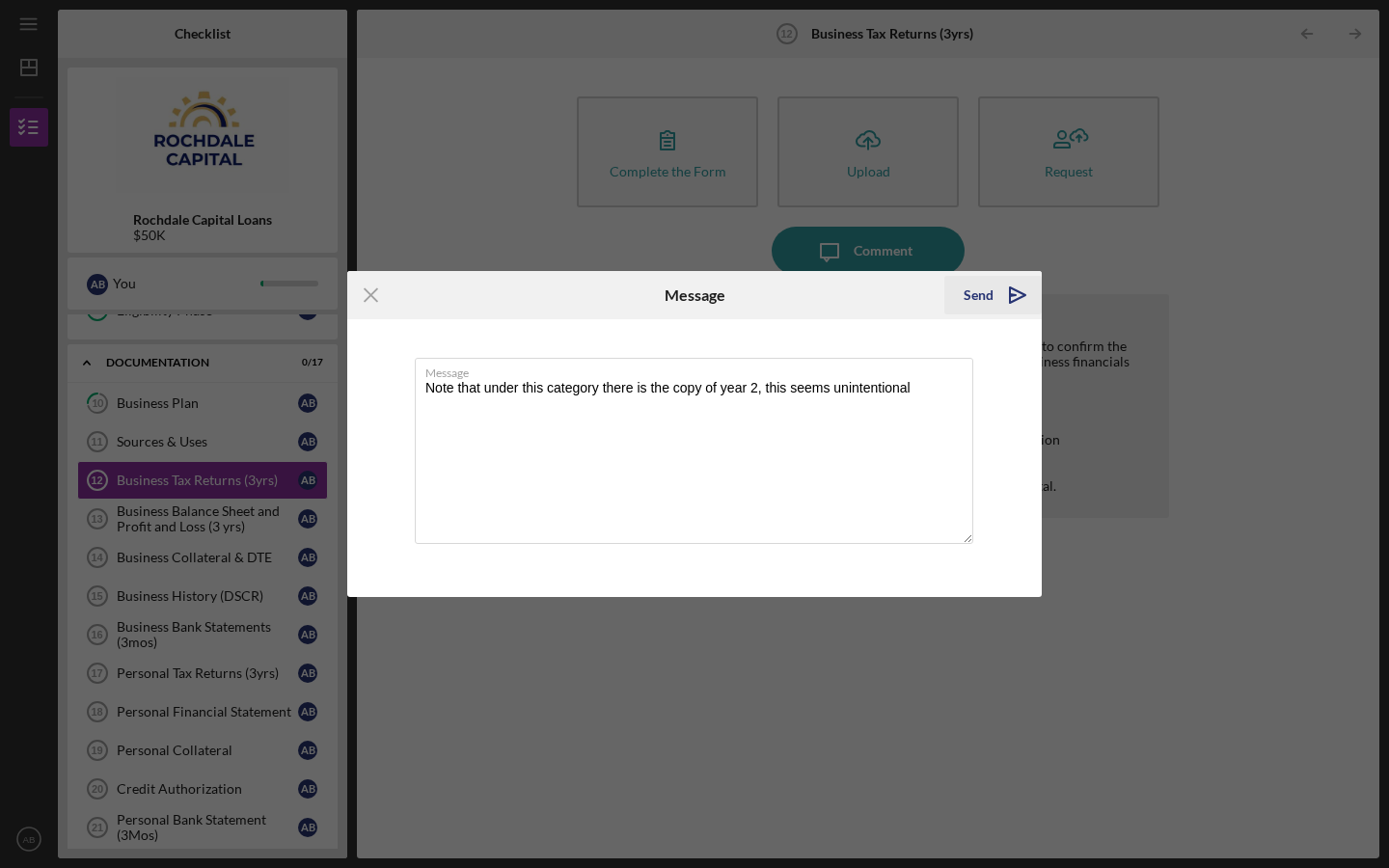 type on "Note that under this category there is the copy of year 2, this seems unintentional" 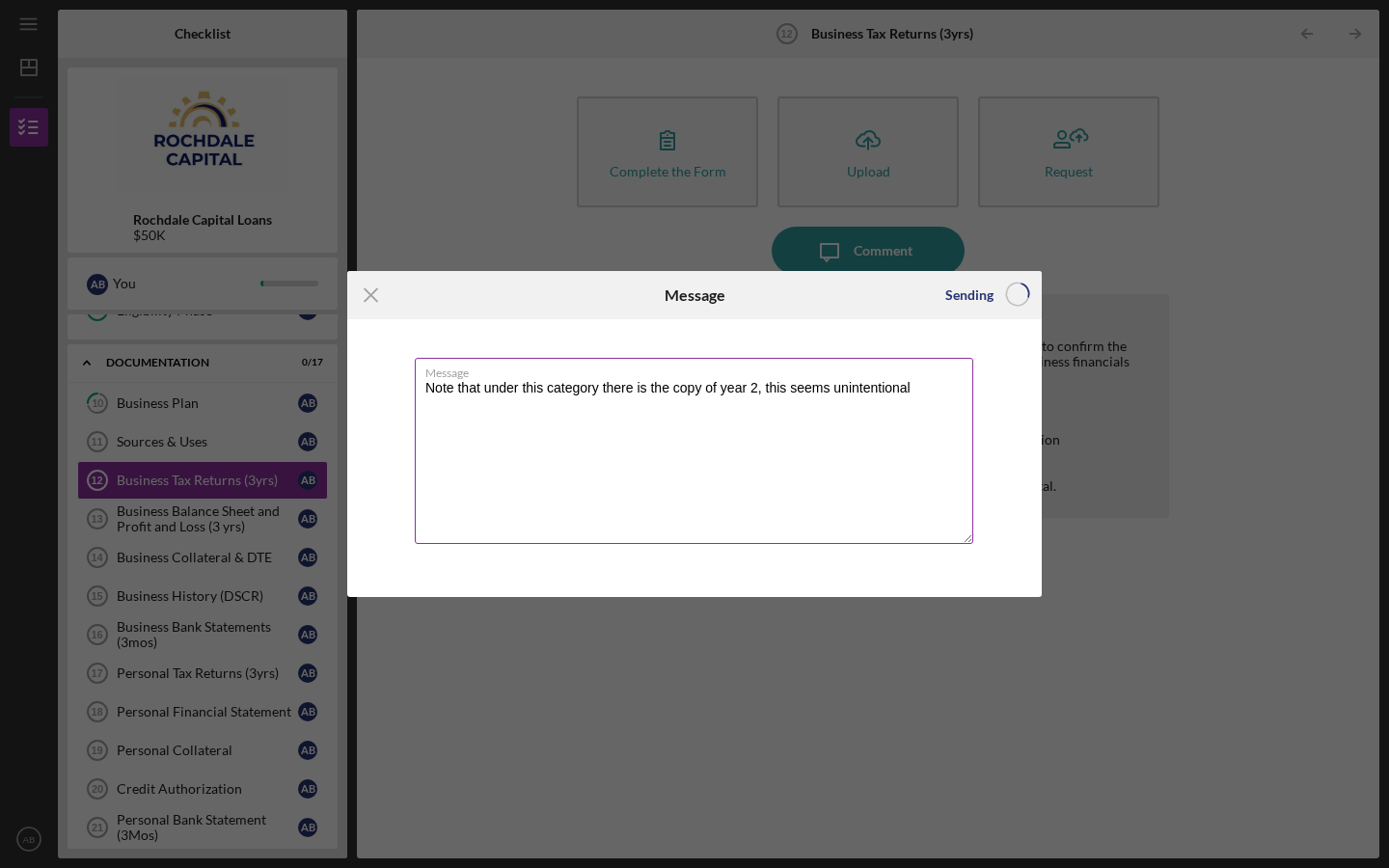 type 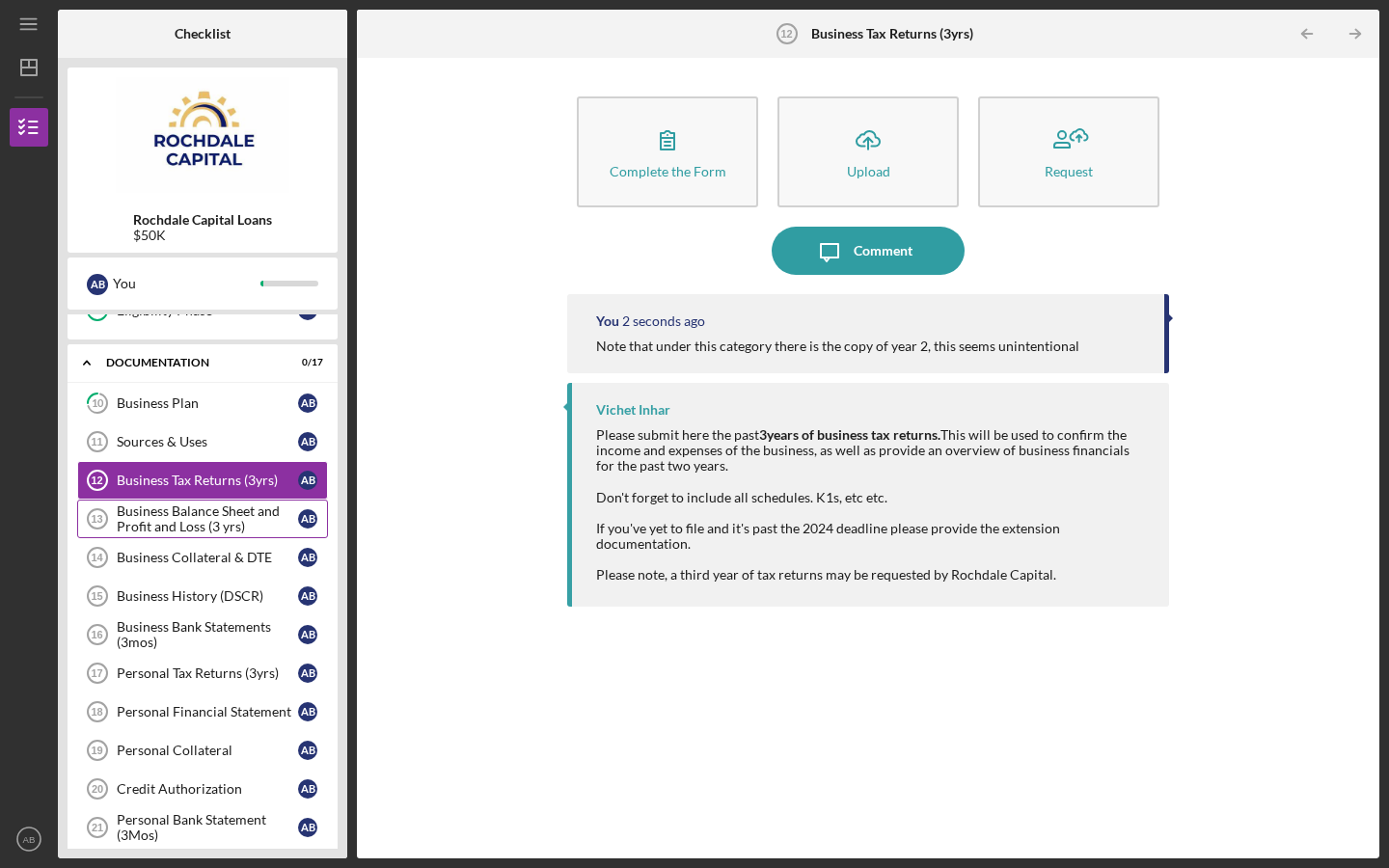 click on "Business Balance Sheet and Profit and Loss (3 yrs)" at bounding box center (207, 519) 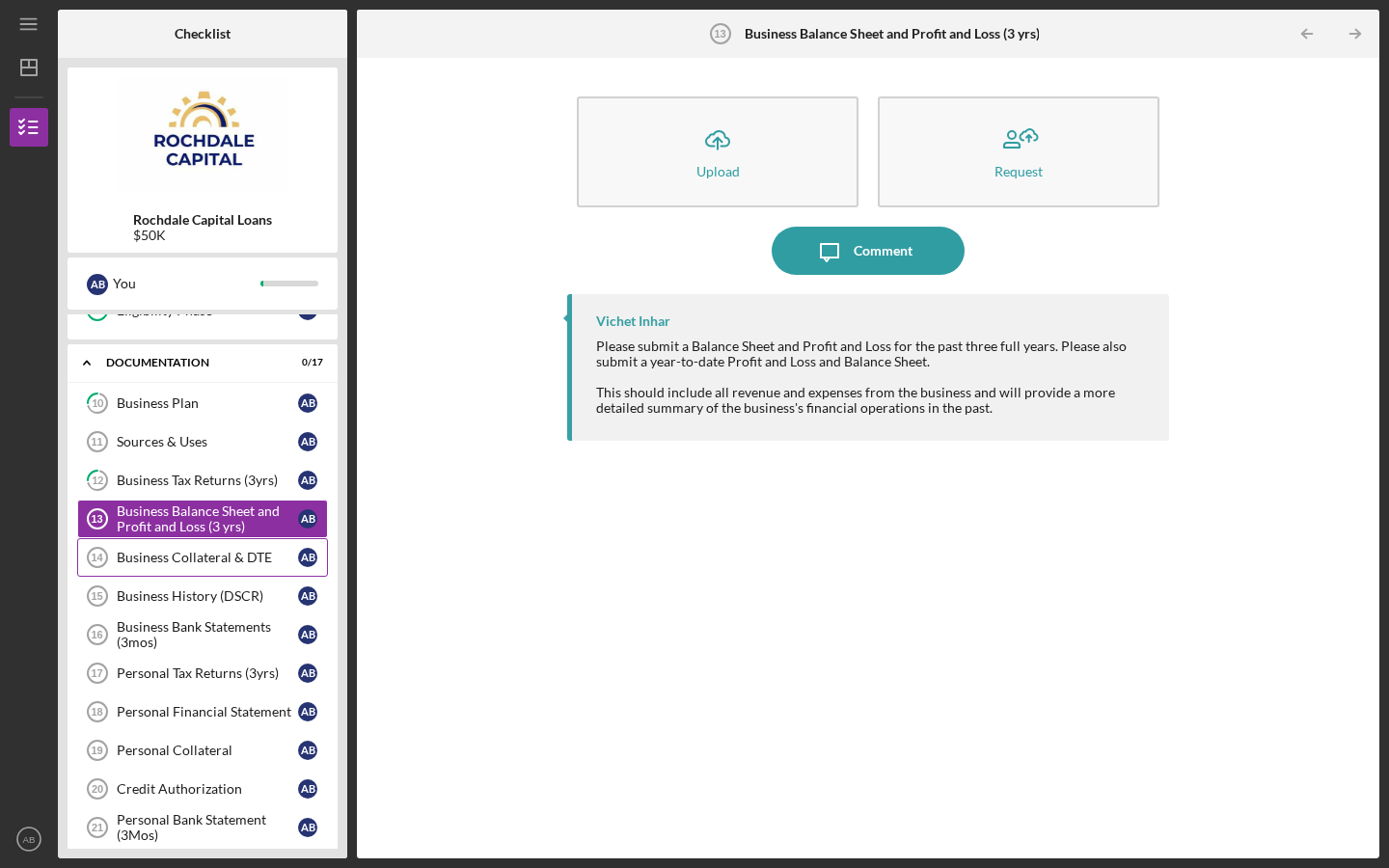 click on "Business Collateral & DTE 14 Business Collateral & DTE A B" at bounding box center (203, 557) 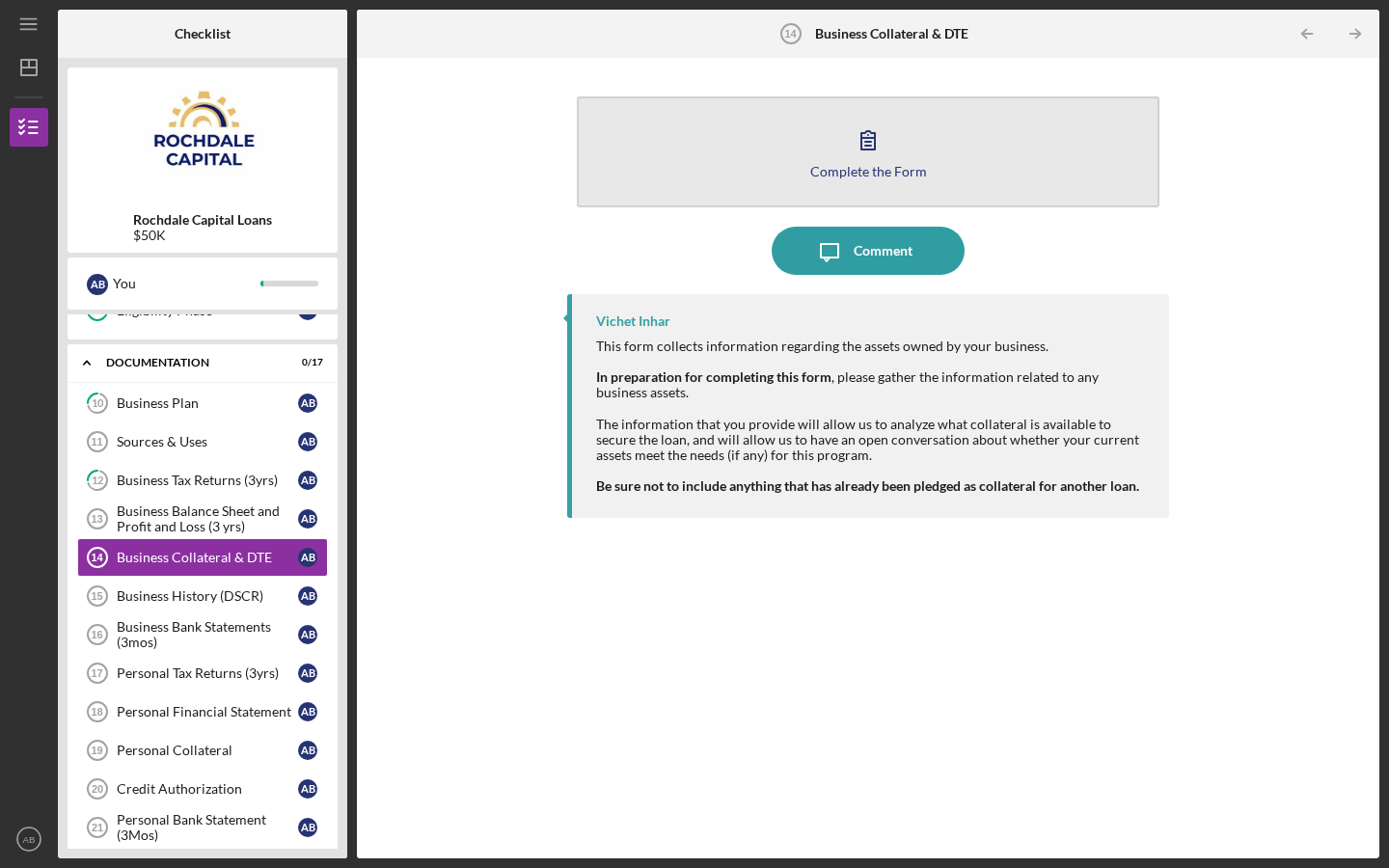 click on "Complete the Form Form" at bounding box center (868, 151) 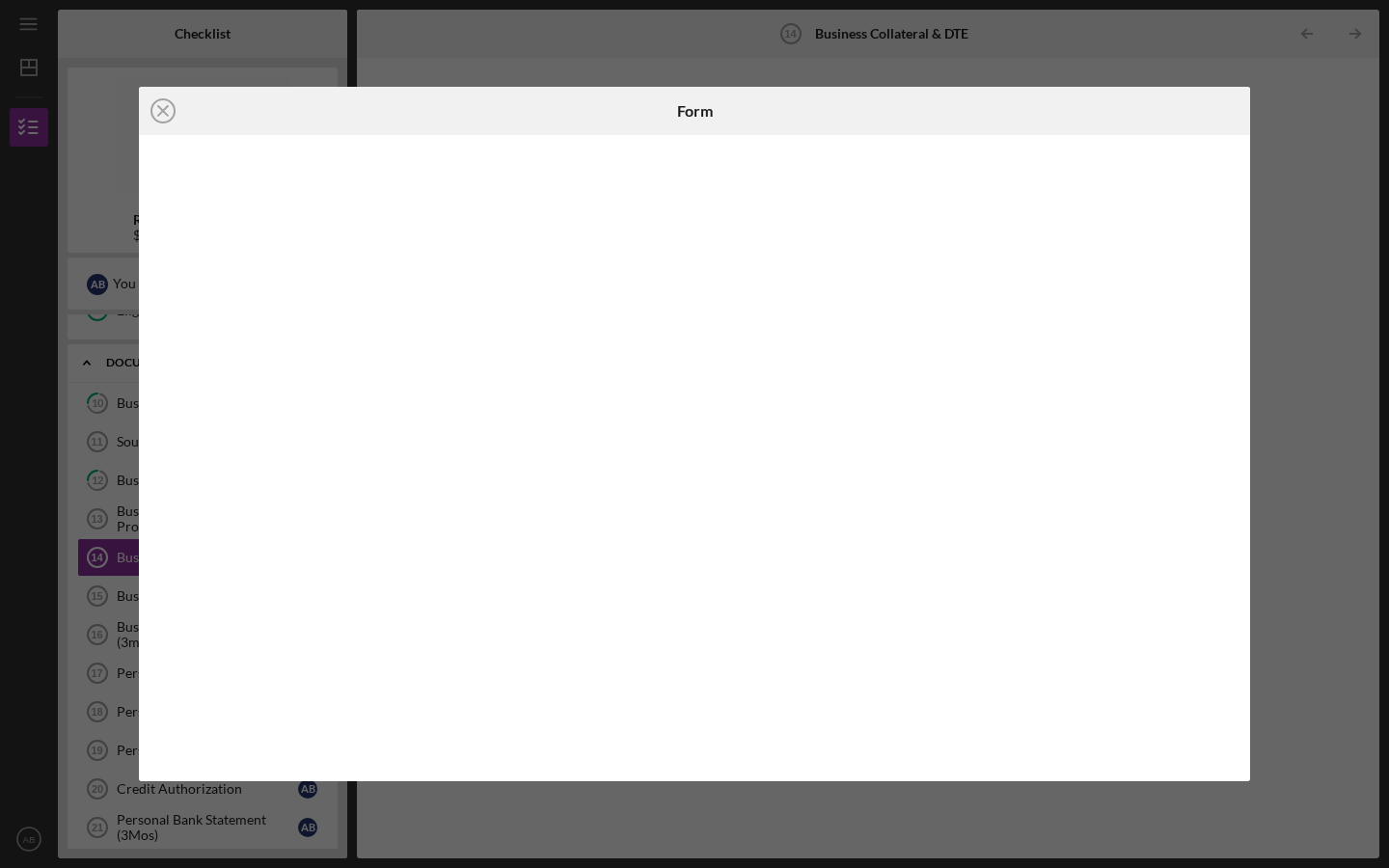 click on "Icon/Close Form" at bounding box center (694, 434) 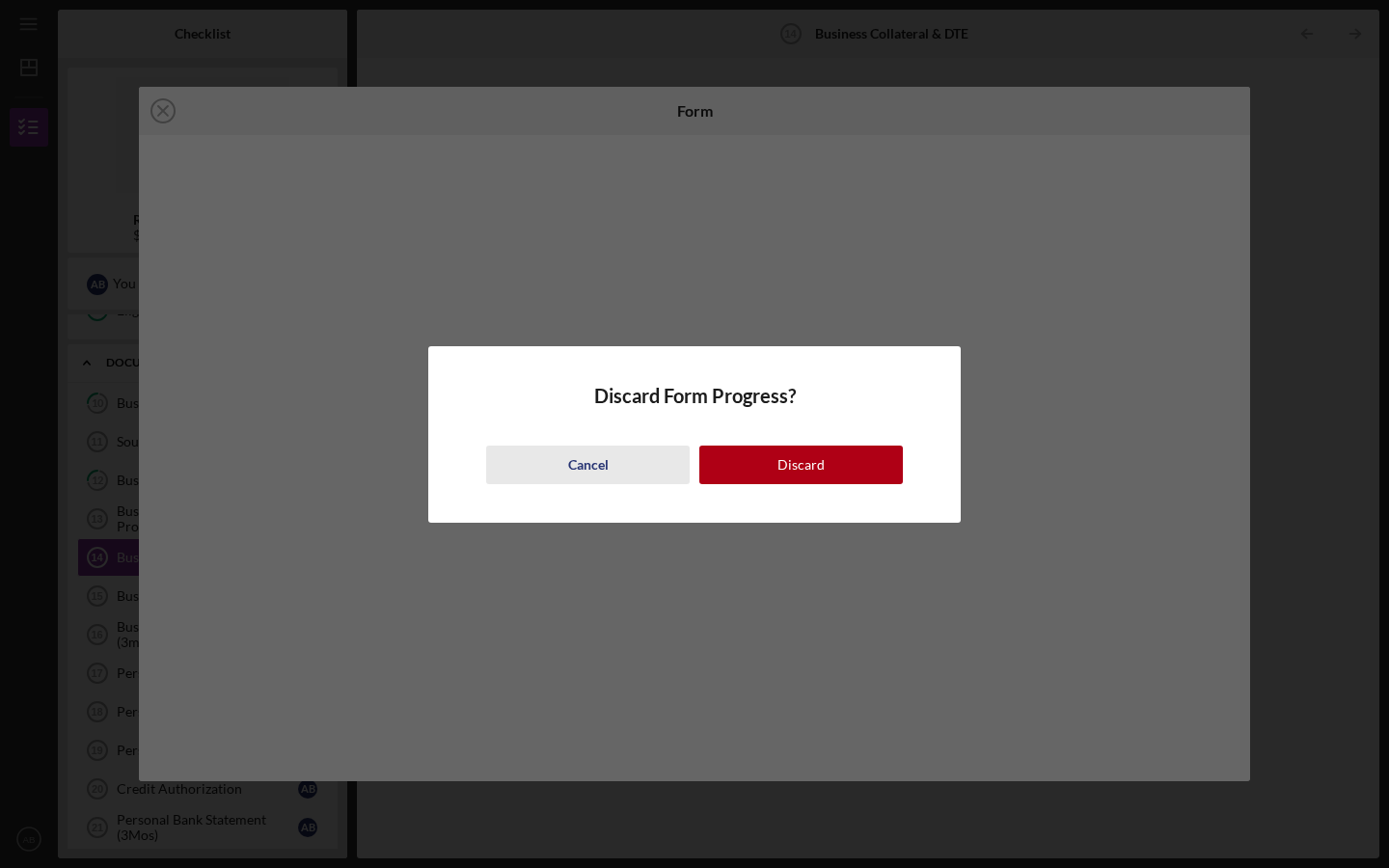 click on "Cancel Discard" at bounding box center [694, 446] 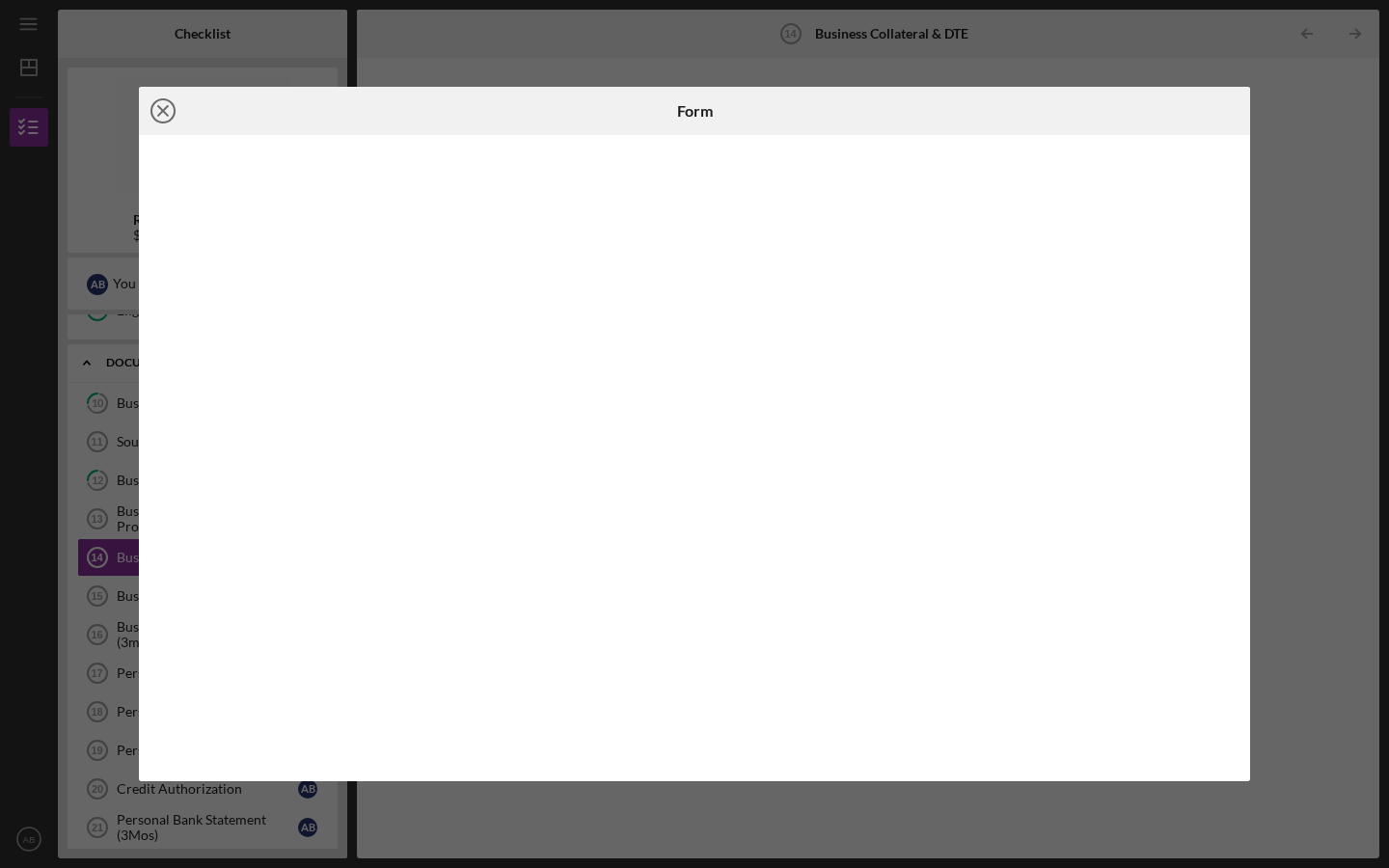 click 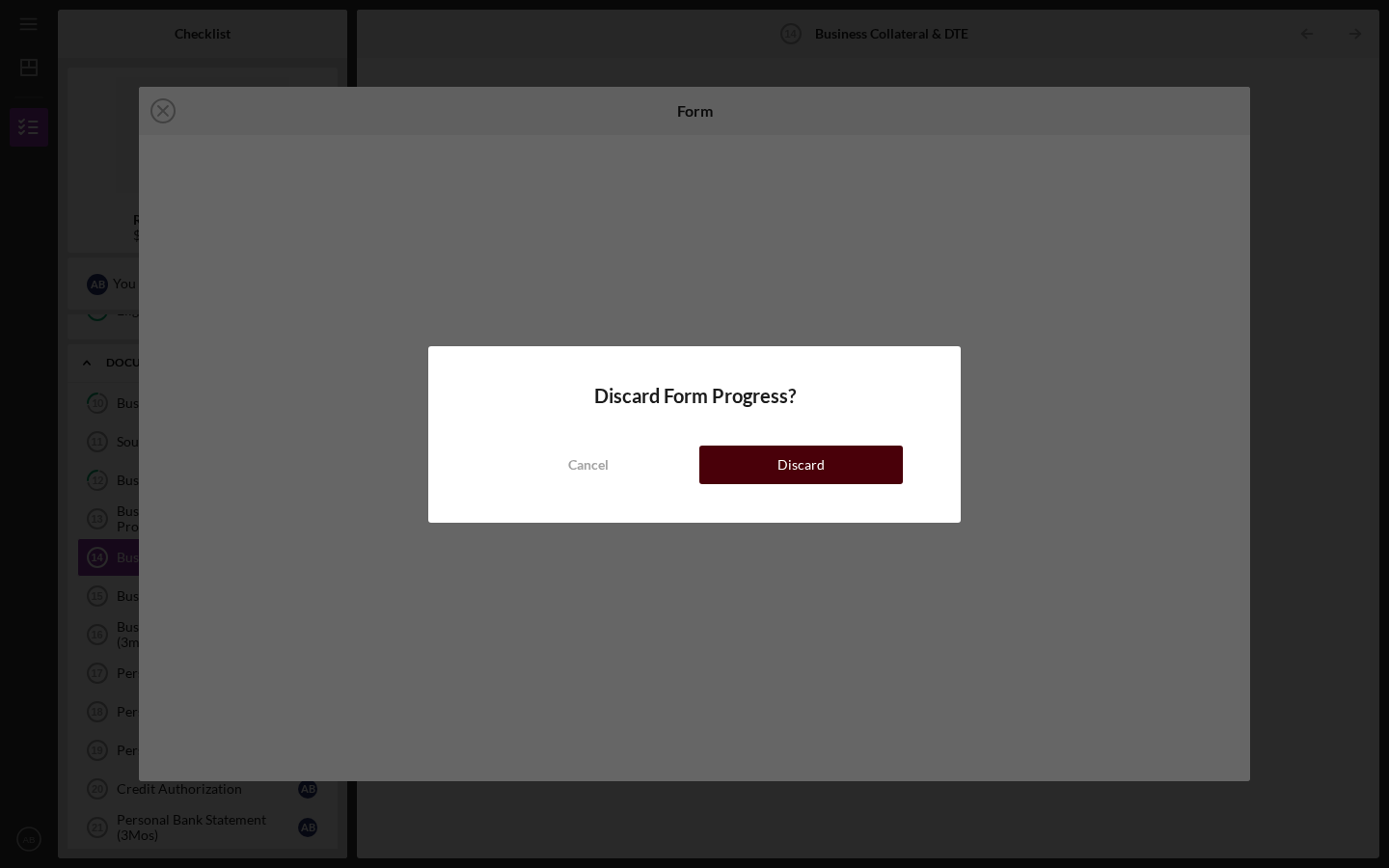 click on "Cancel Discard" at bounding box center [694, 446] 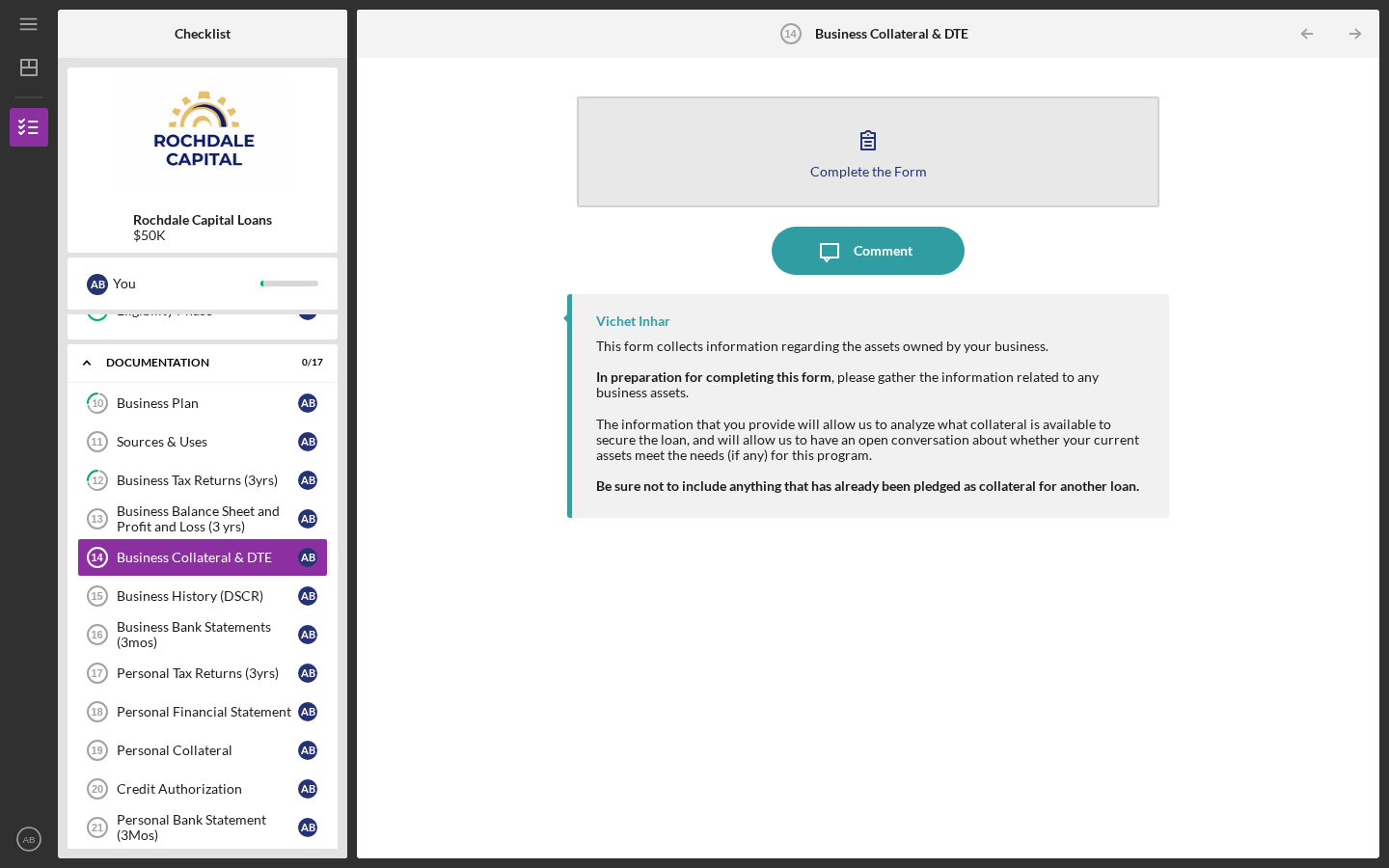click on "Complete the Form Form" at bounding box center [868, 151] 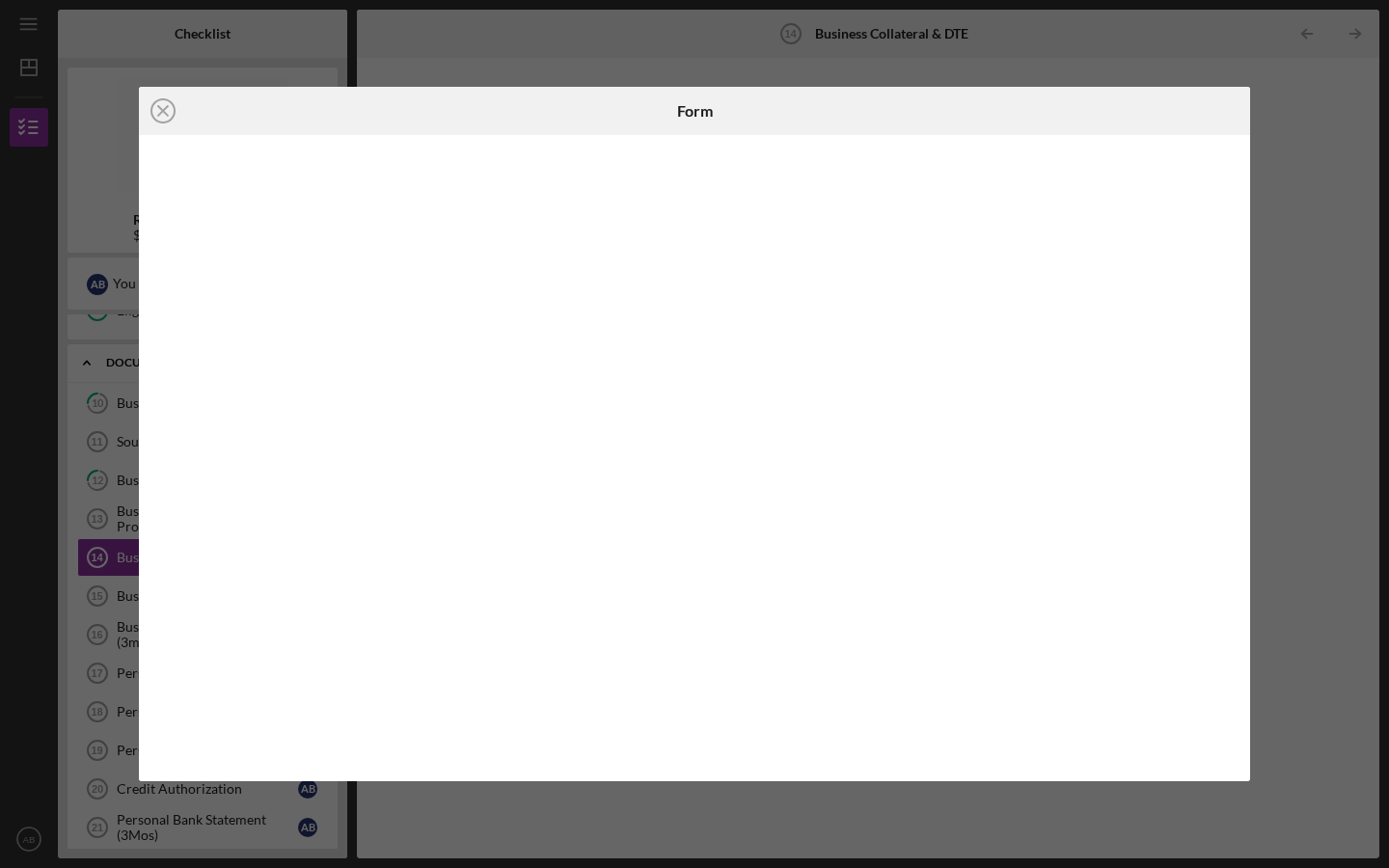 click on "Icon/Close Form" at bounding box center [694, 434] 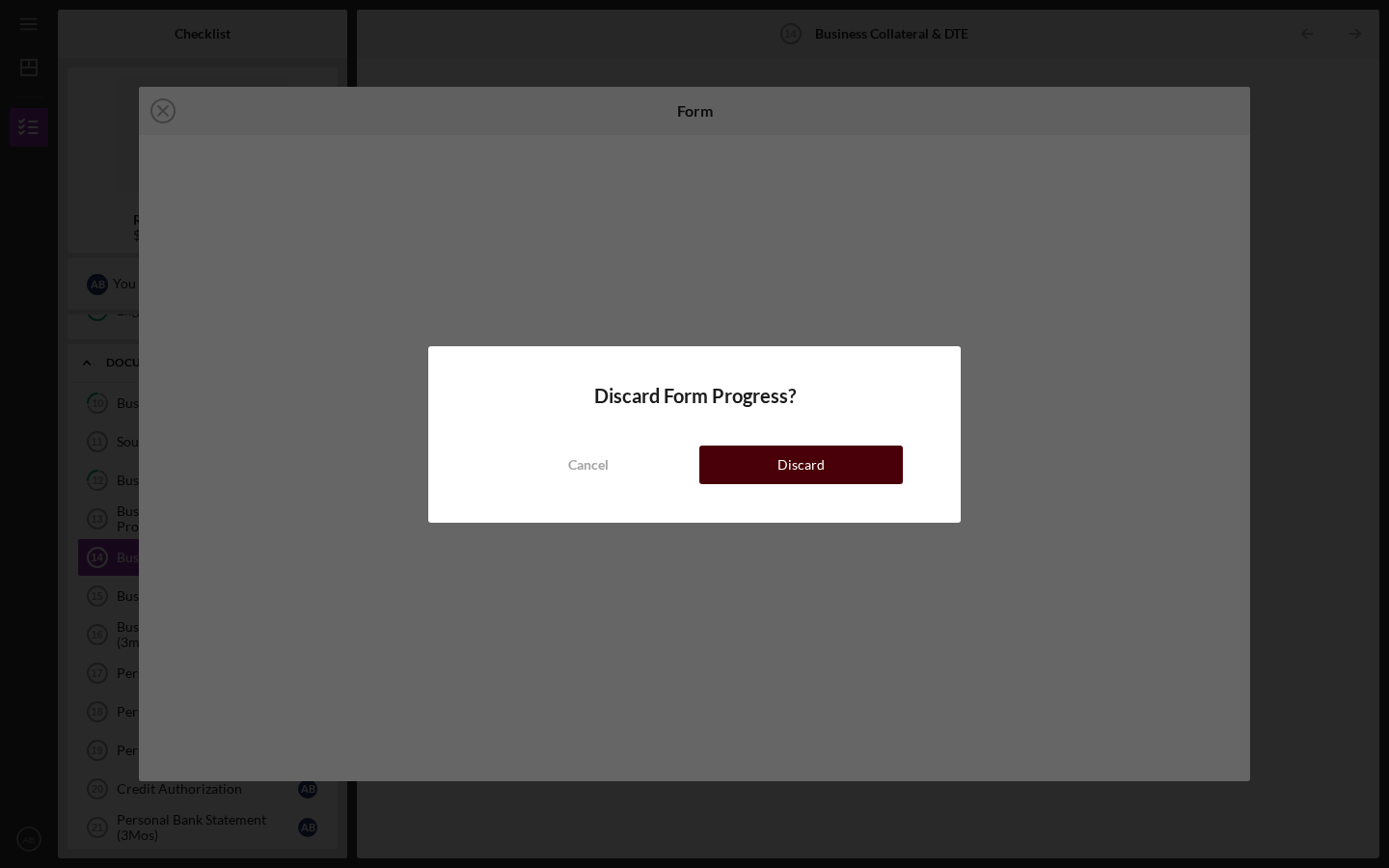 click on "Cancel Discard" at bounding box center (694, 446) 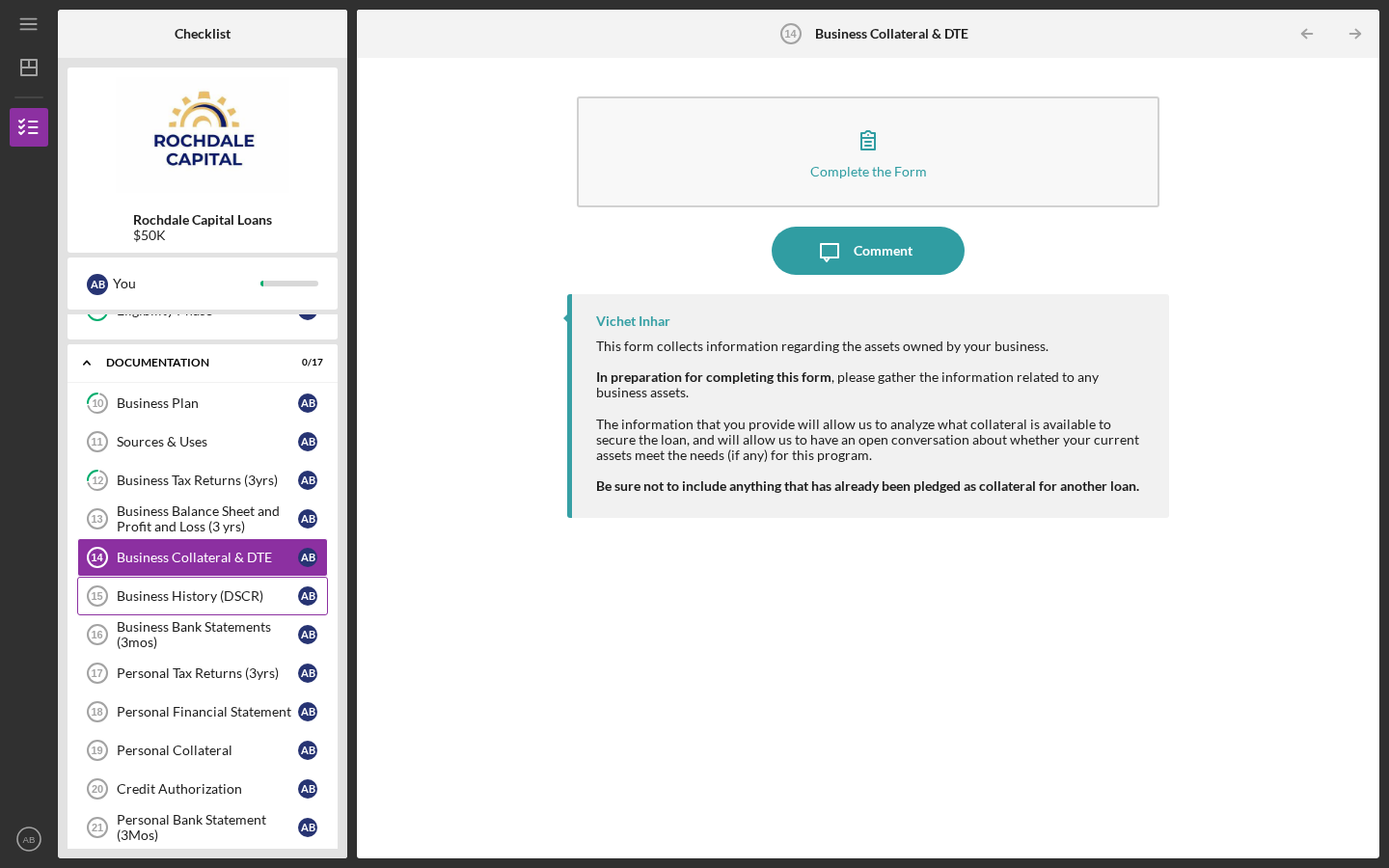 click on "Business History (DSCR)" at bounding box center (207, 596) 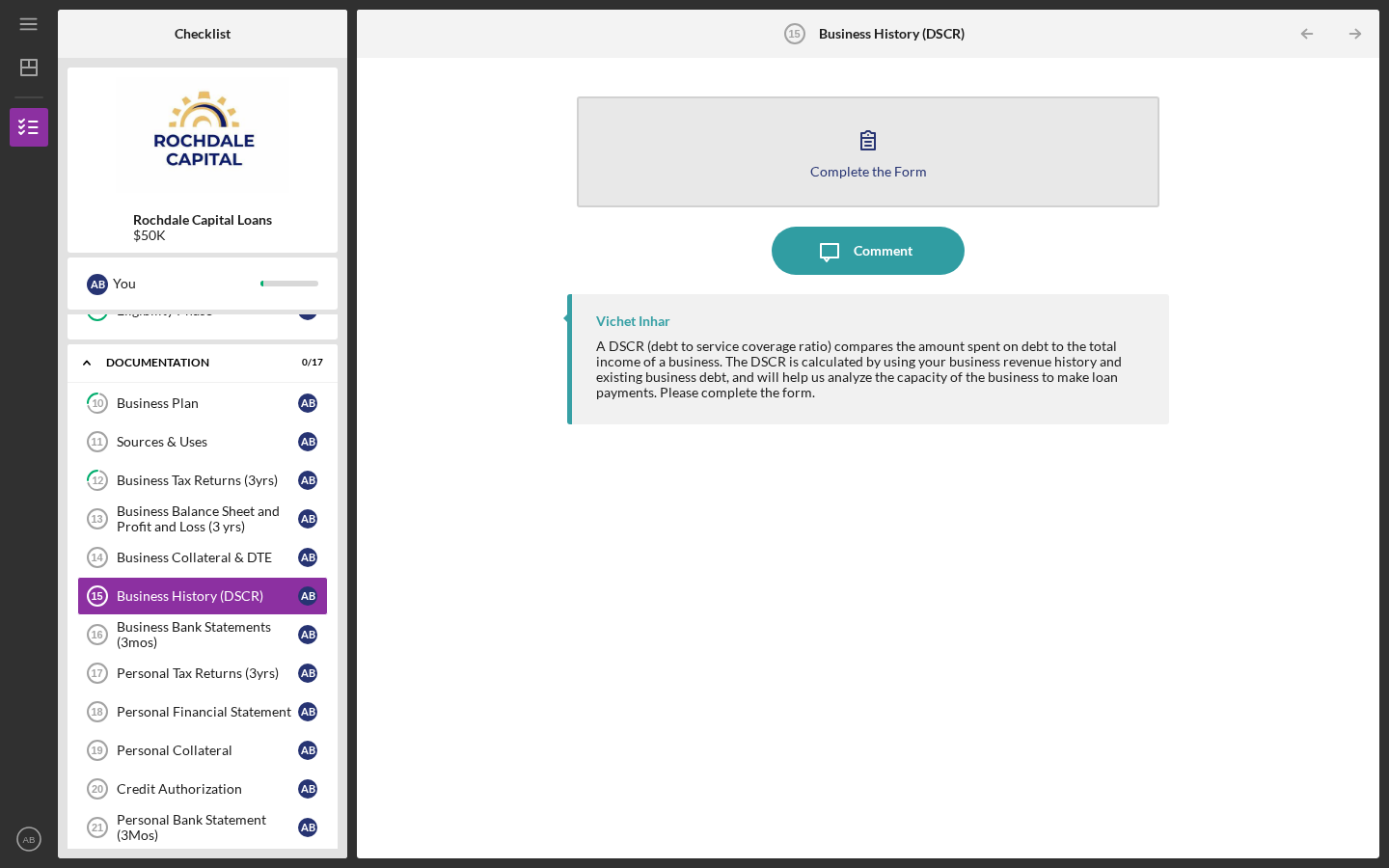 click on "Complete the Form" at bounding box center (868, 171) 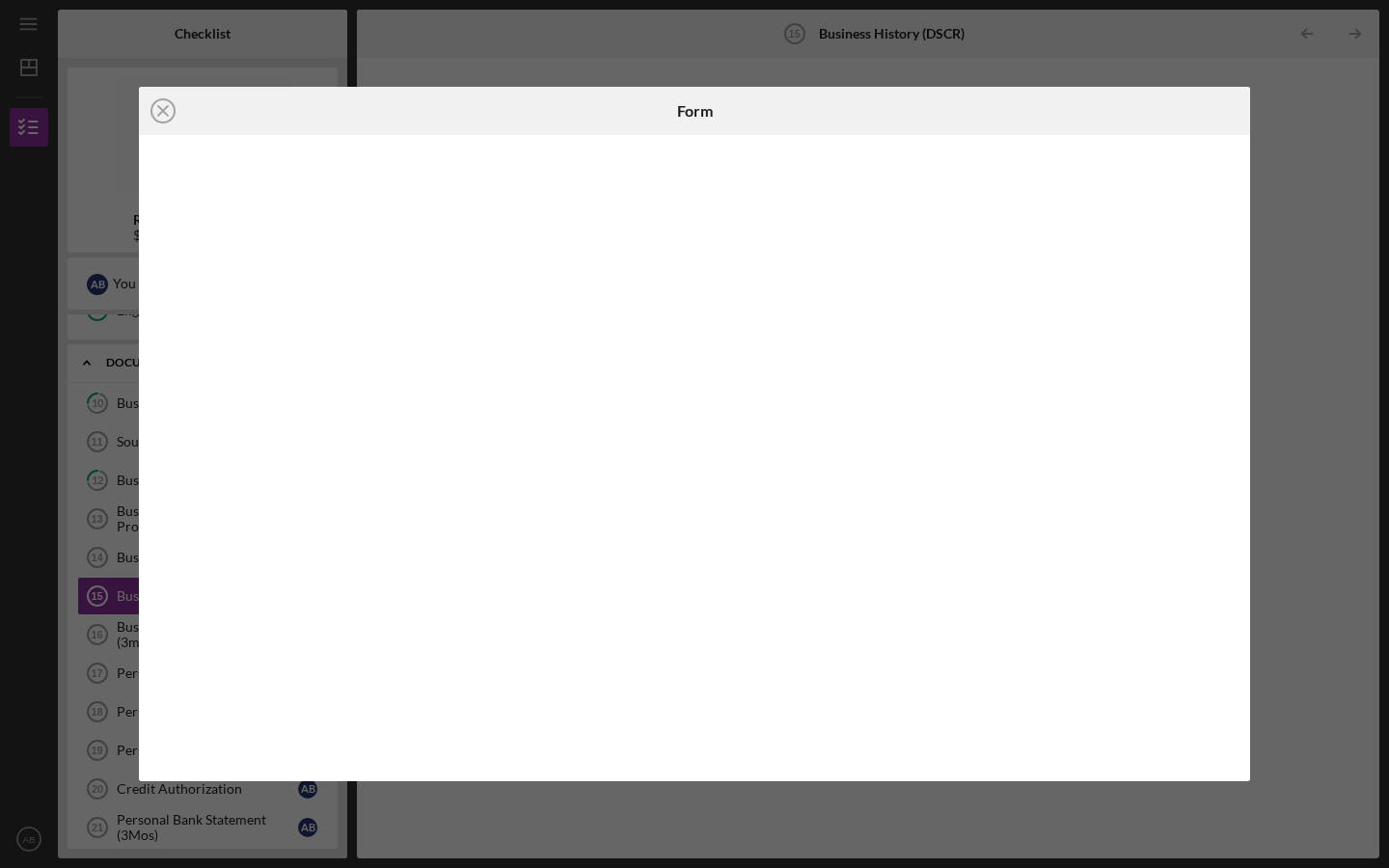 click on "Icon/Close Form" at bounding box center (694, 434) 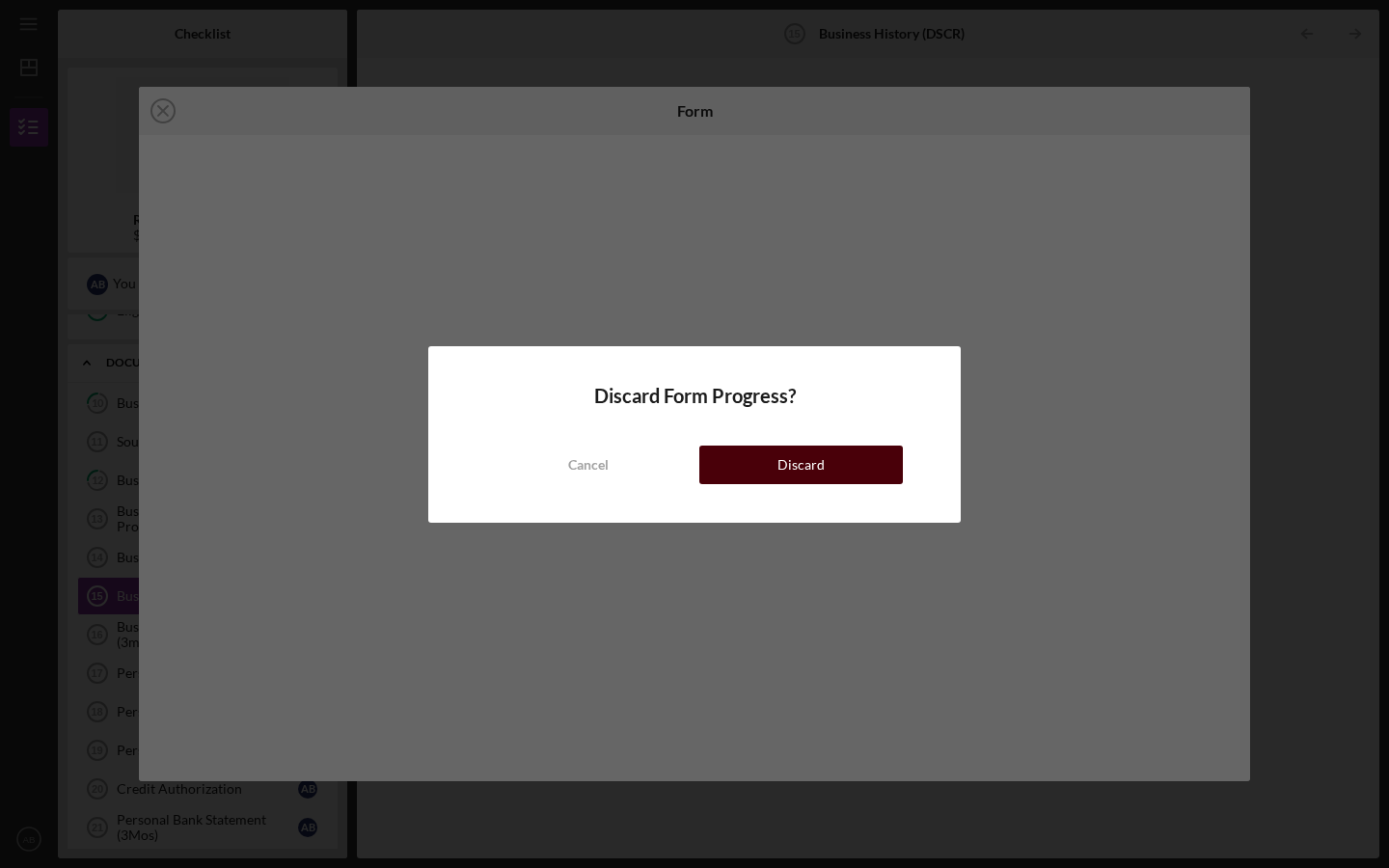 click on "Discard" at bounding box center (801, 465) 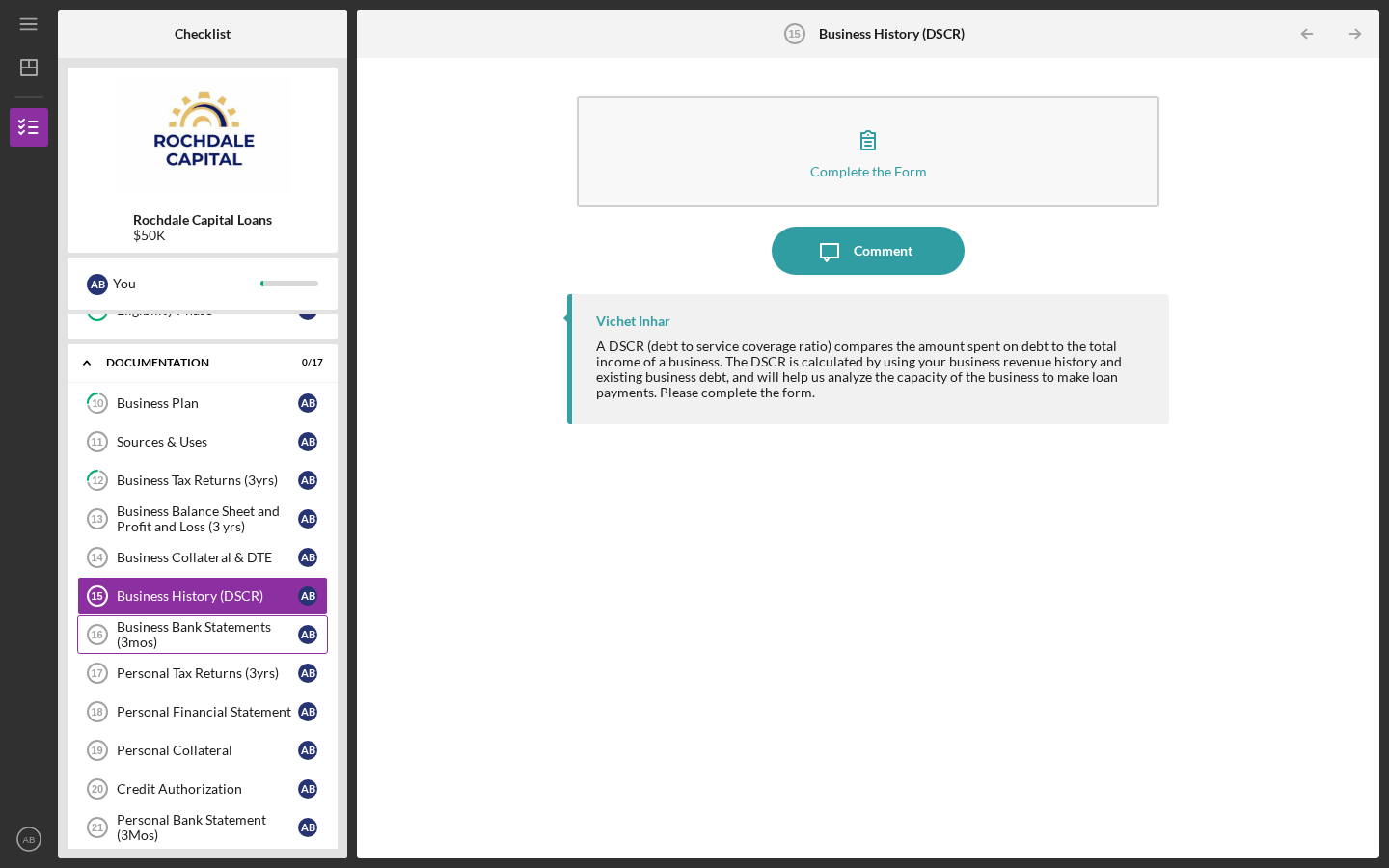 click on "Business Bank Statements (3mos) 16 Business Bank Statements (3mos) A B" at bounding box center [203, 635] 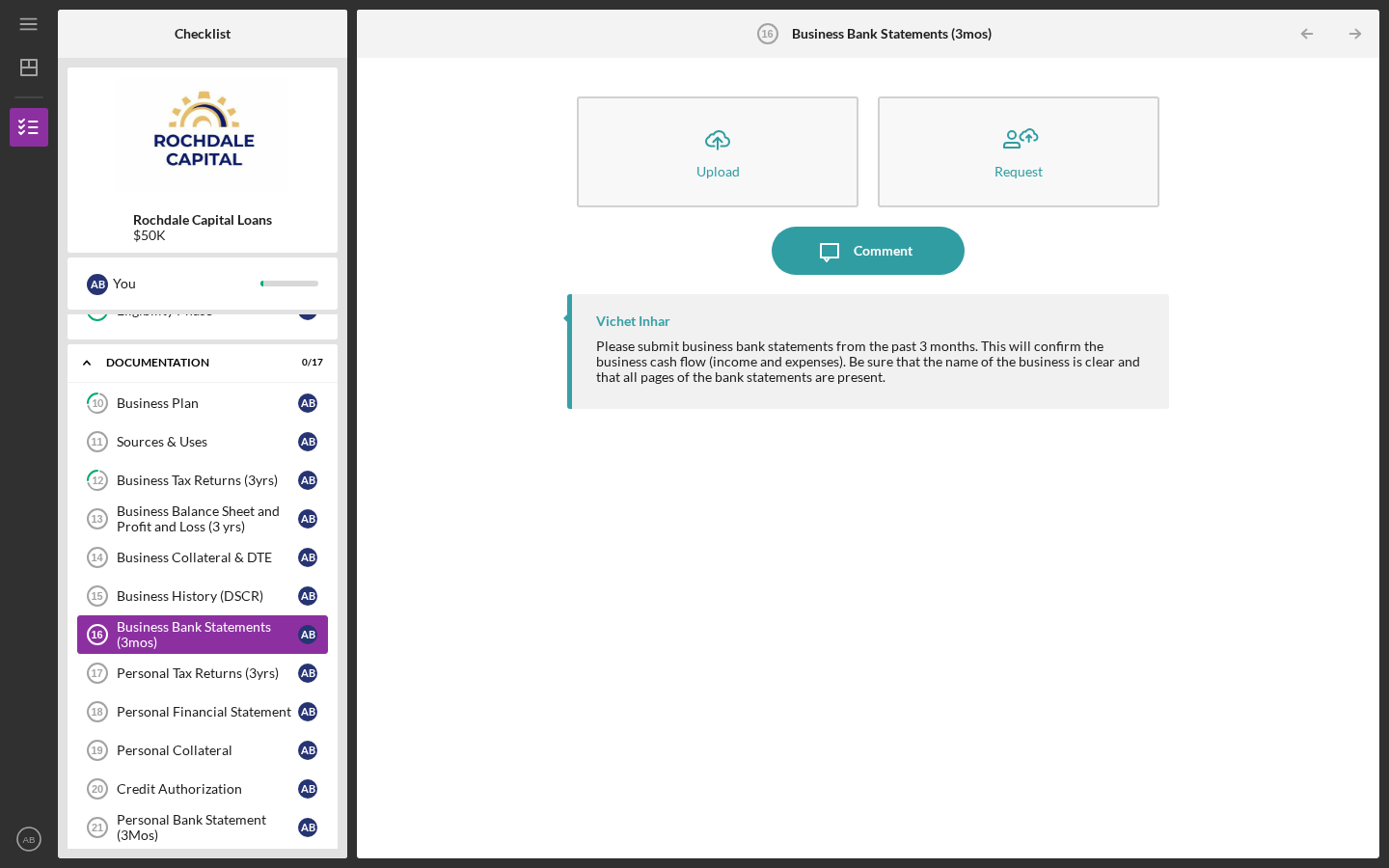 click on "Business Bank Statements (3mos) 16 Business Bank Statements (3mos) A B" at bounding box center [203, 635] 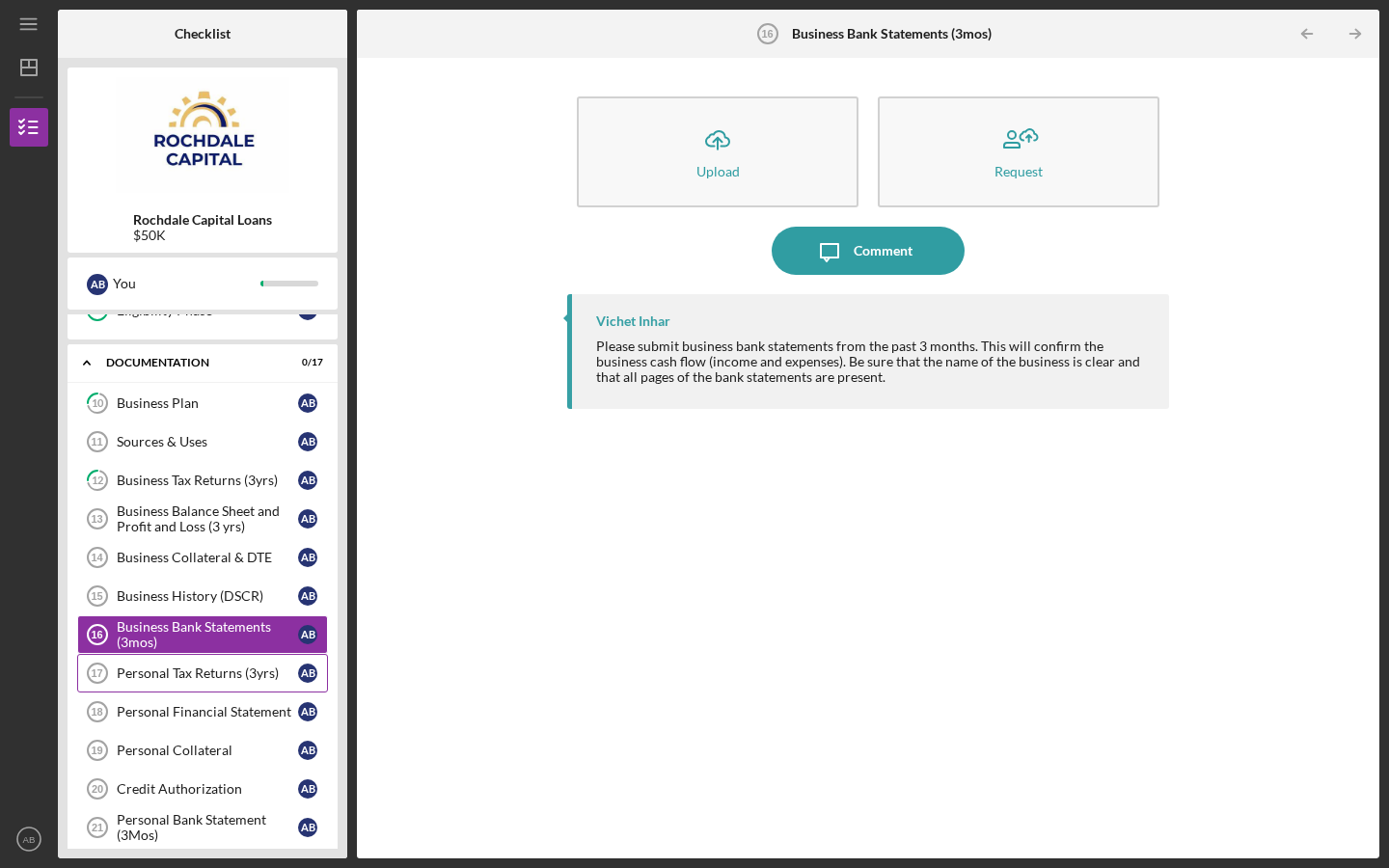click on "Personal Tax Returns (3yrs)" at bounding box center [207, 673] 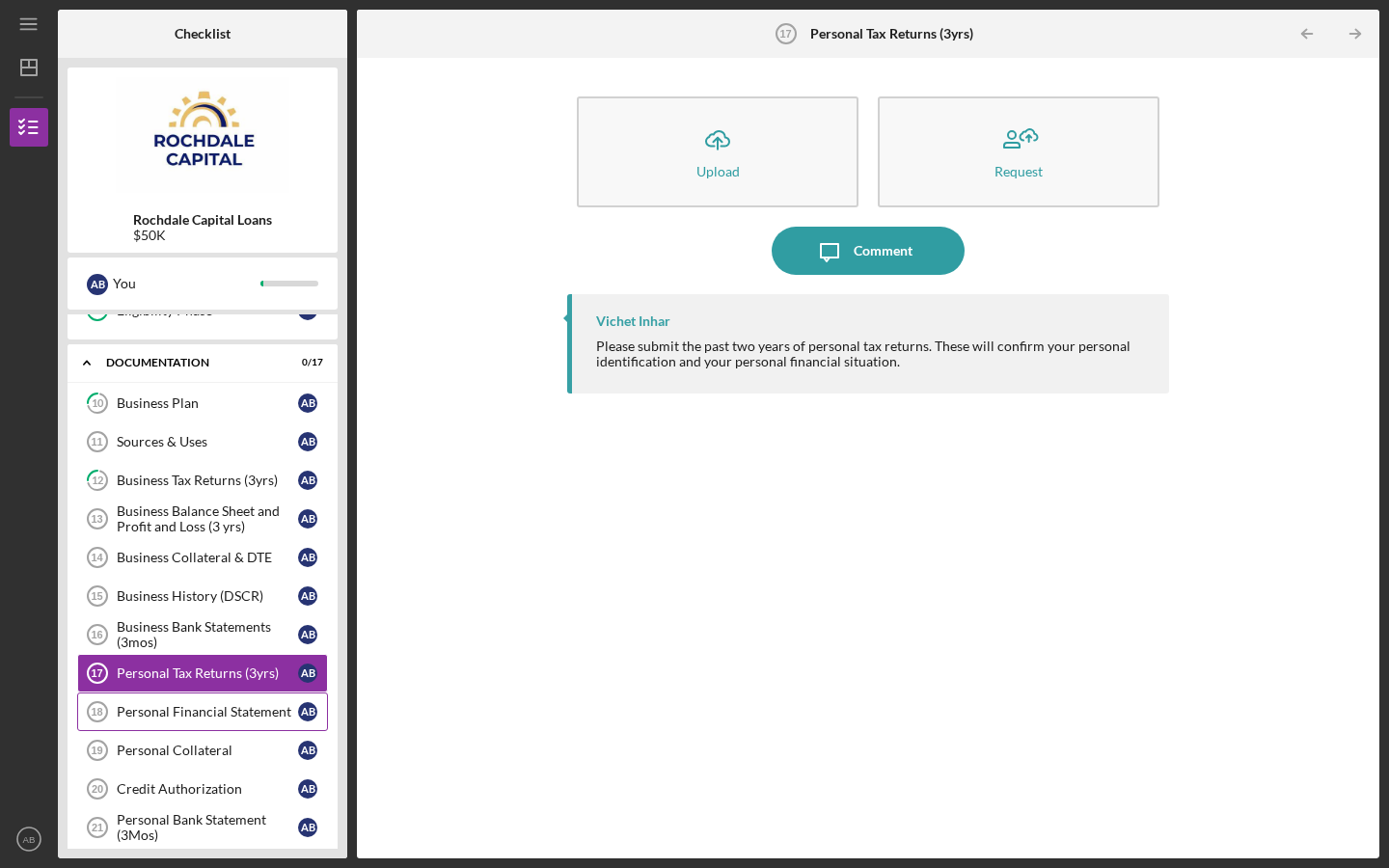 click on "Personal Financial Statement 18 Personal Financial Statement A B" at bounding box center (203, 712) 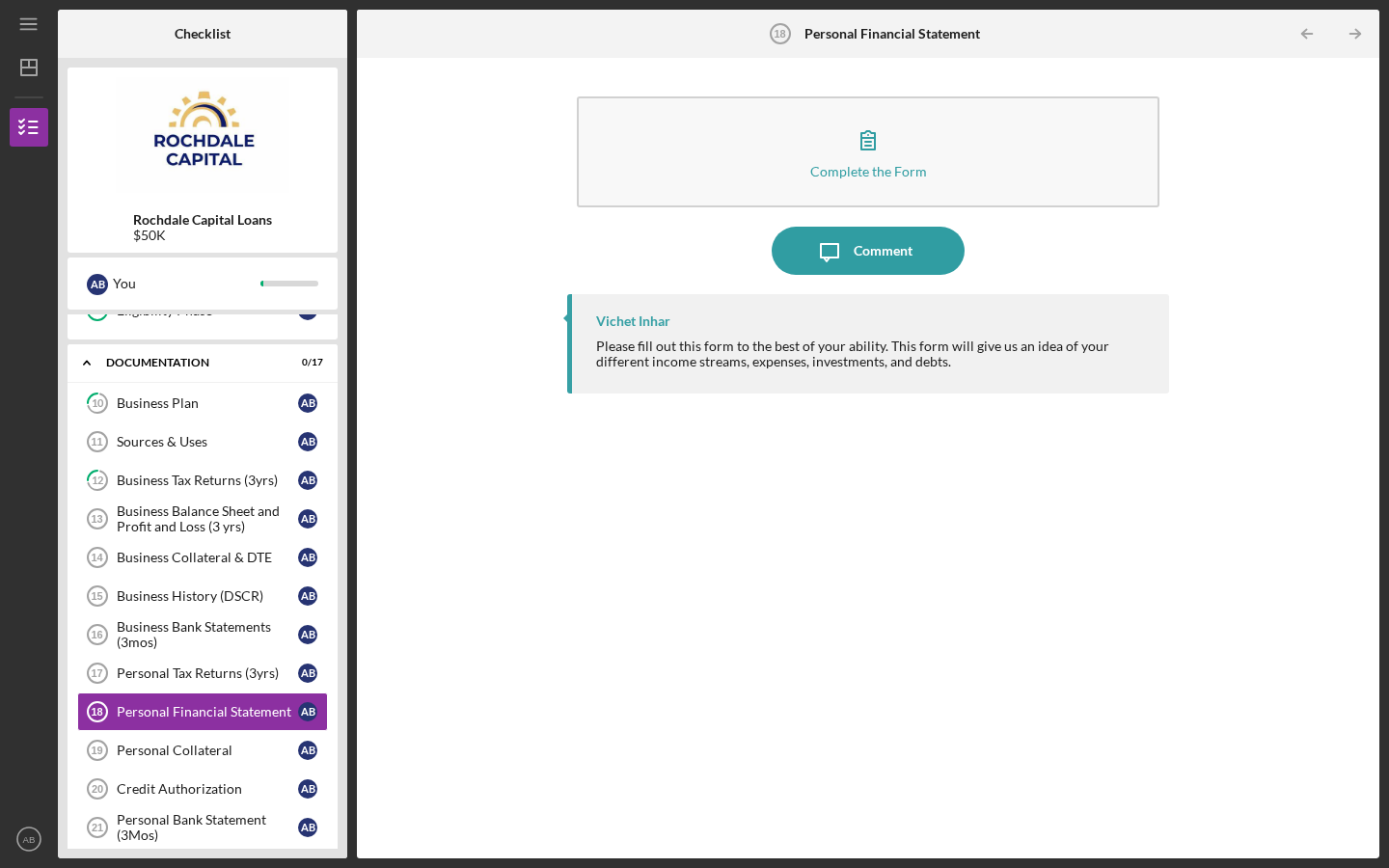 click on "Icon/Message Comment" at bounding box center (868, 251) 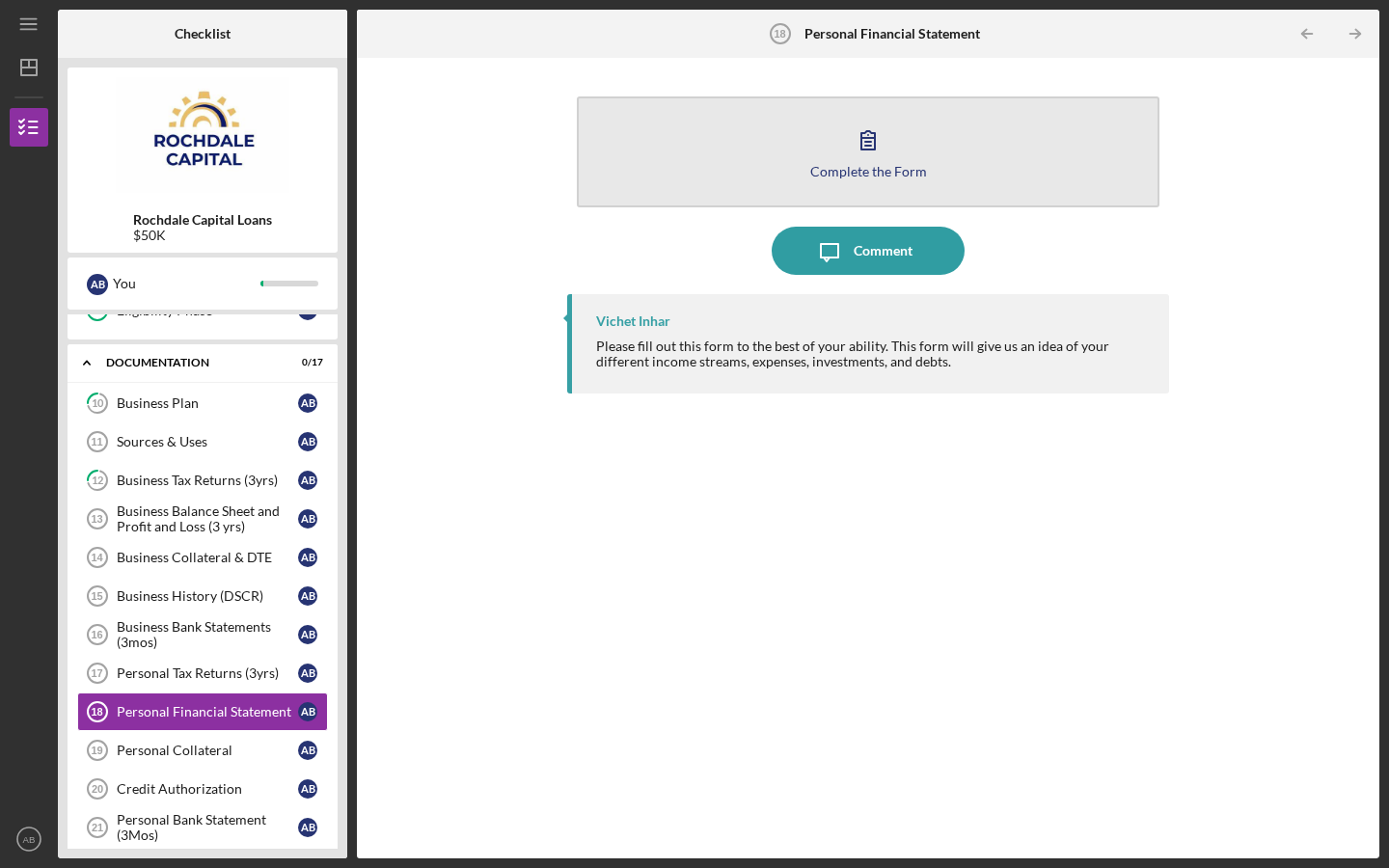 click on "Complete the Form Form" at bounding box center (868, 151) 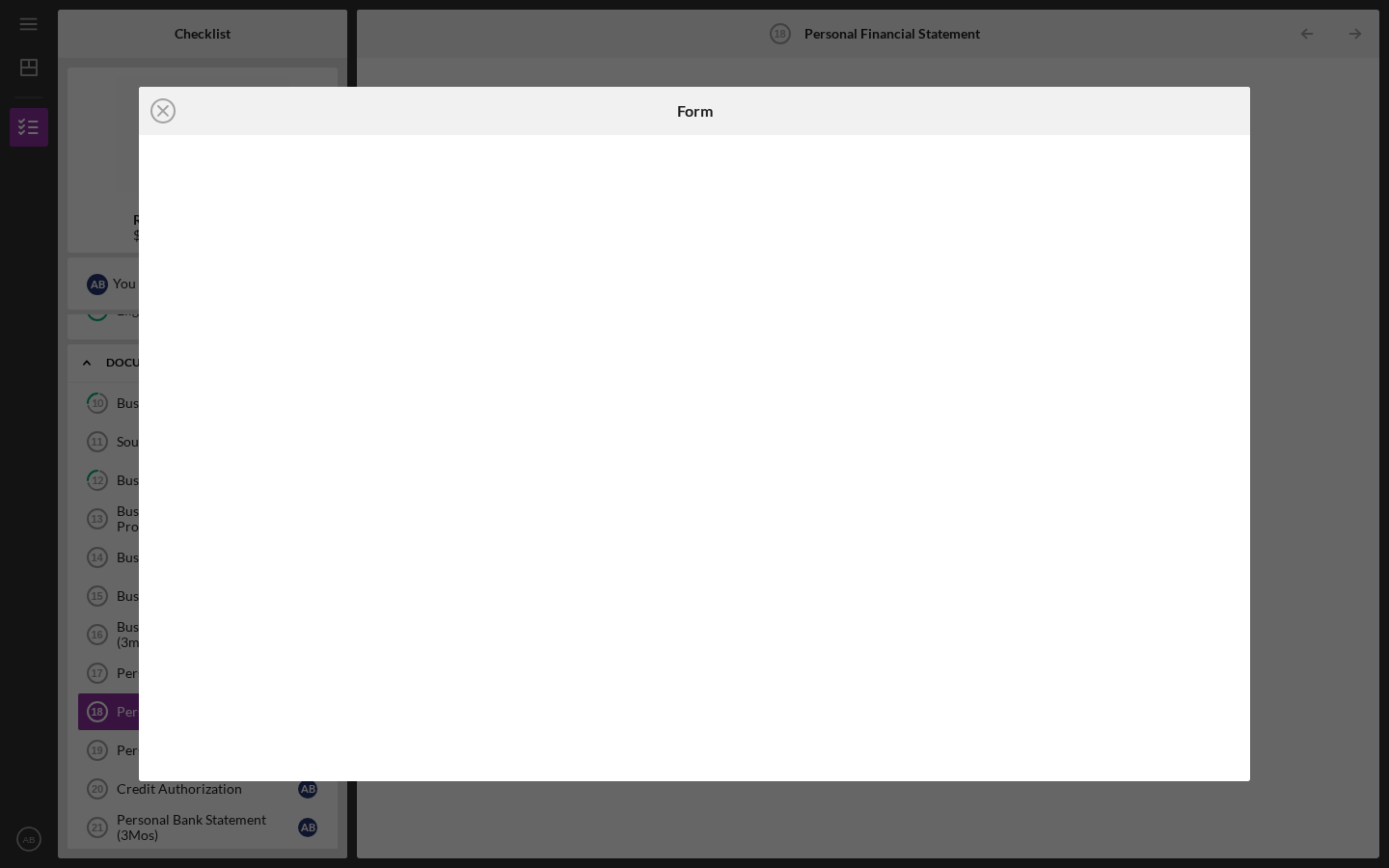 click at bounding box center [694, 458] 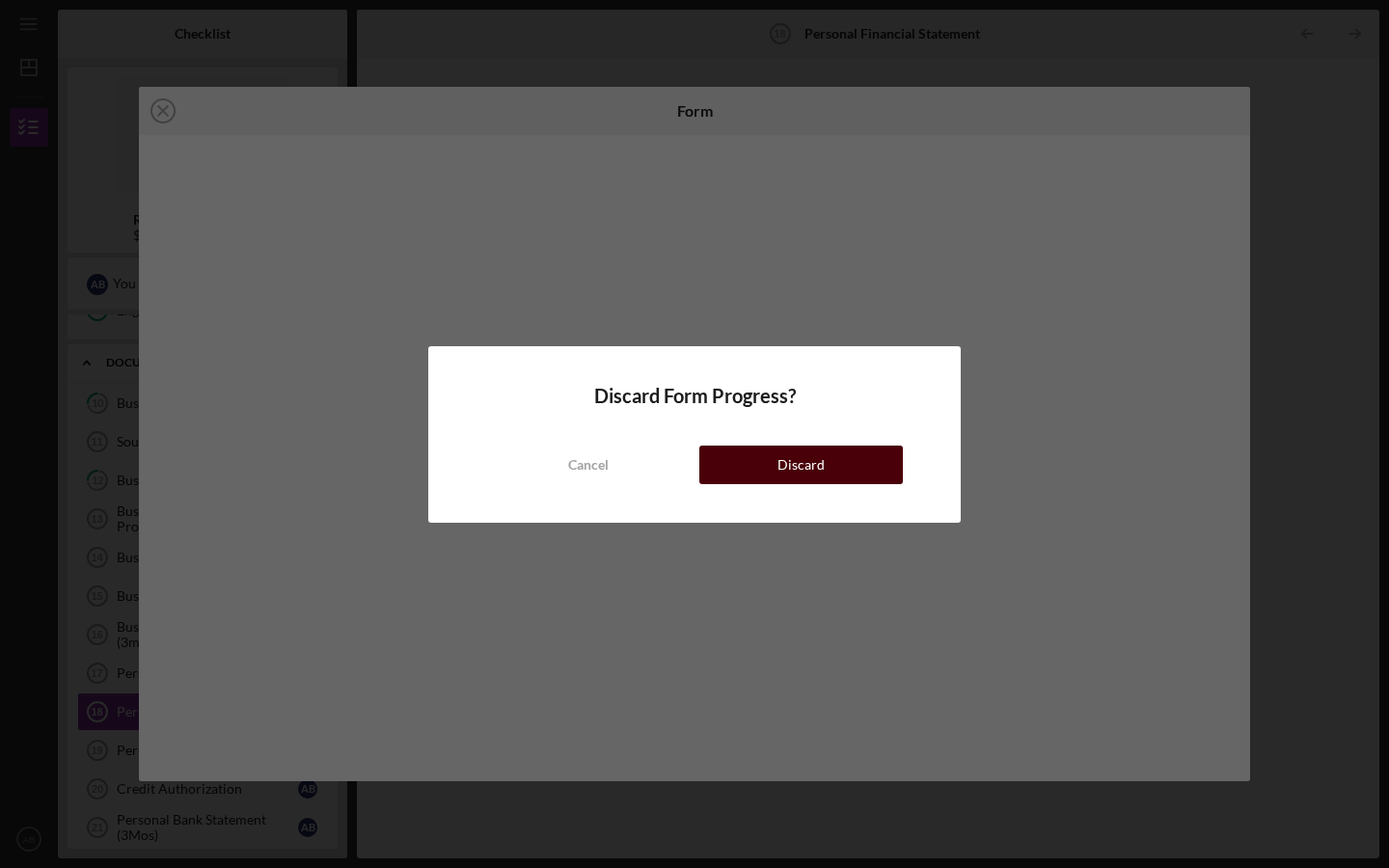 click on "Discard" at bounding box center [801, 465] 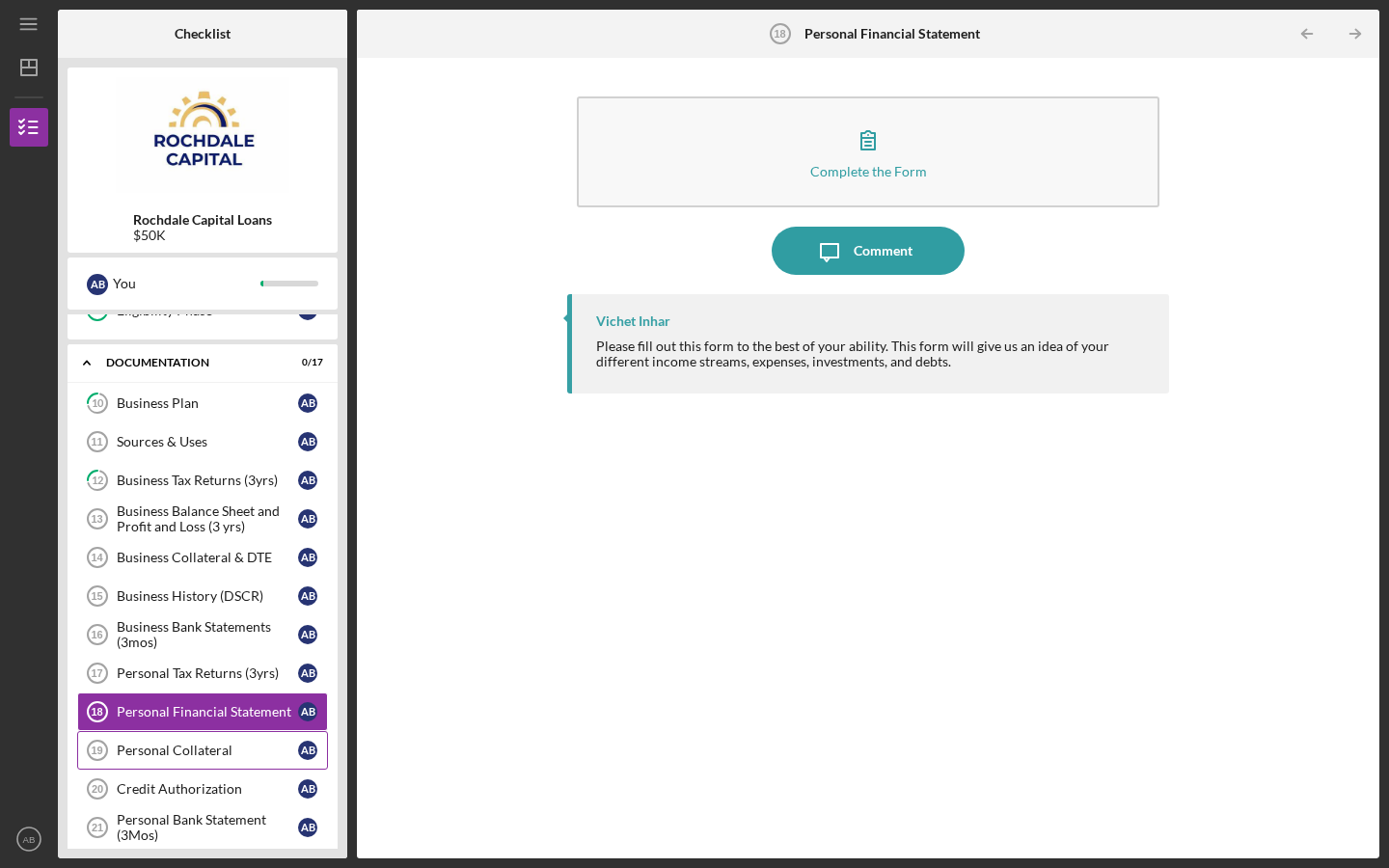 click on "Personal Collateral 19 Personal Collateral A B" at bounding box center (203, 750) 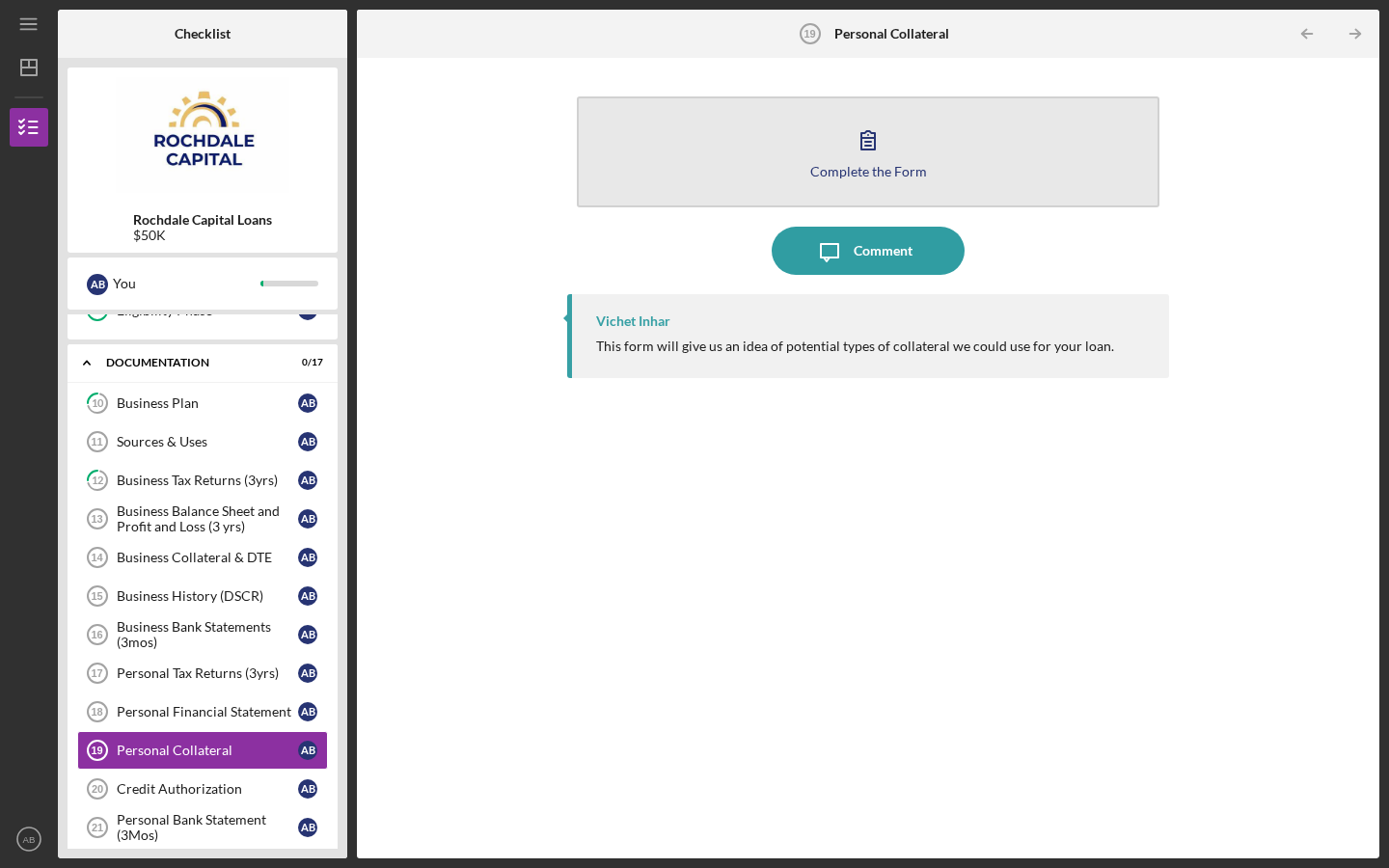 click on "Complete the Form" at bounding box center [868, 171] 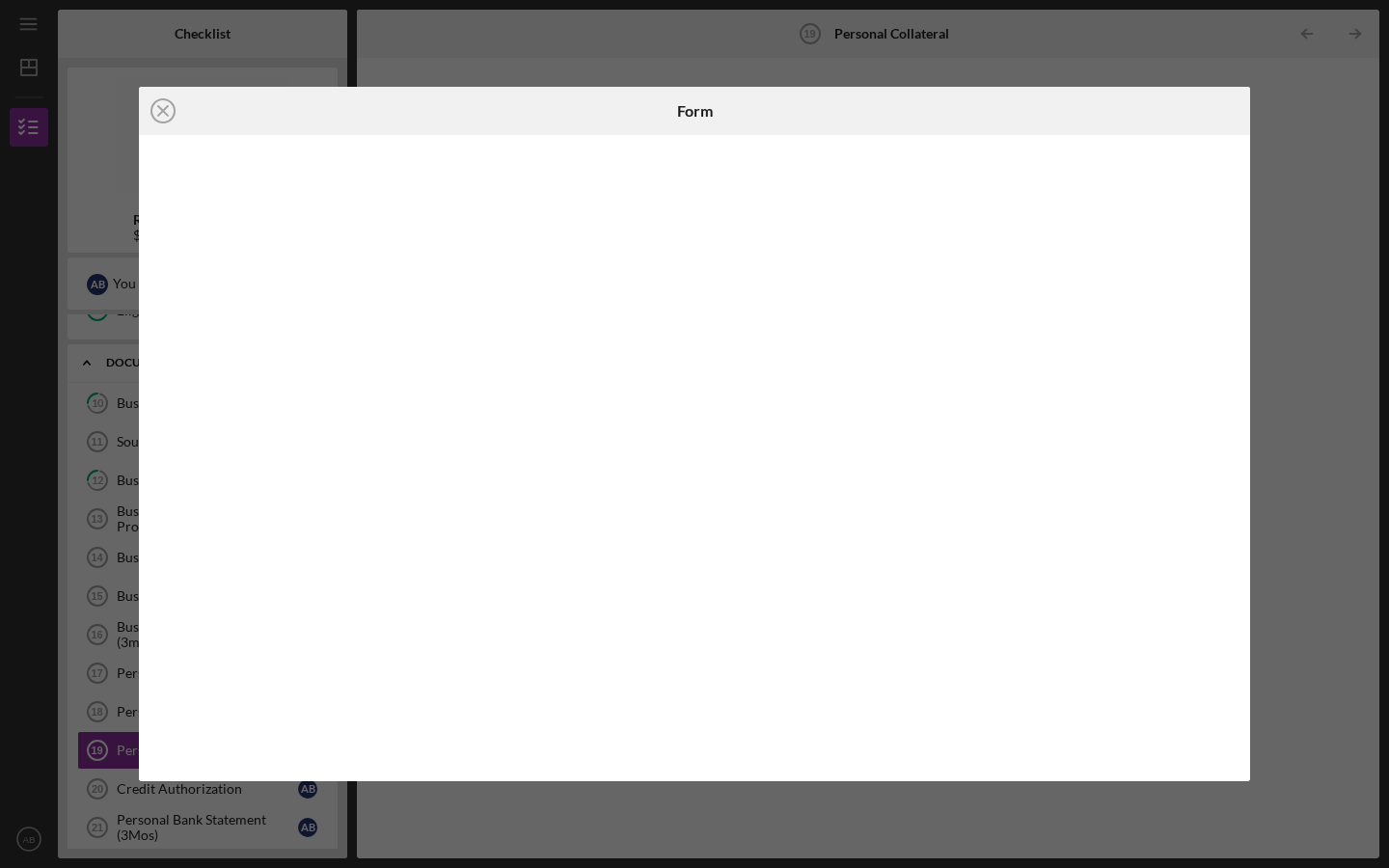 click on "Icon/Close Form" at bounding box center (694, 434) 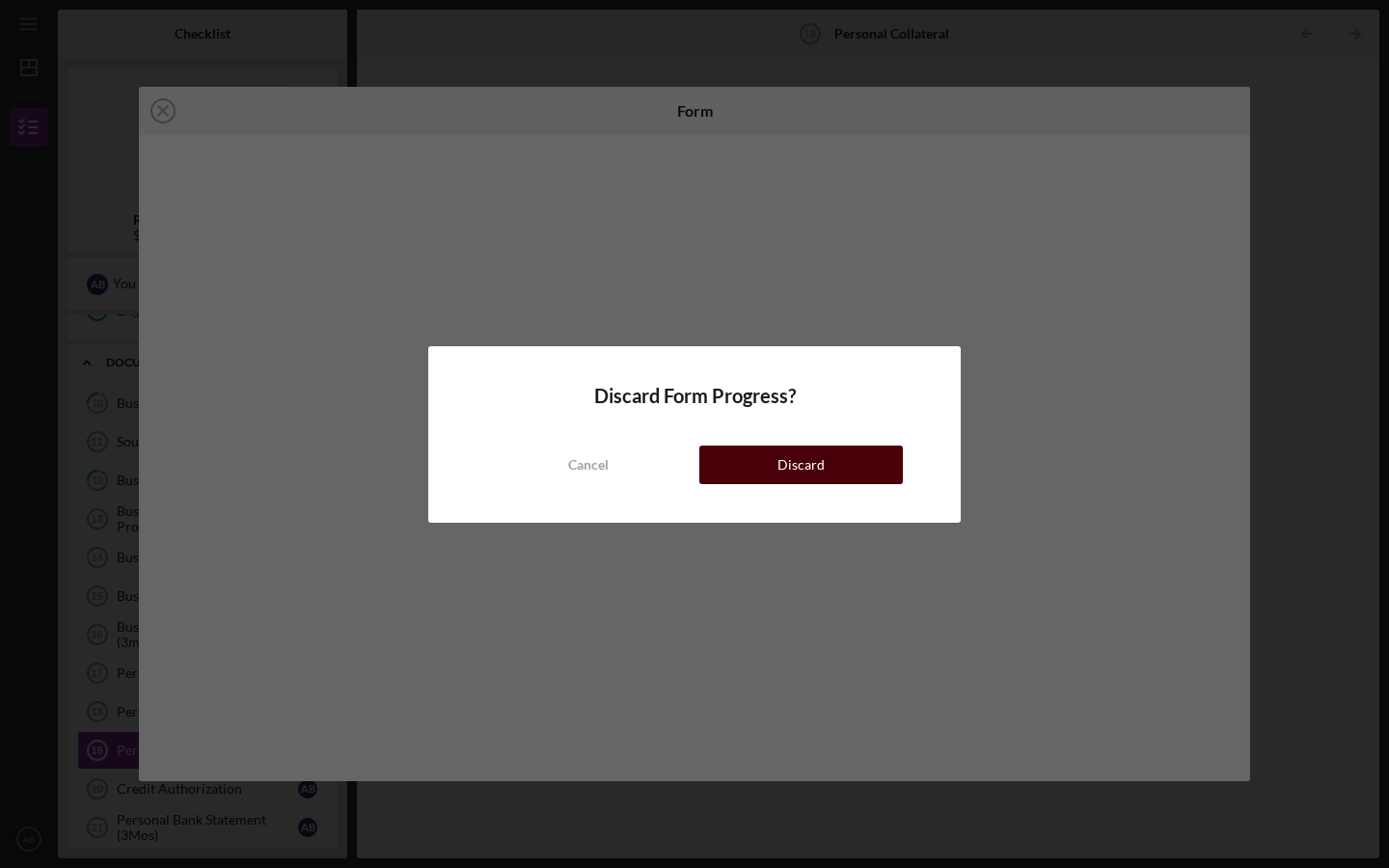 click on "Discard" at bounding box center (801, 465) 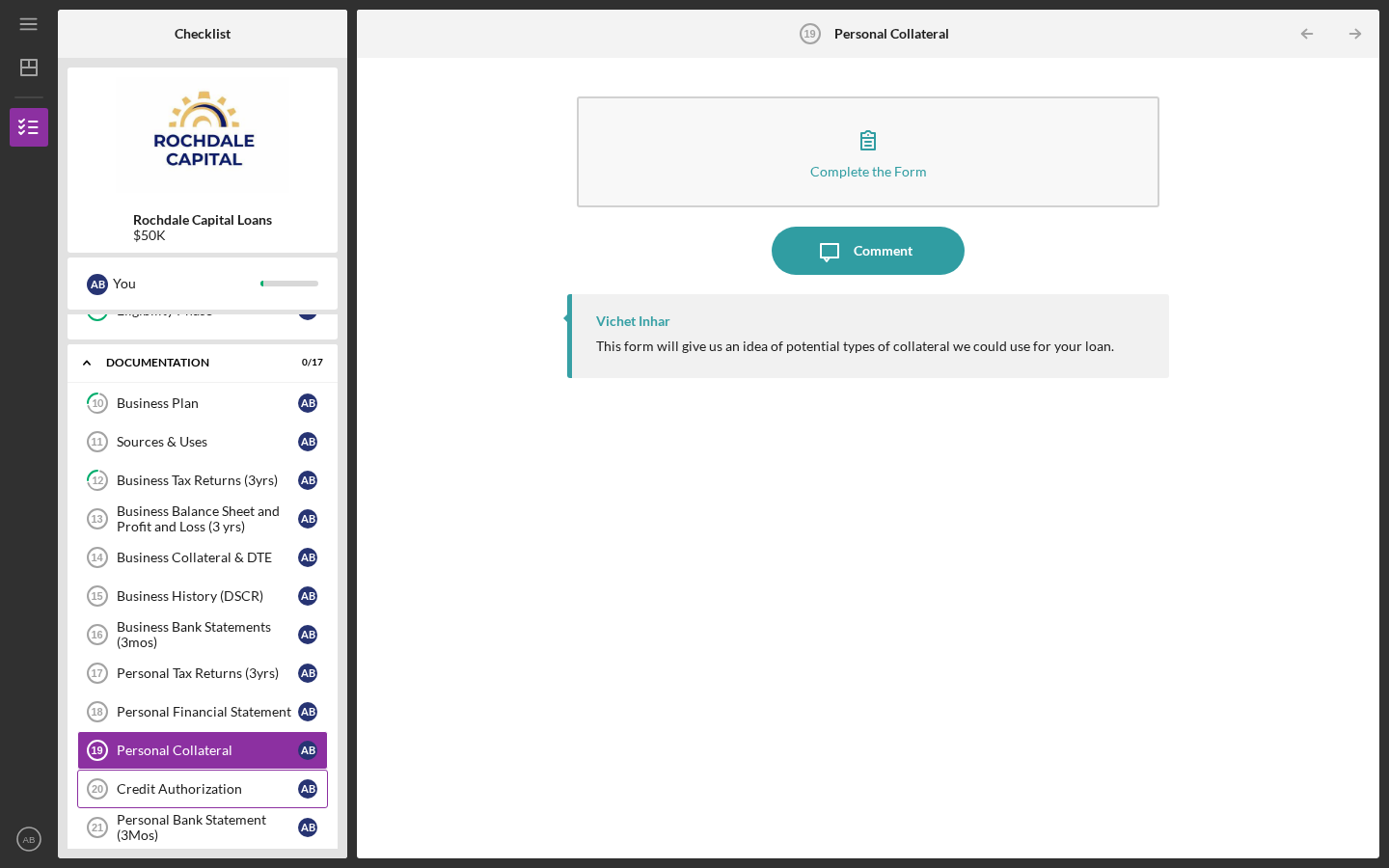 click on "Credit Authorization 20 Credit Authorization A B" at bounding box center [203, 789] 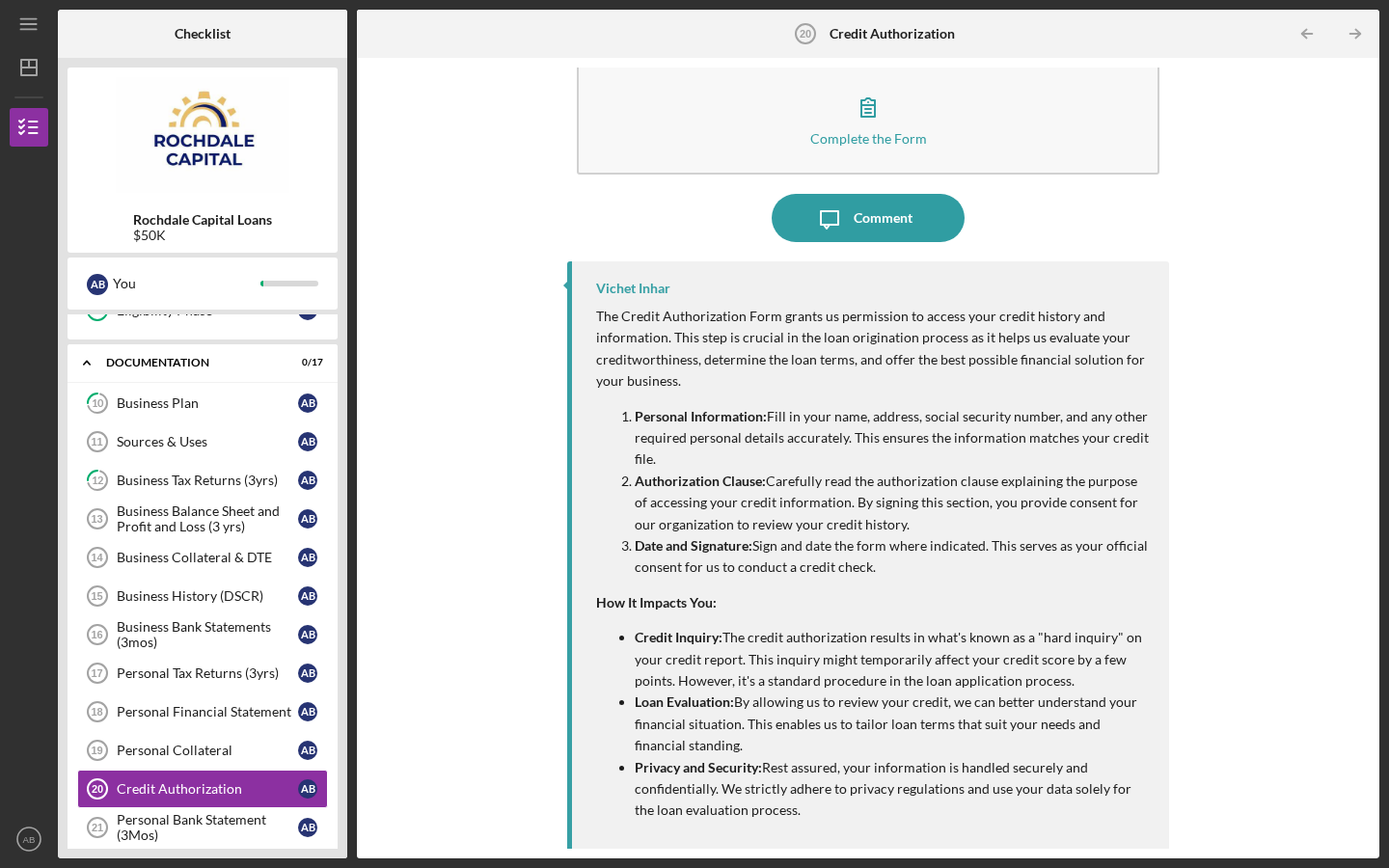 scroll, scrollTop: 35, scrollLeft: 0, axis: vertical 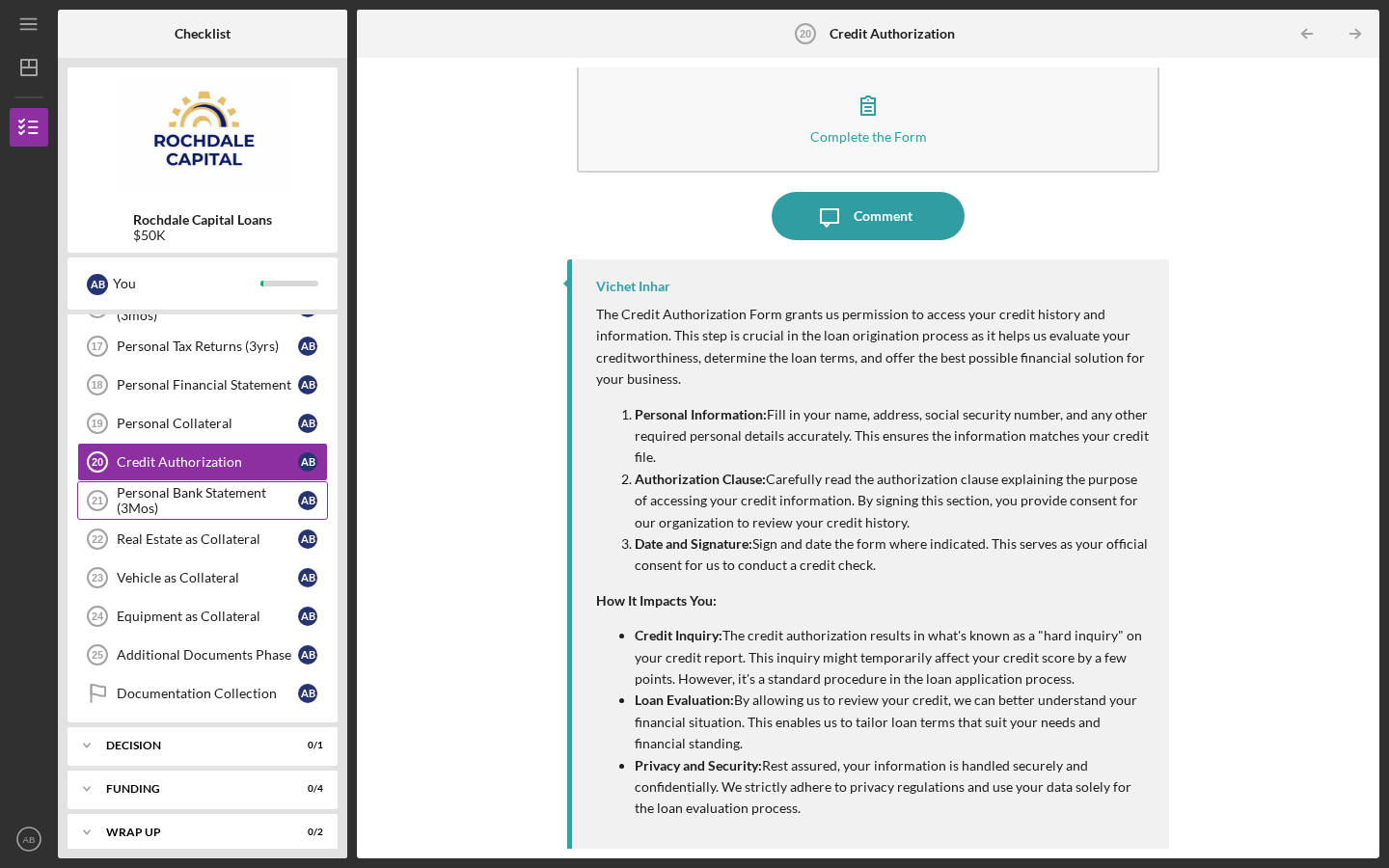 click on "Personal Bank Statement (3Mos)" at bounding box center [207, 501] 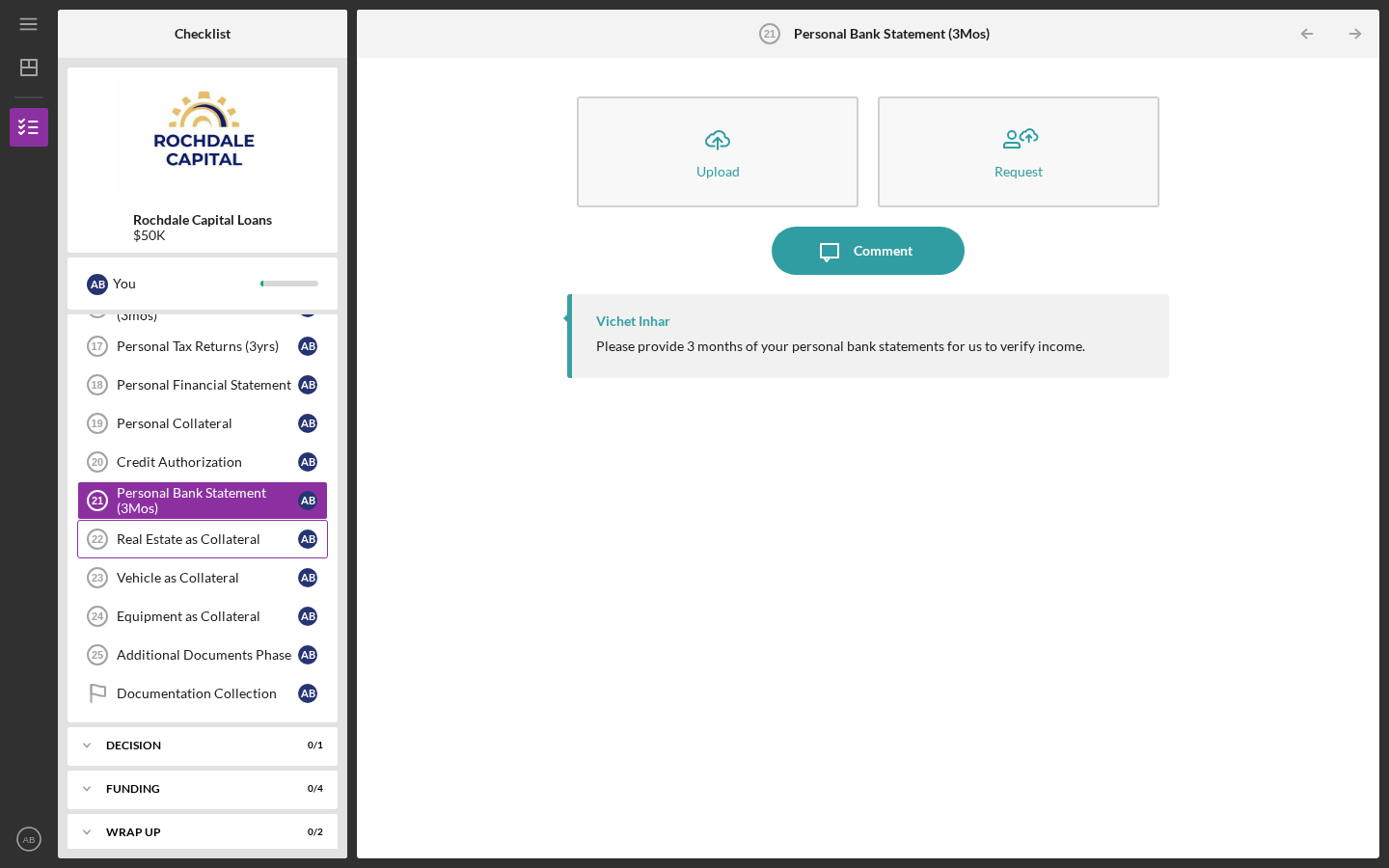 click on "Real Estate as Collateral" at bounding box center [207, 539] 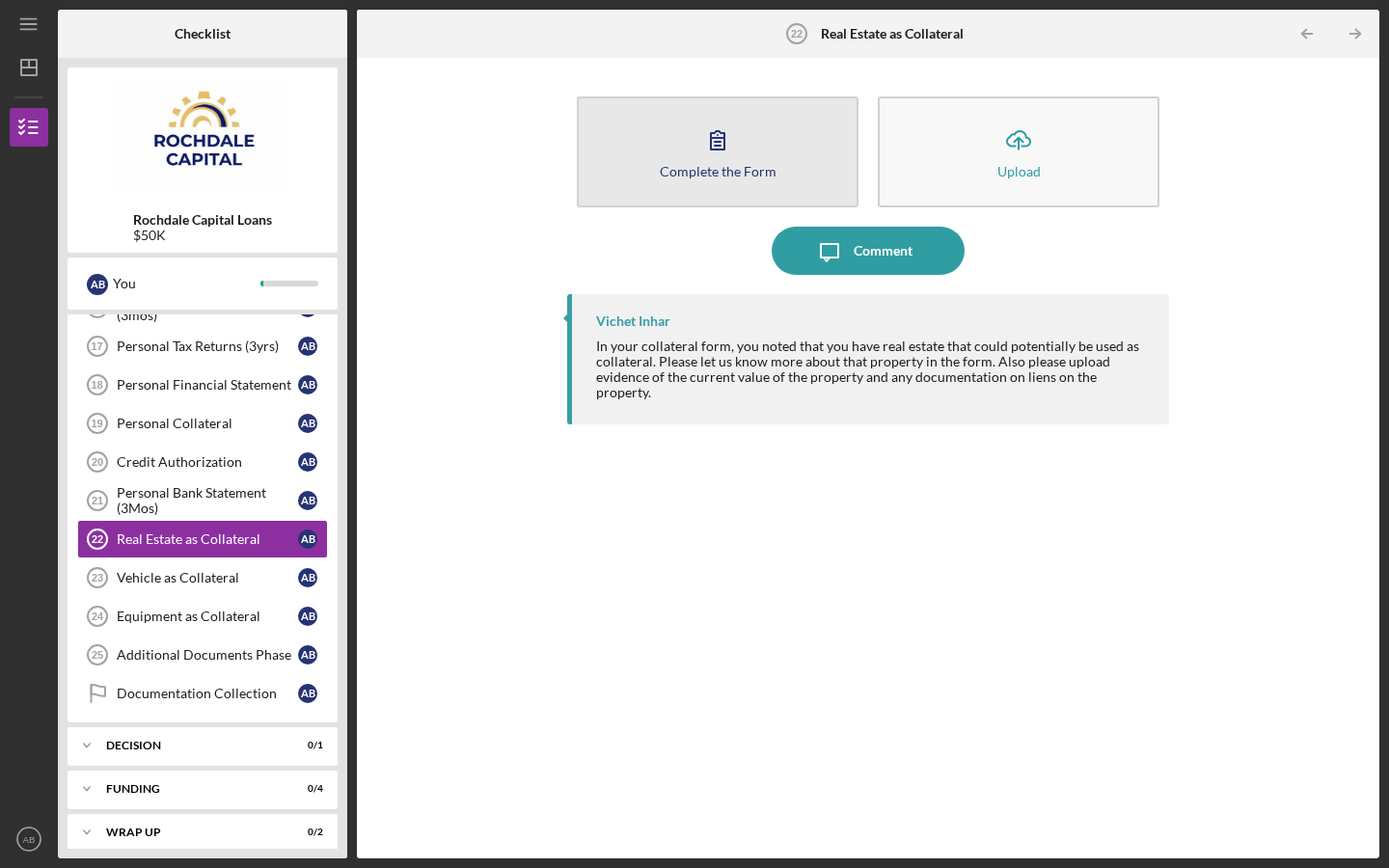click on "Complete the Form Form" at bounding box center [718, 151] 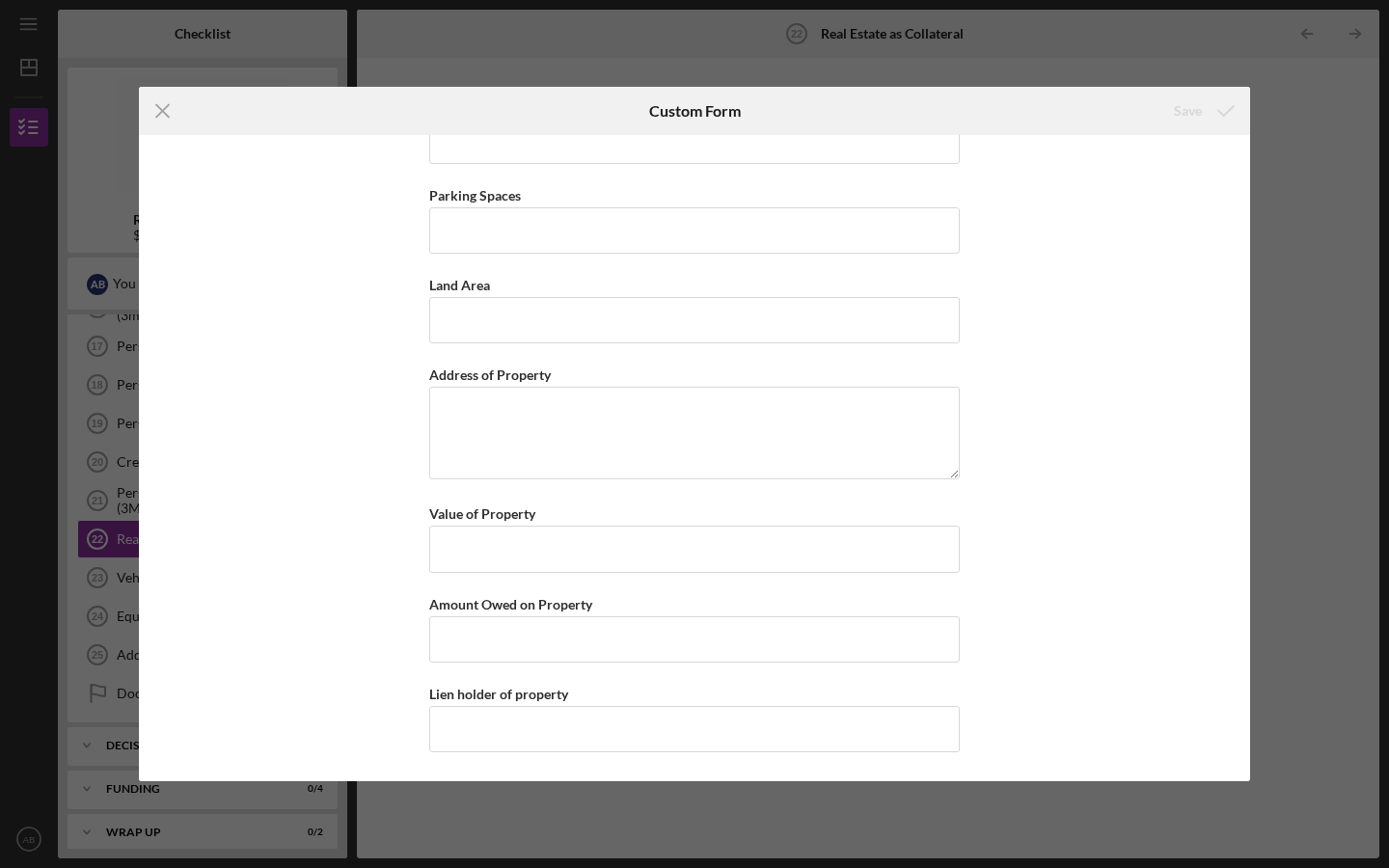 scroll, scrollTop: 811, scrollLeft: 0, axis: vertical 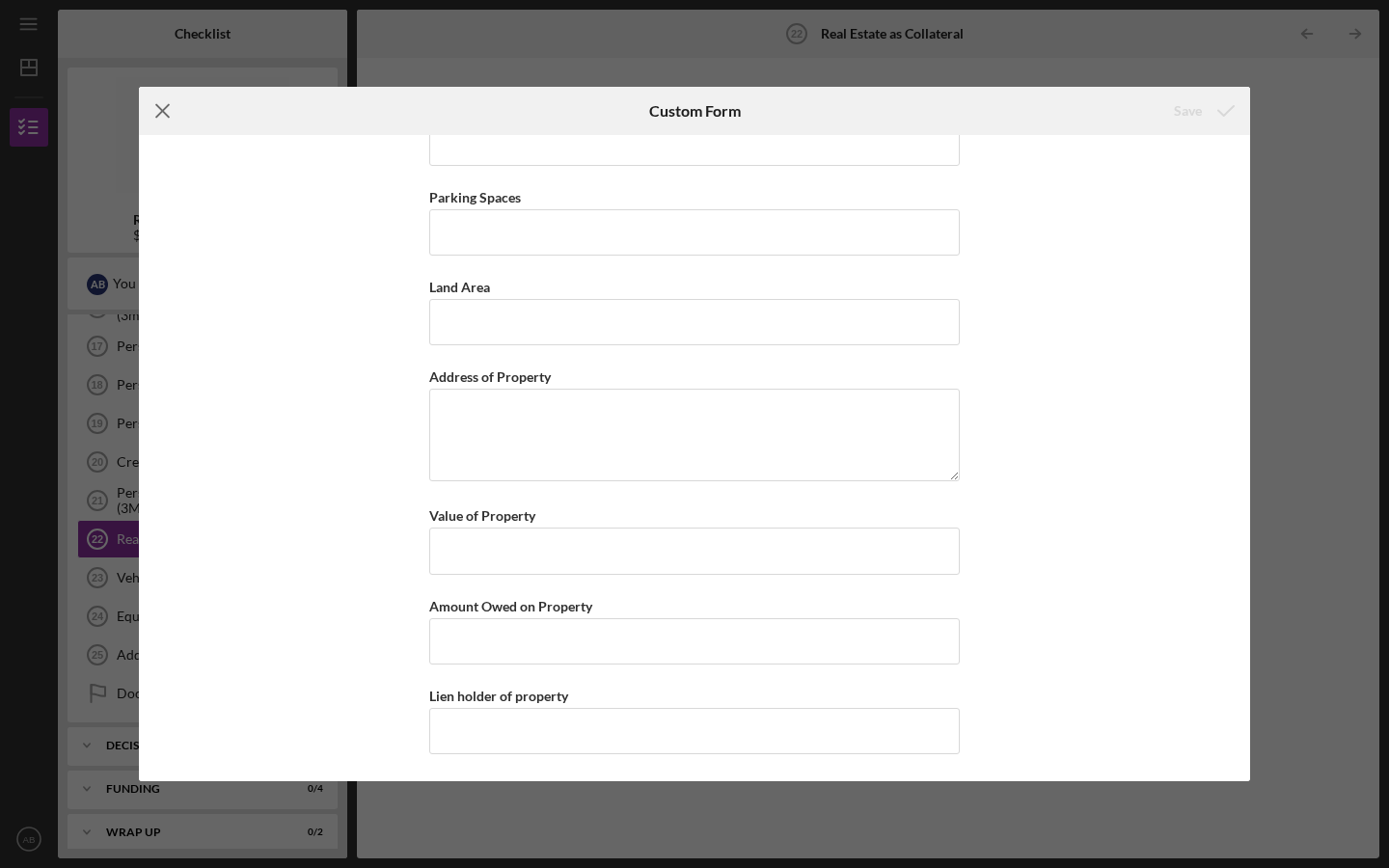 click on "Icon/Menu Close" 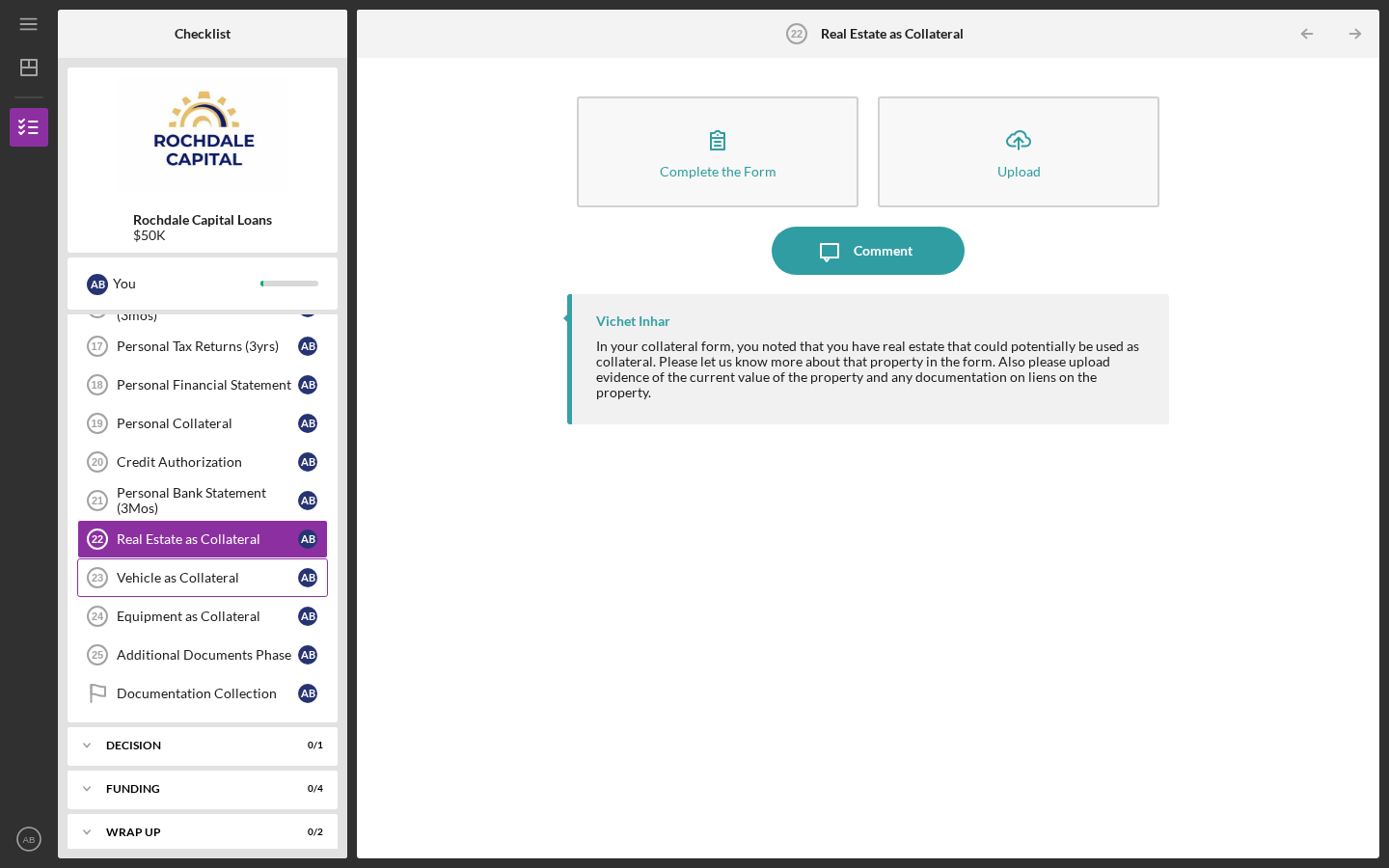 click on "Vehicle as Collateral 23 Vehicle as Collateral A B" at bounding box center [203, 578] 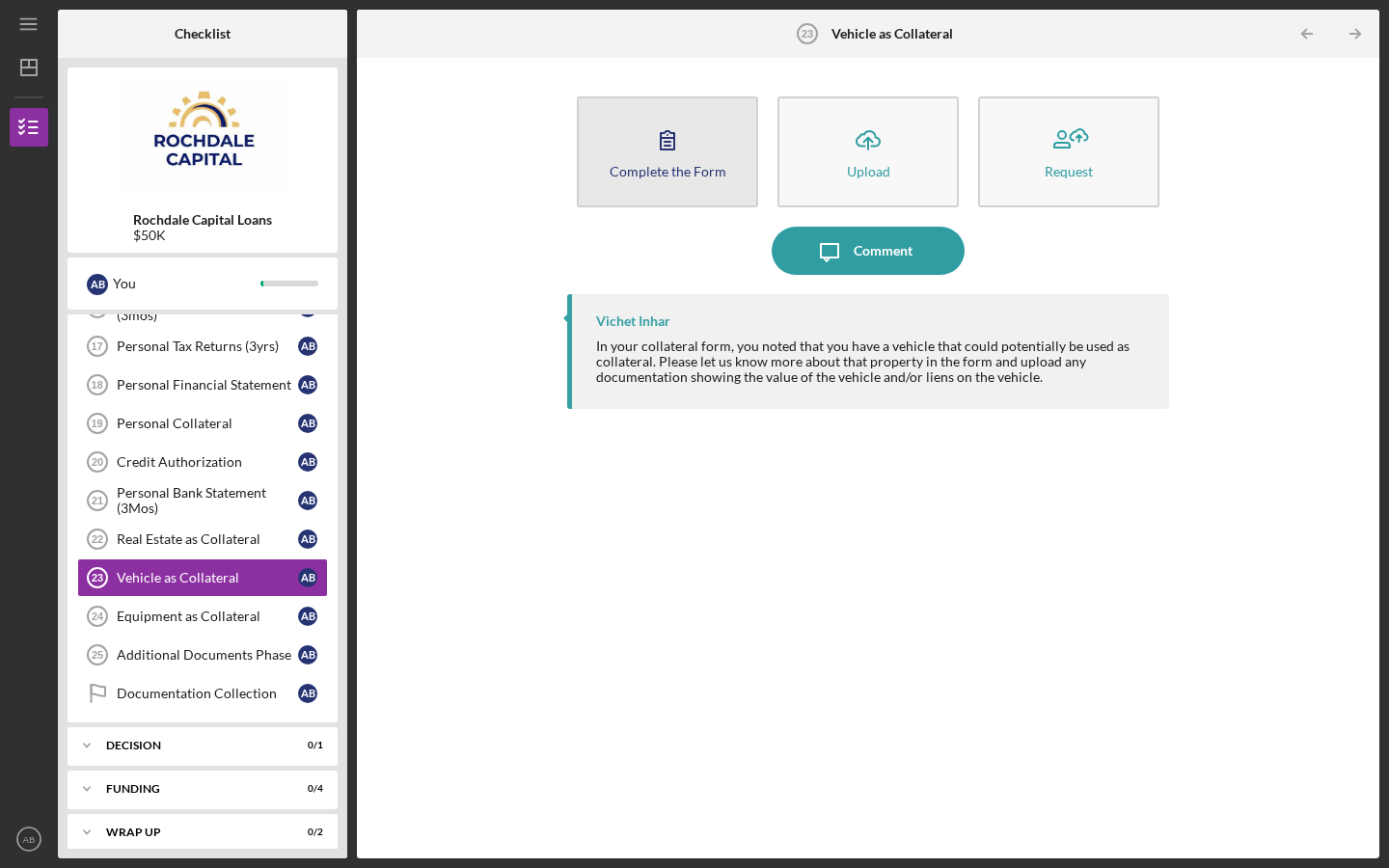 click on "Complete the Form Form" at bounding box center [667, 151] 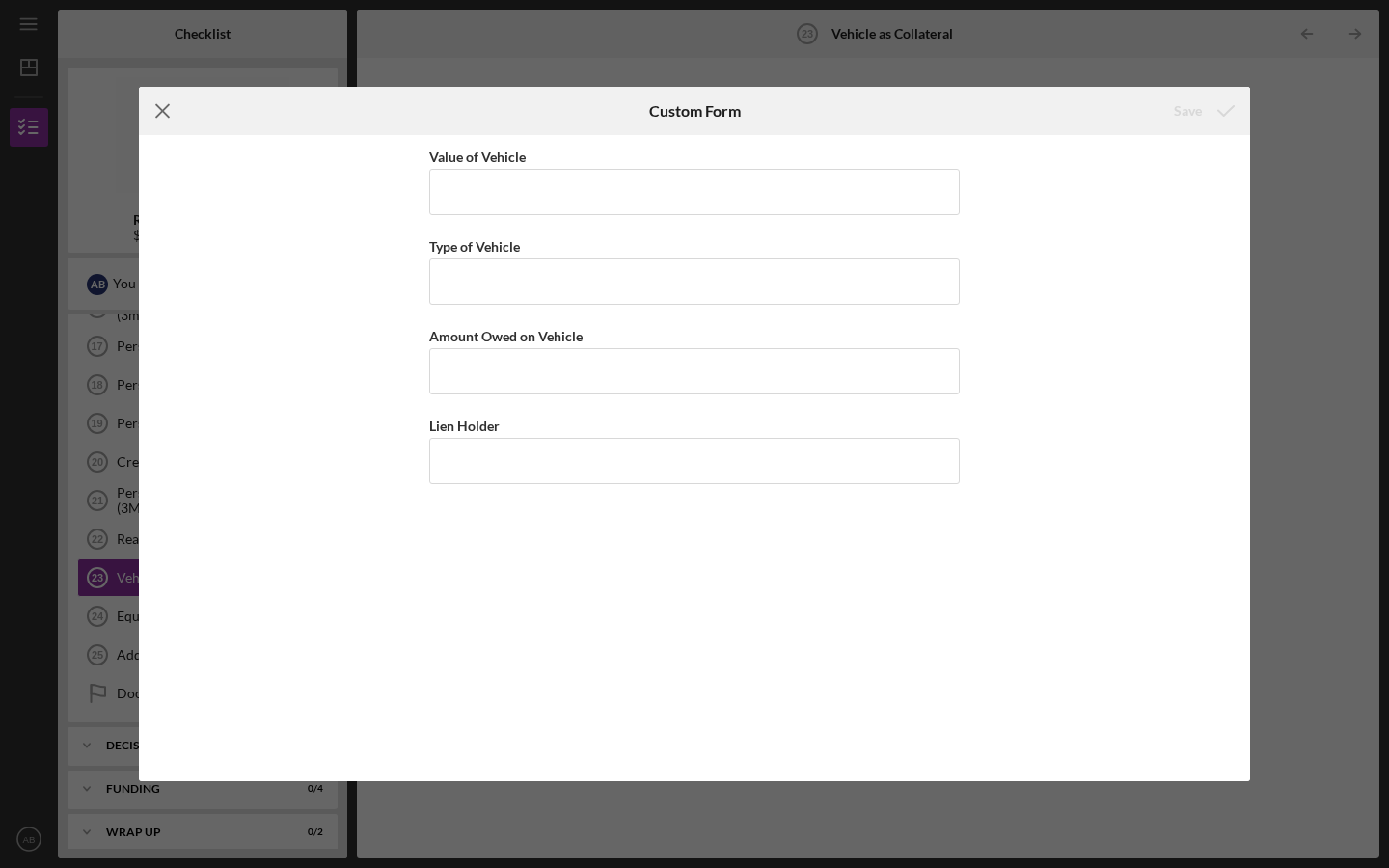 click on "Icon/Menu Close" 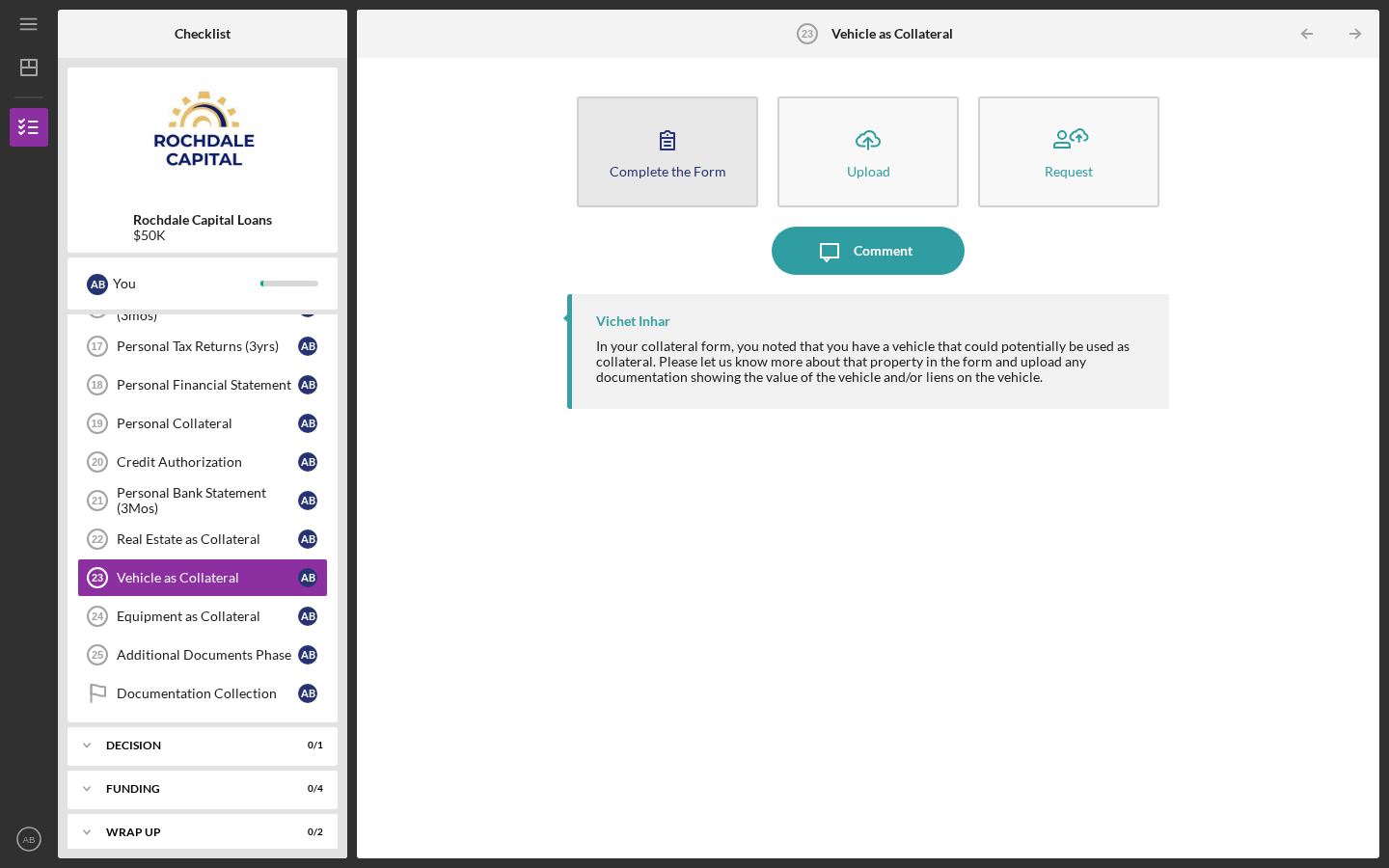 click on "Complete the Form Form" at bounding box center (667, 151) 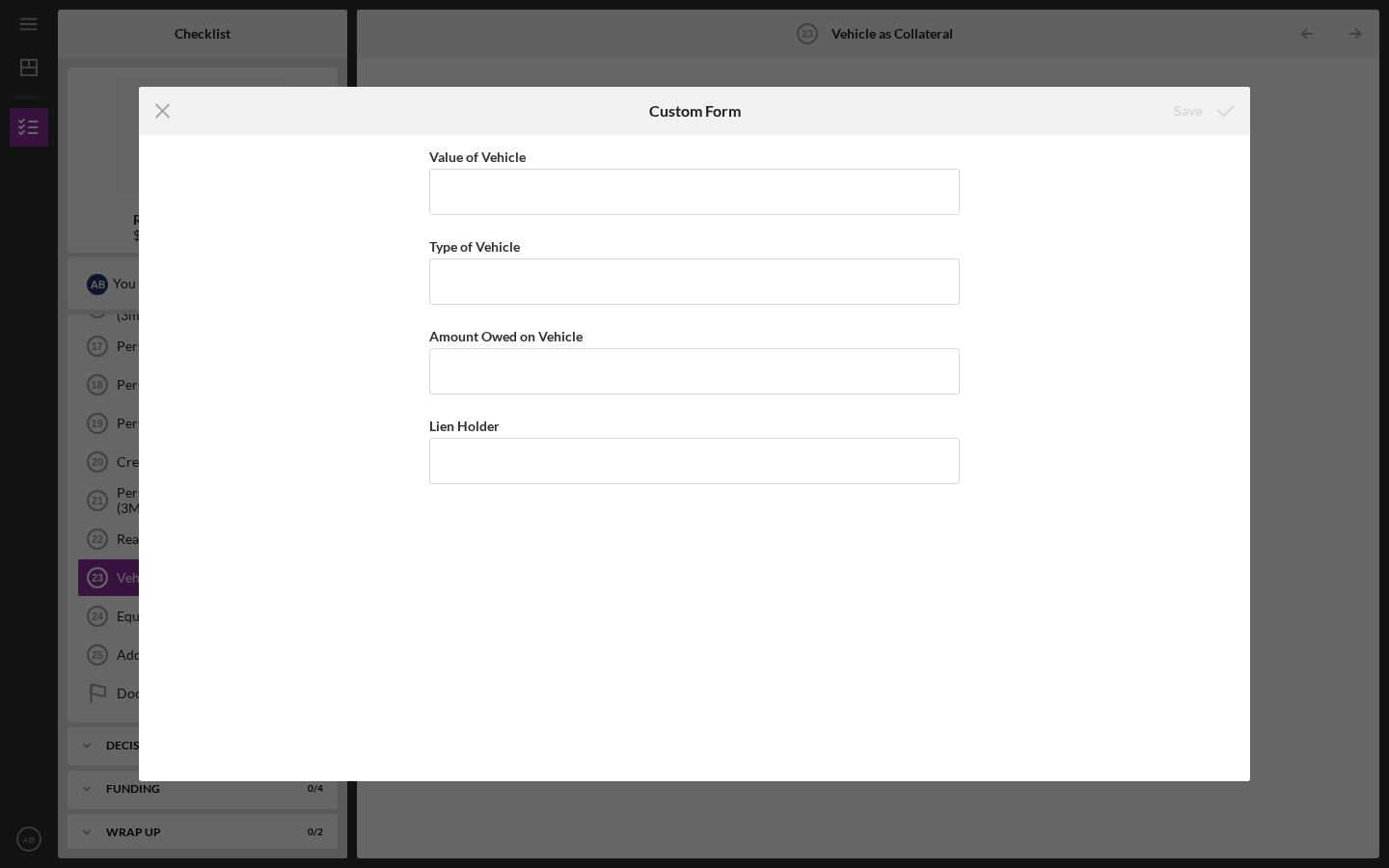 click on "Icon/Menu Close Custom Form Save Value of Vehicle Type of Vehicle Amount Owed on Vehicle Lien Holder Cancel Save" at bounding box center (694, 434) 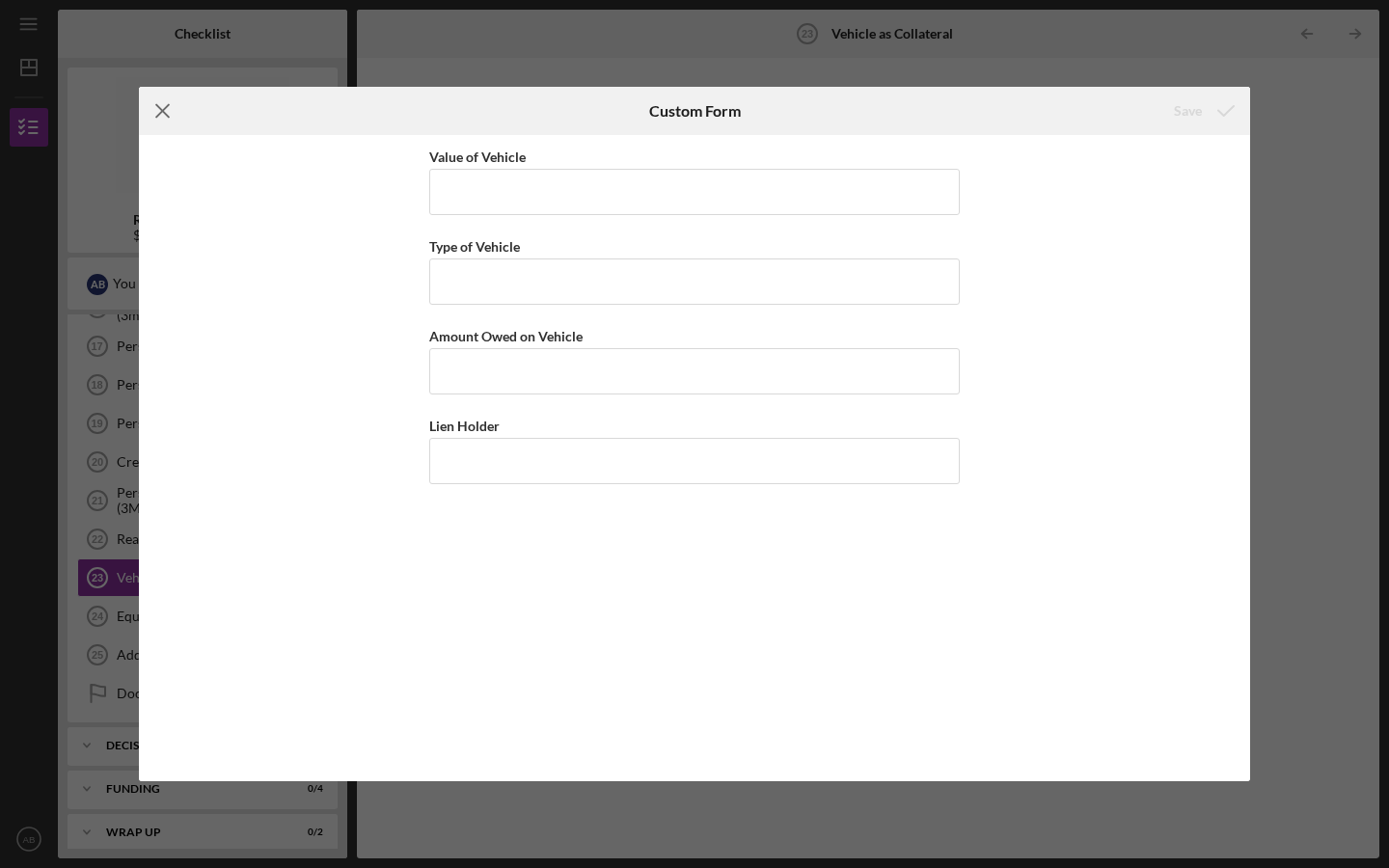 click on "Icon/Menu Close" 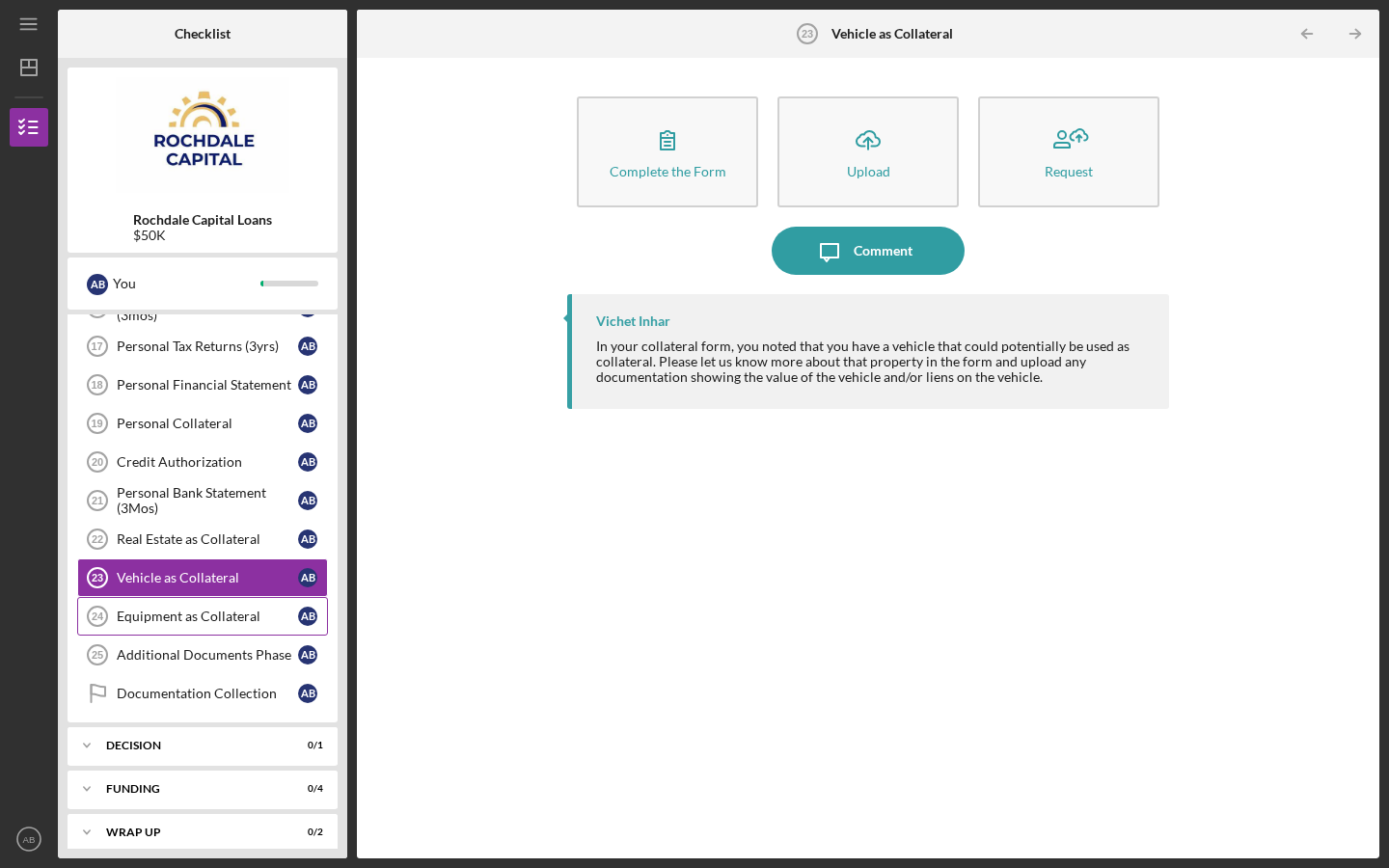 click on "Equipment as Collateral" at bounding box center [207, 616] 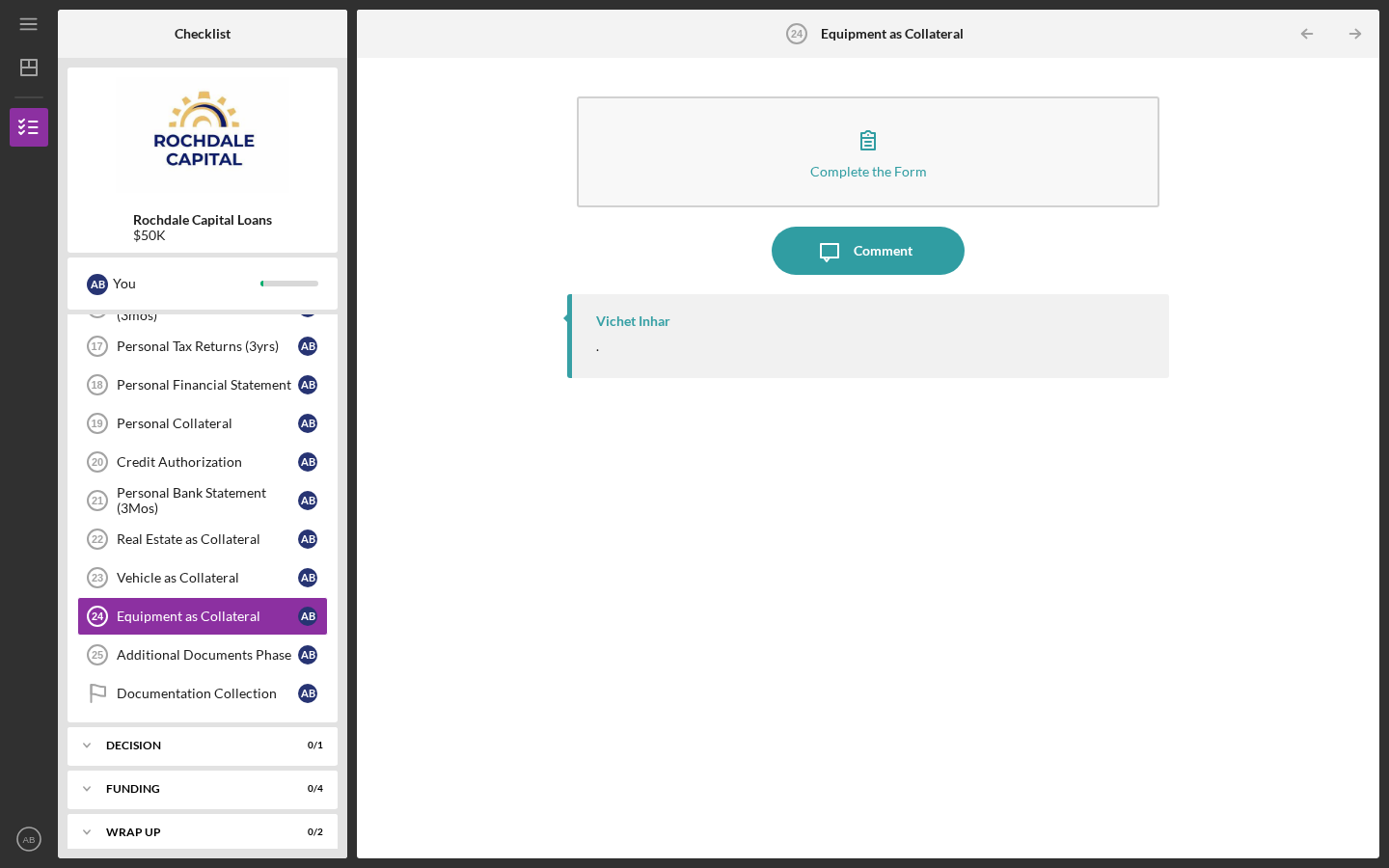 drag, startPoint x: 636, startPoint y: 351, endPoint x: 411, endPoint y: 492, distance: 265.52966 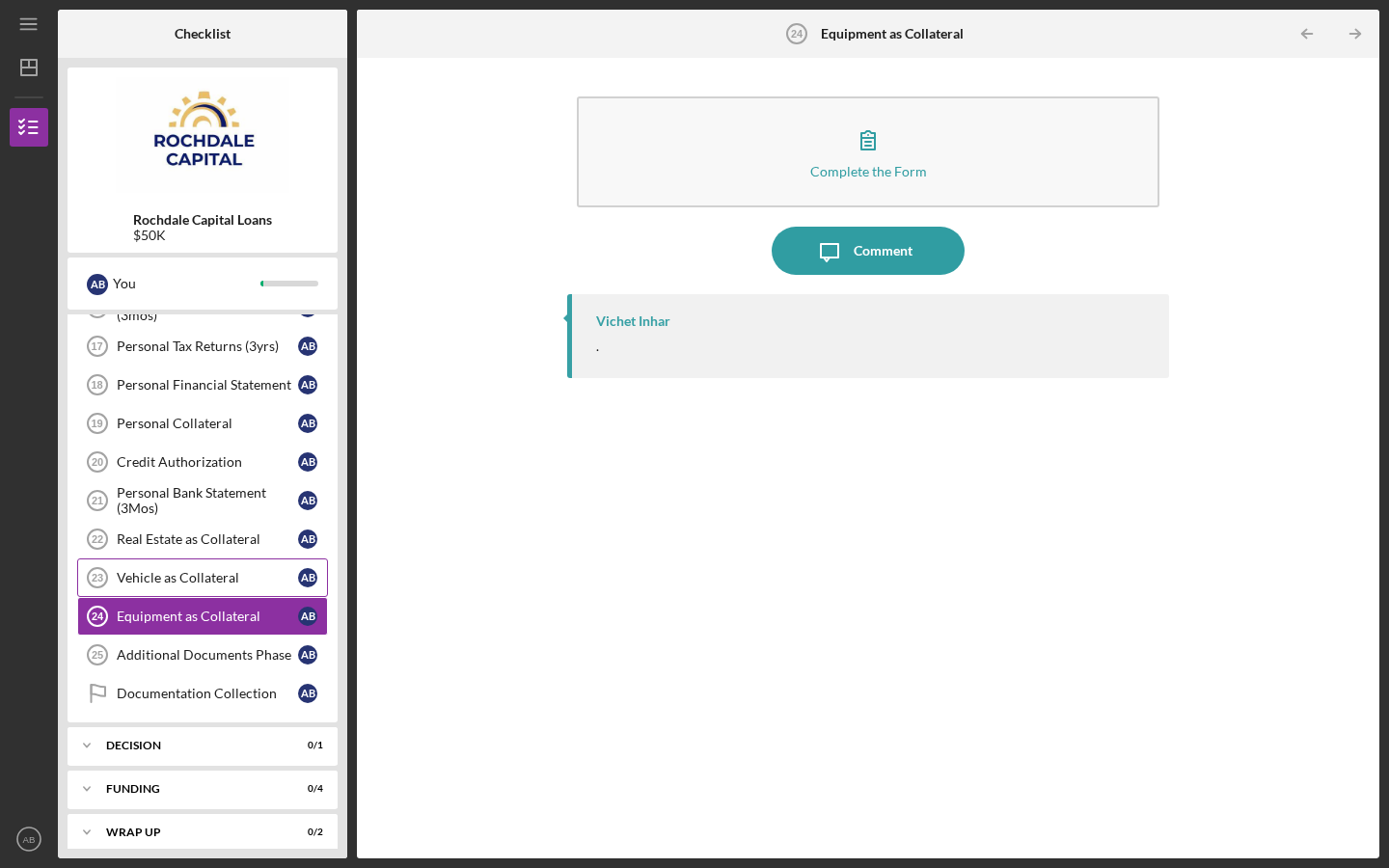 click on "Vehicle as Collateral" at bounding box center (207, 578) 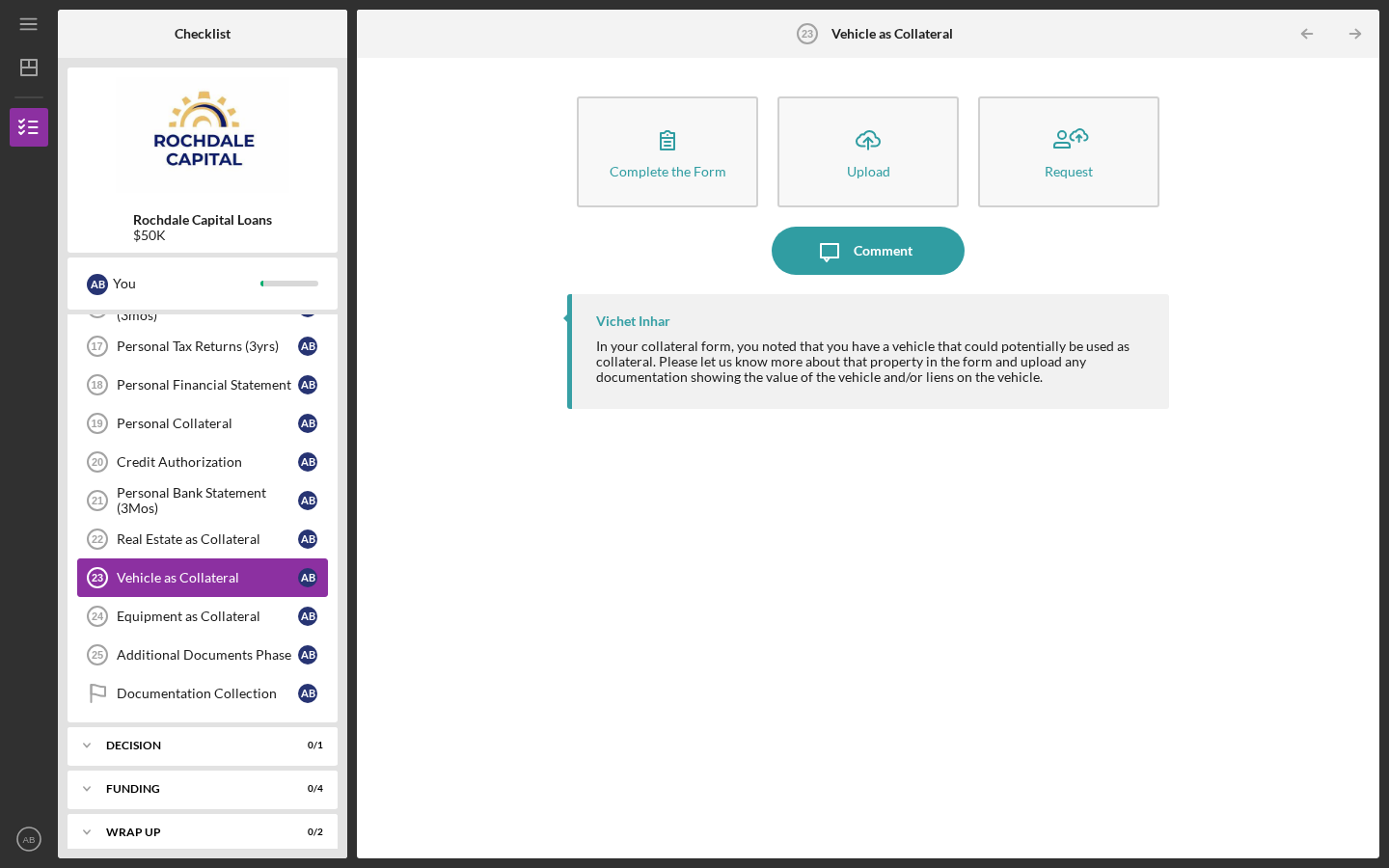 click on "Vehicle as Collateral 23 Vehicle as Collateral A B" at bounding box center [203, 578] 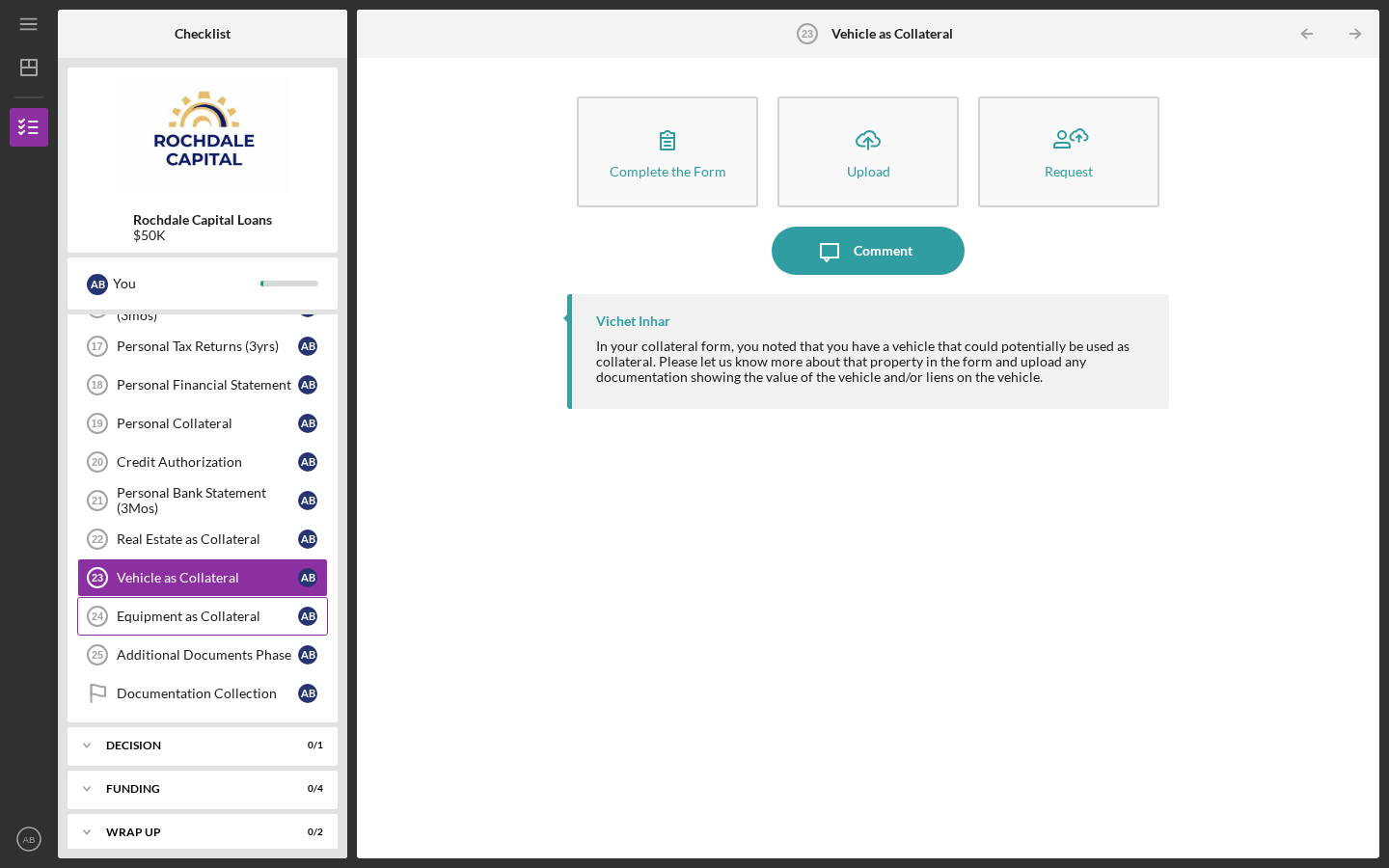 click on "Equipment as Collateral 24 Equipment as Collateral A B" at bounding box center [203, 616] 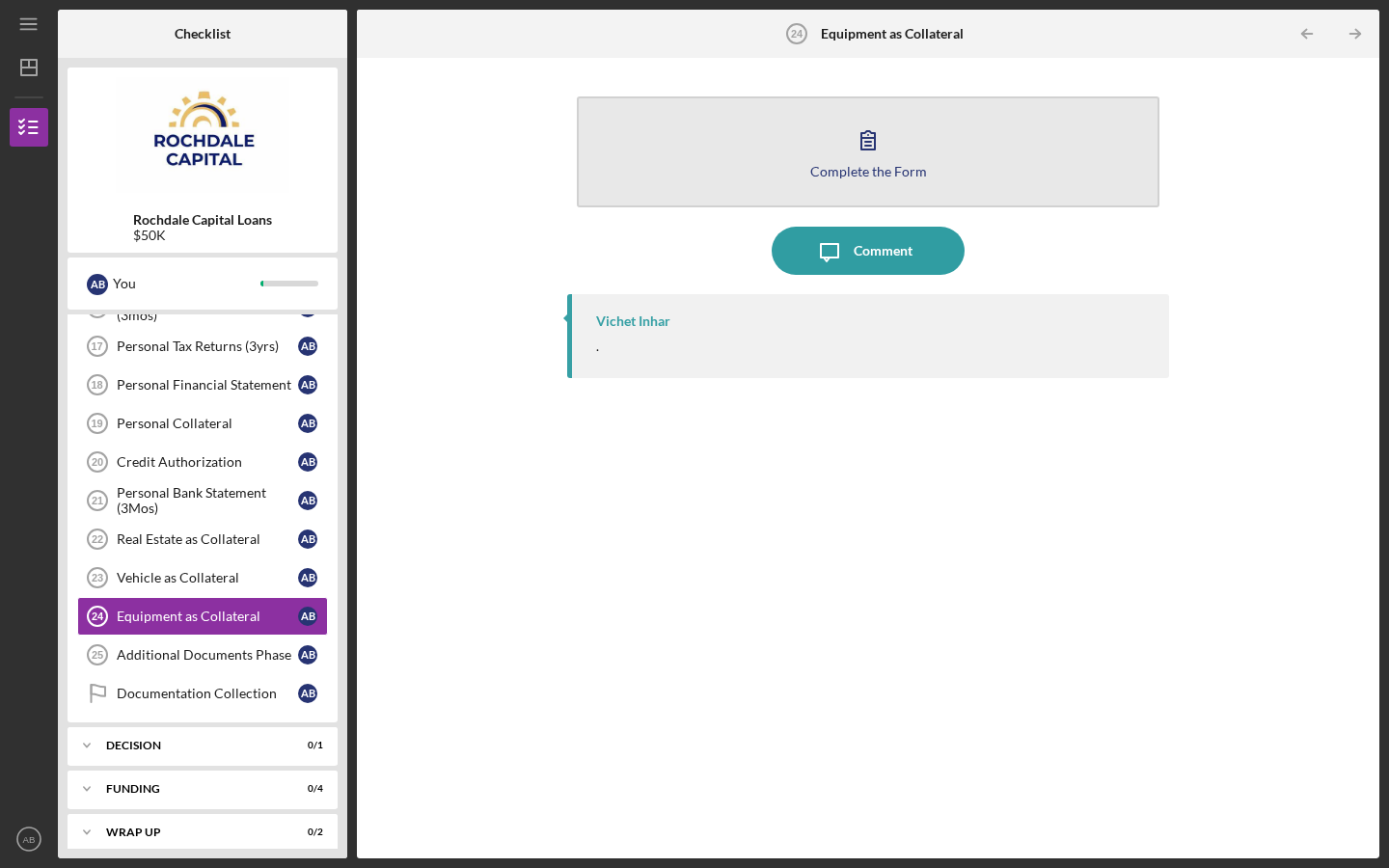 click on "Complete the Form Form" at bounding box center [868, 151] 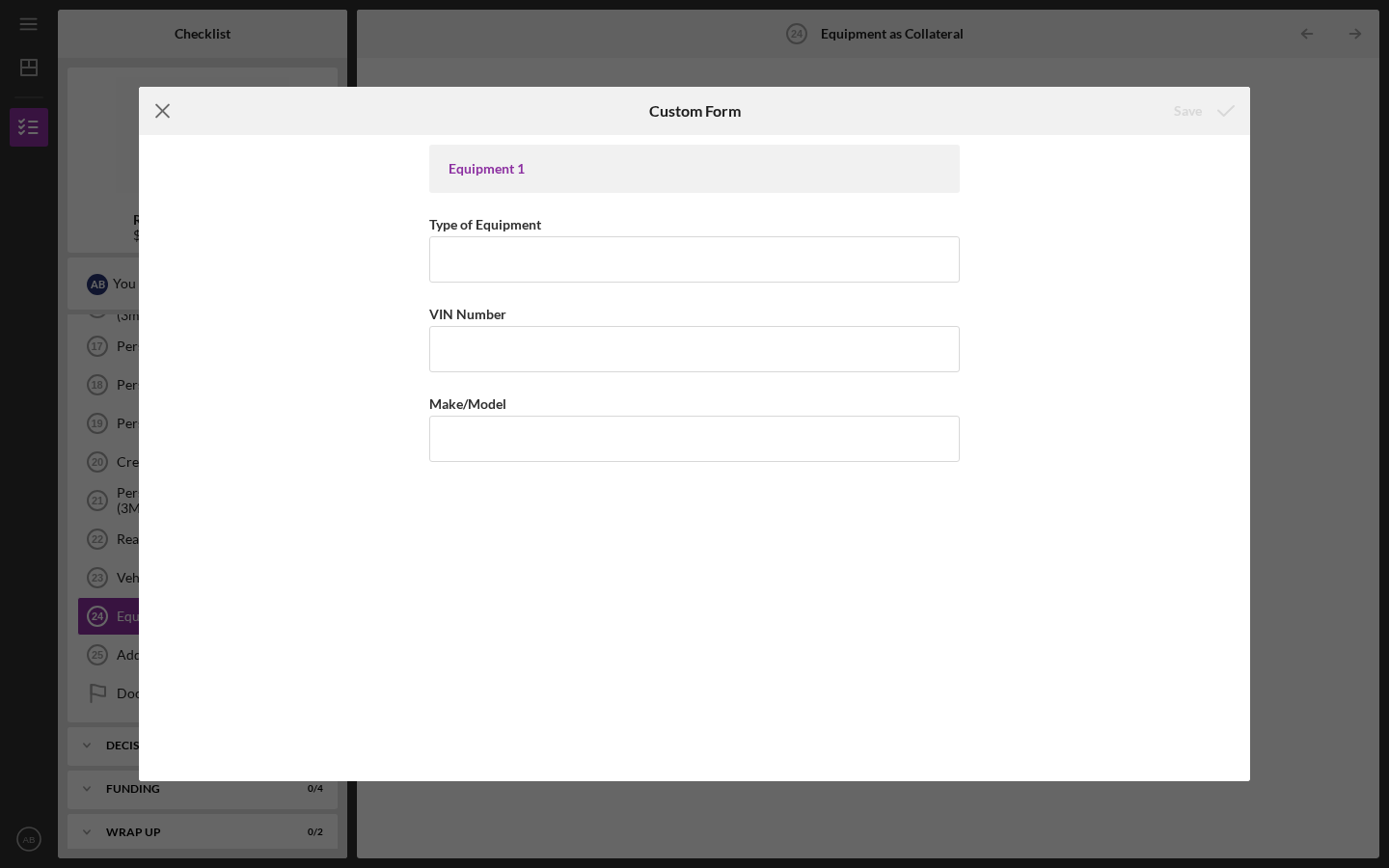 click on "Icon/Menu Close" 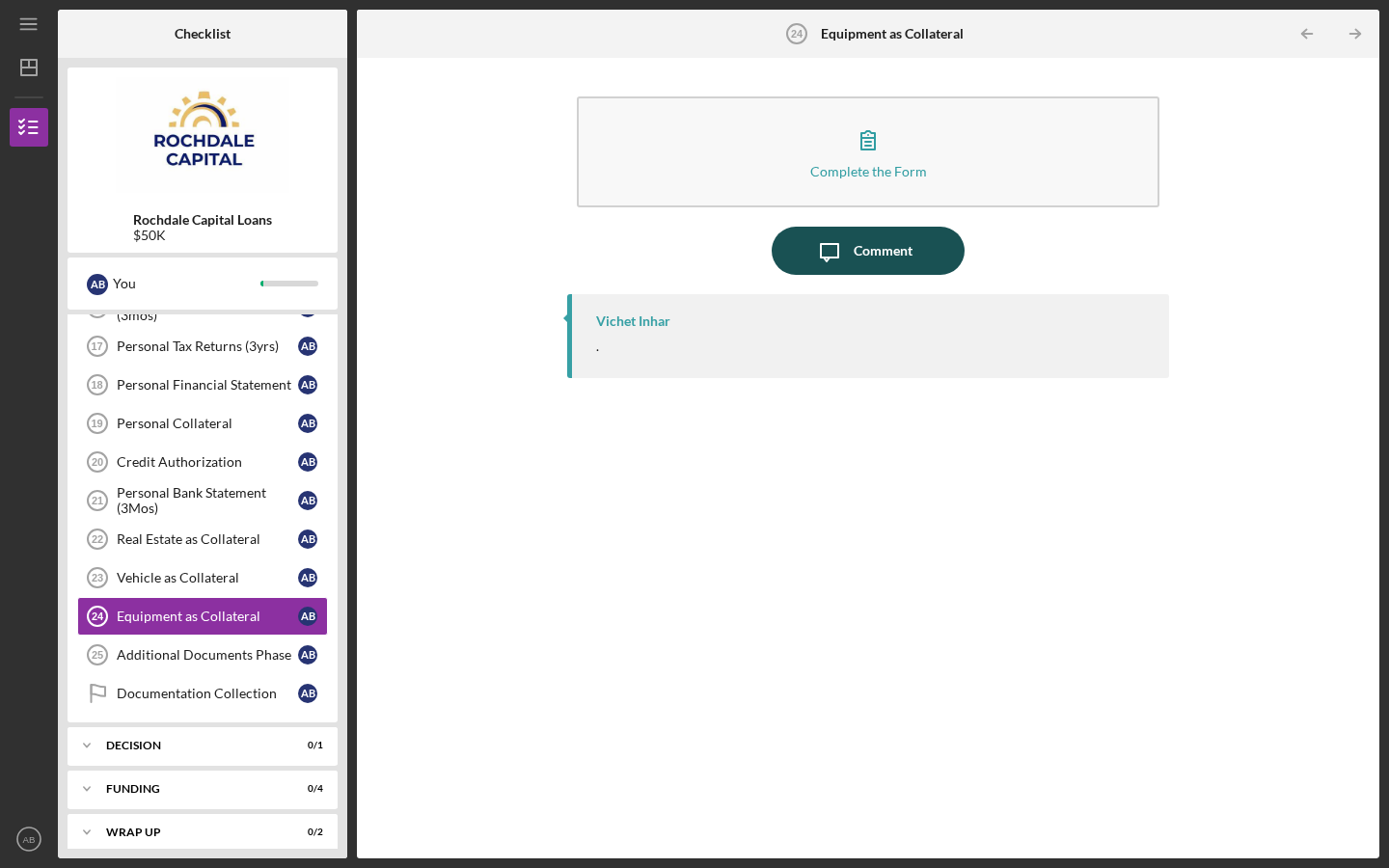 click on "Icon/Message Comment" at bounding box center [868, 251] 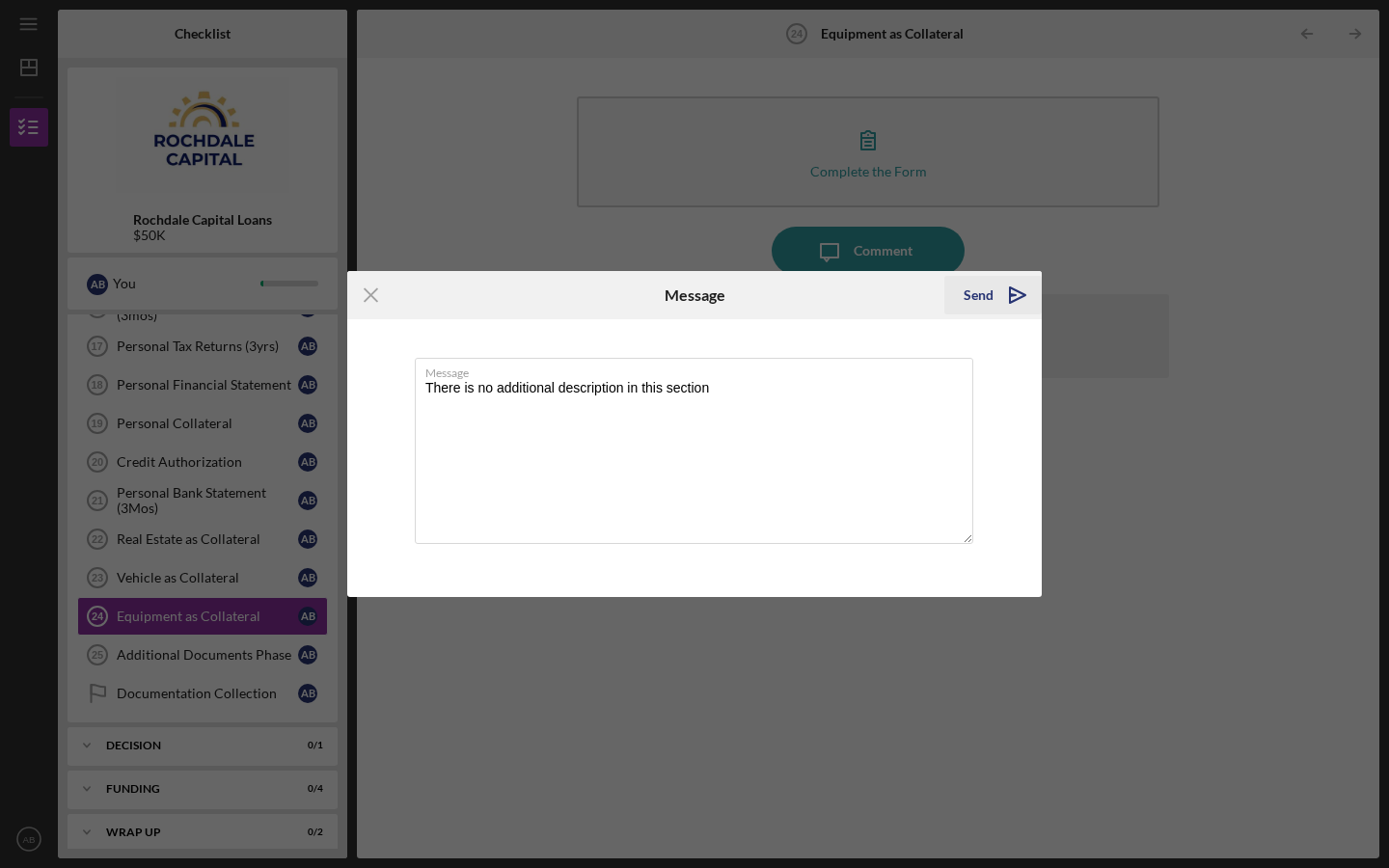 type on "There is no additional description in this section" 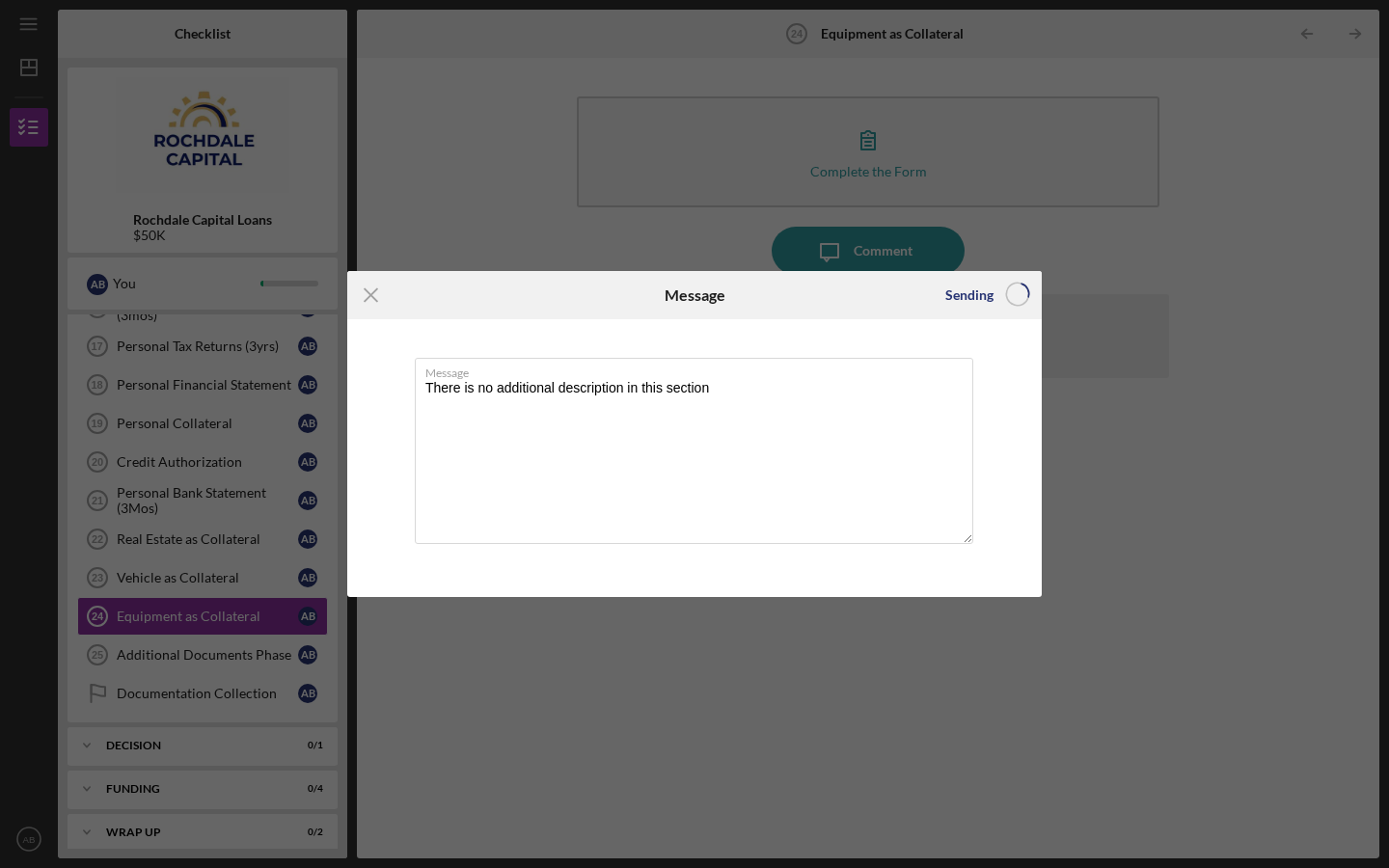type 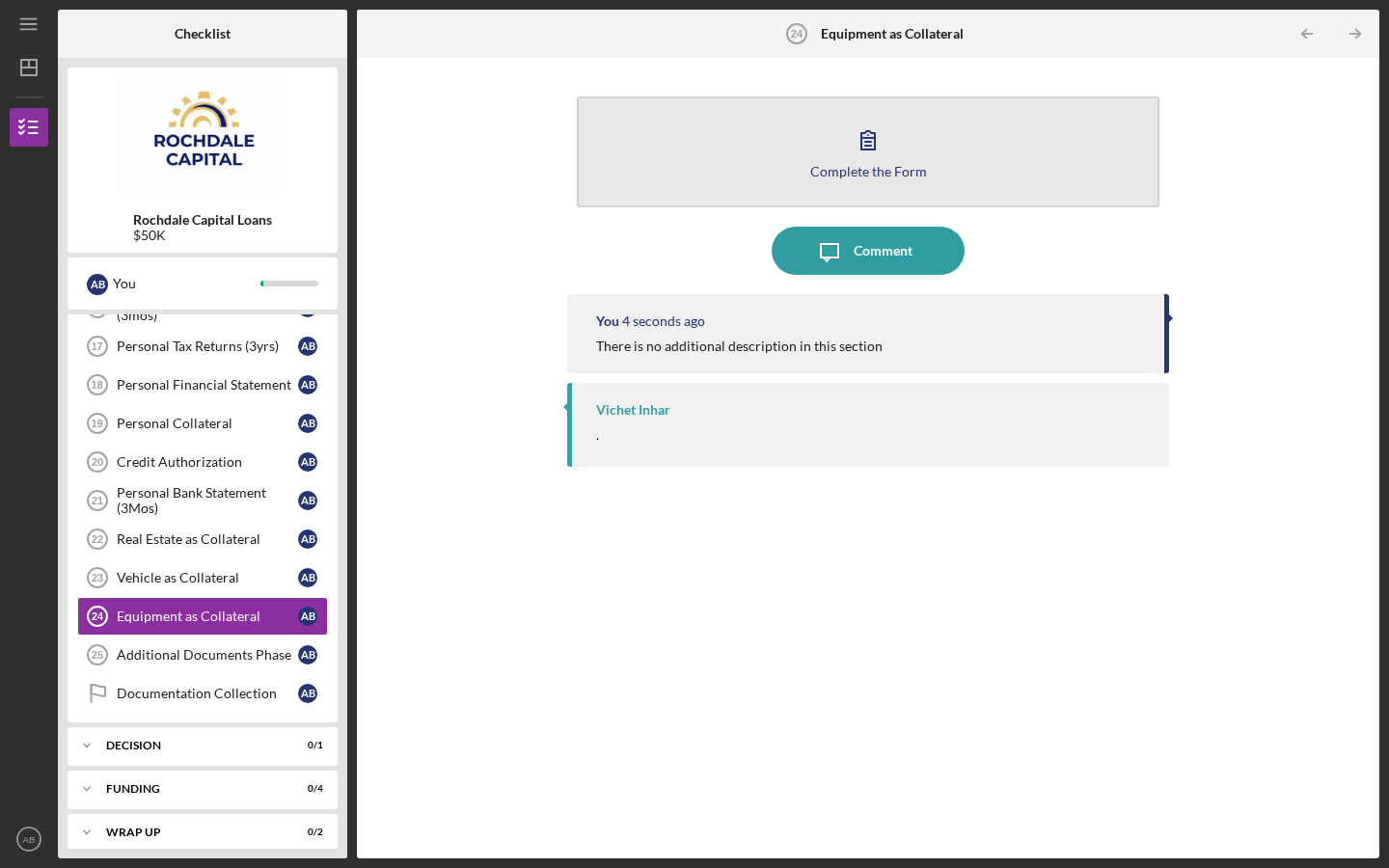 click on "Complete the Form Form" at bounding box center [868, 151] 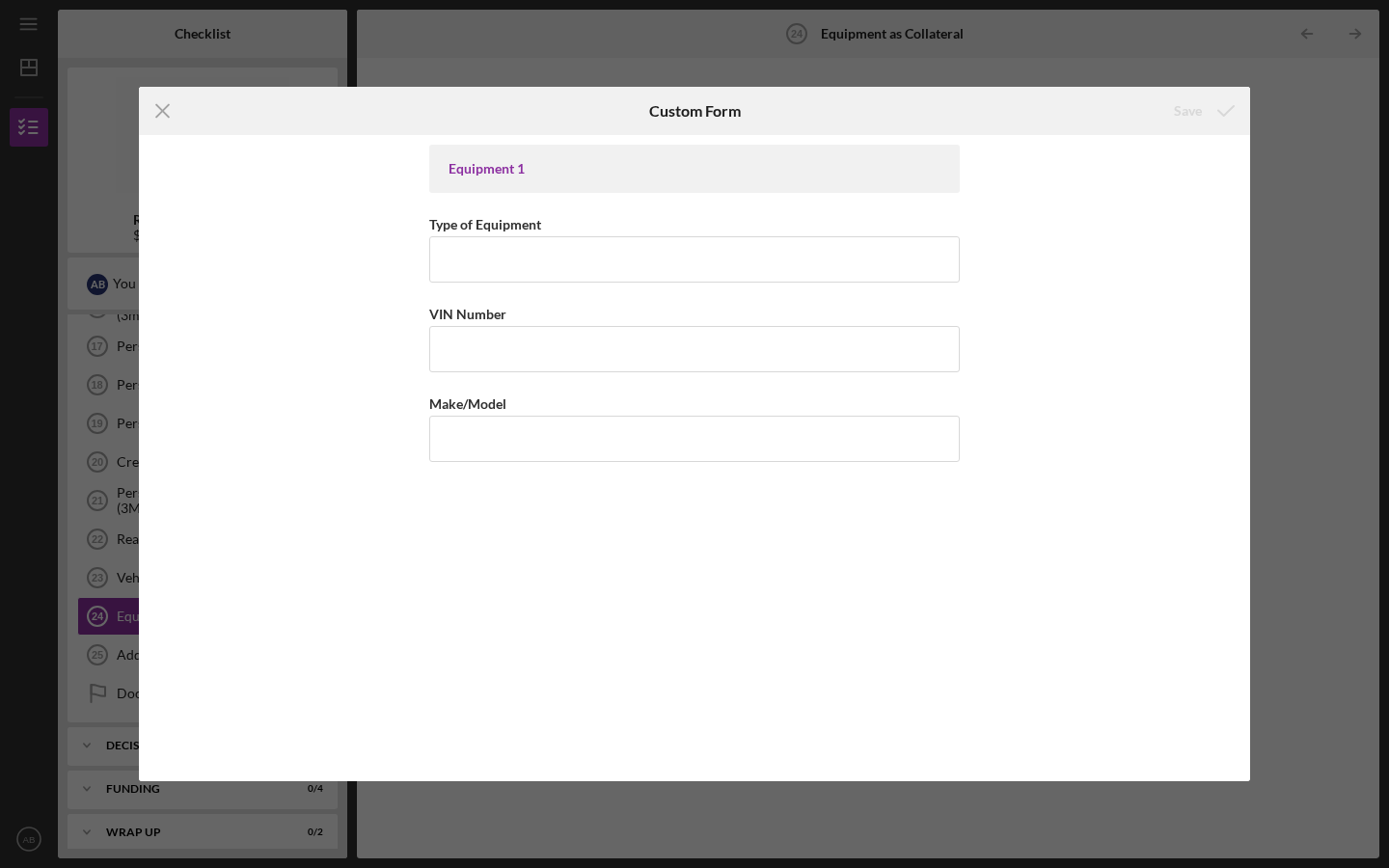 click on "Equipment 1" at bounding box center (694, 169) 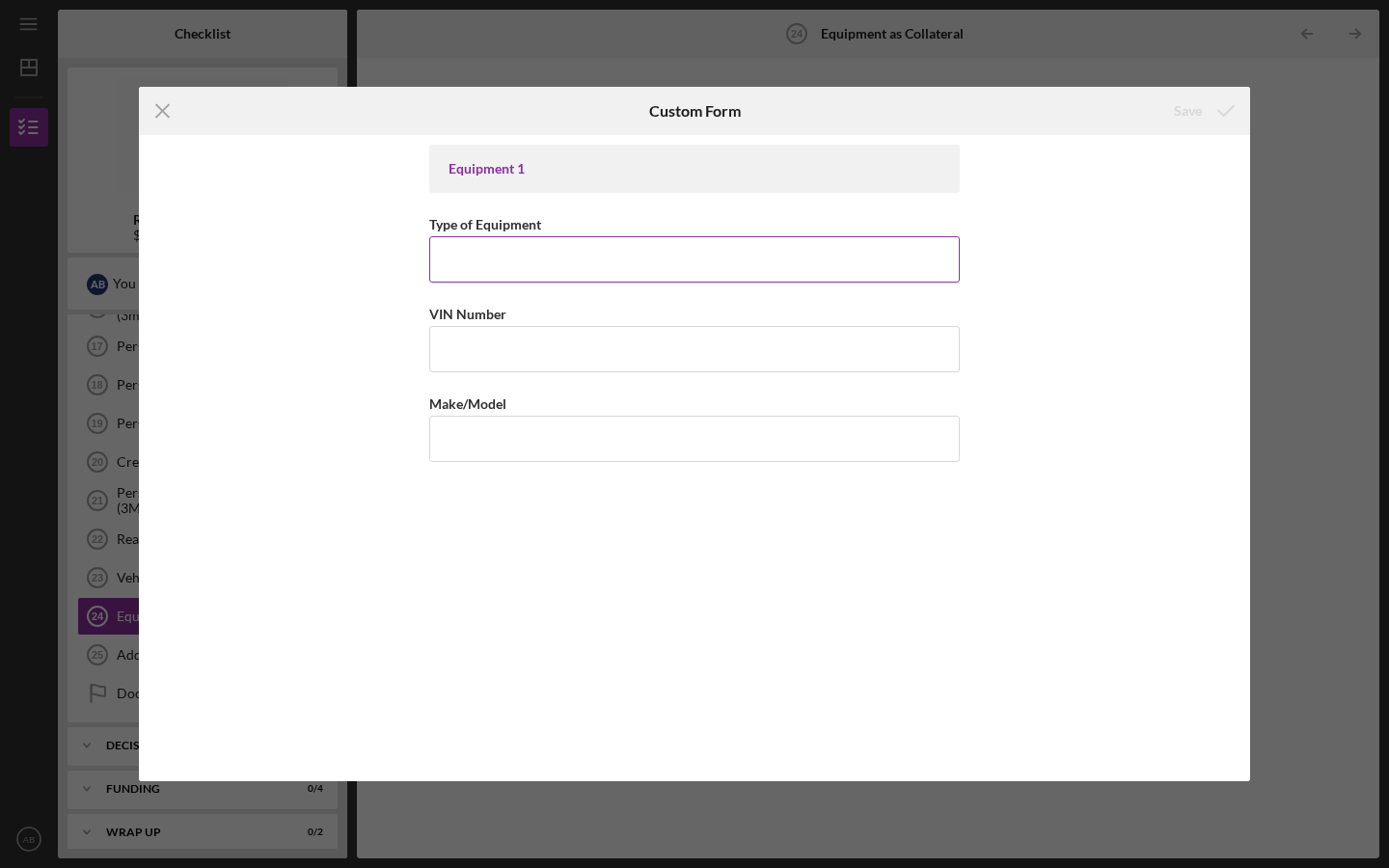 click on "Type of Equipment" at bounding box center [694, 259] 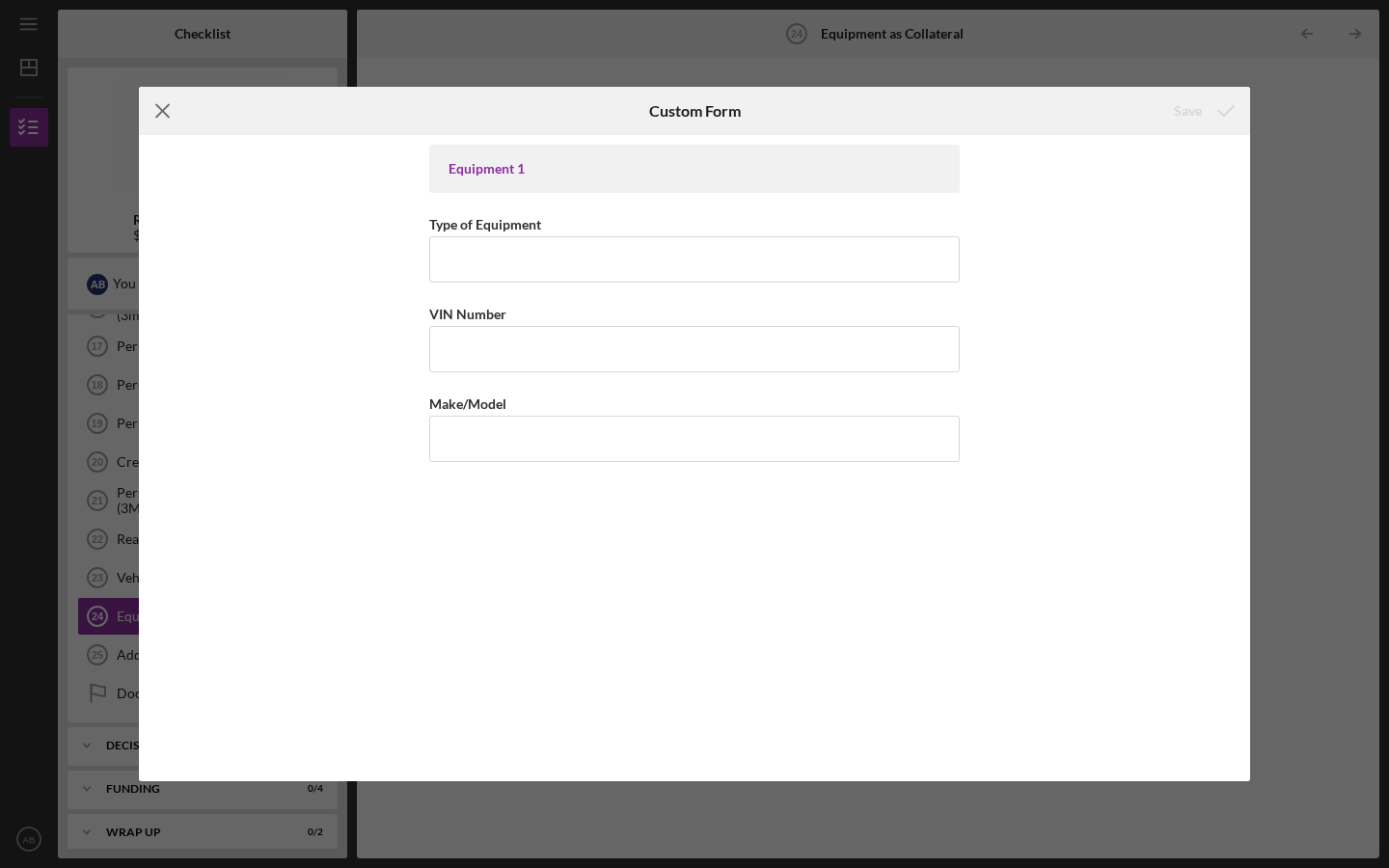 click on "Icon/Menu Close" 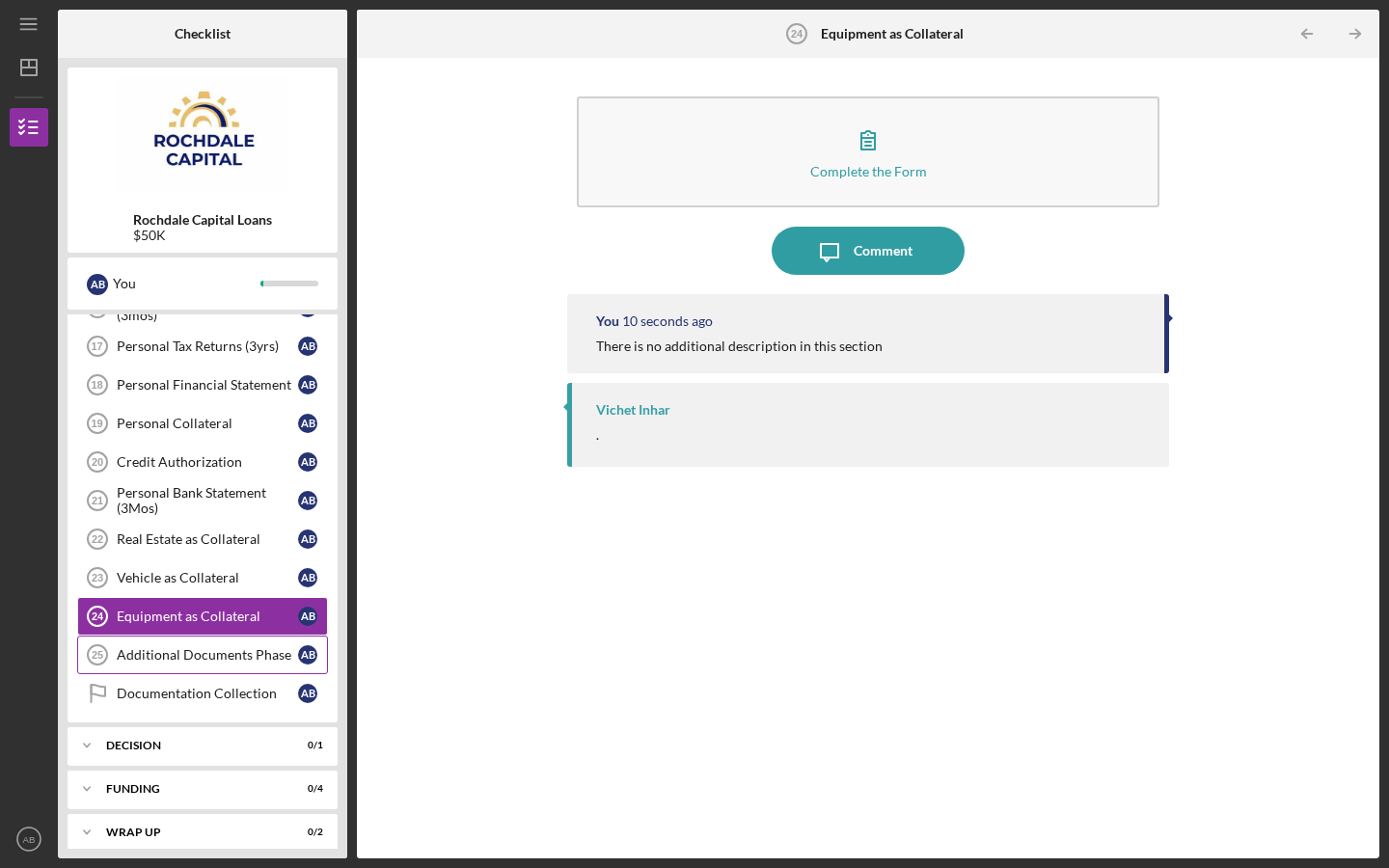 click on "Additional Documents Phase" at bounding box center (207, 655) 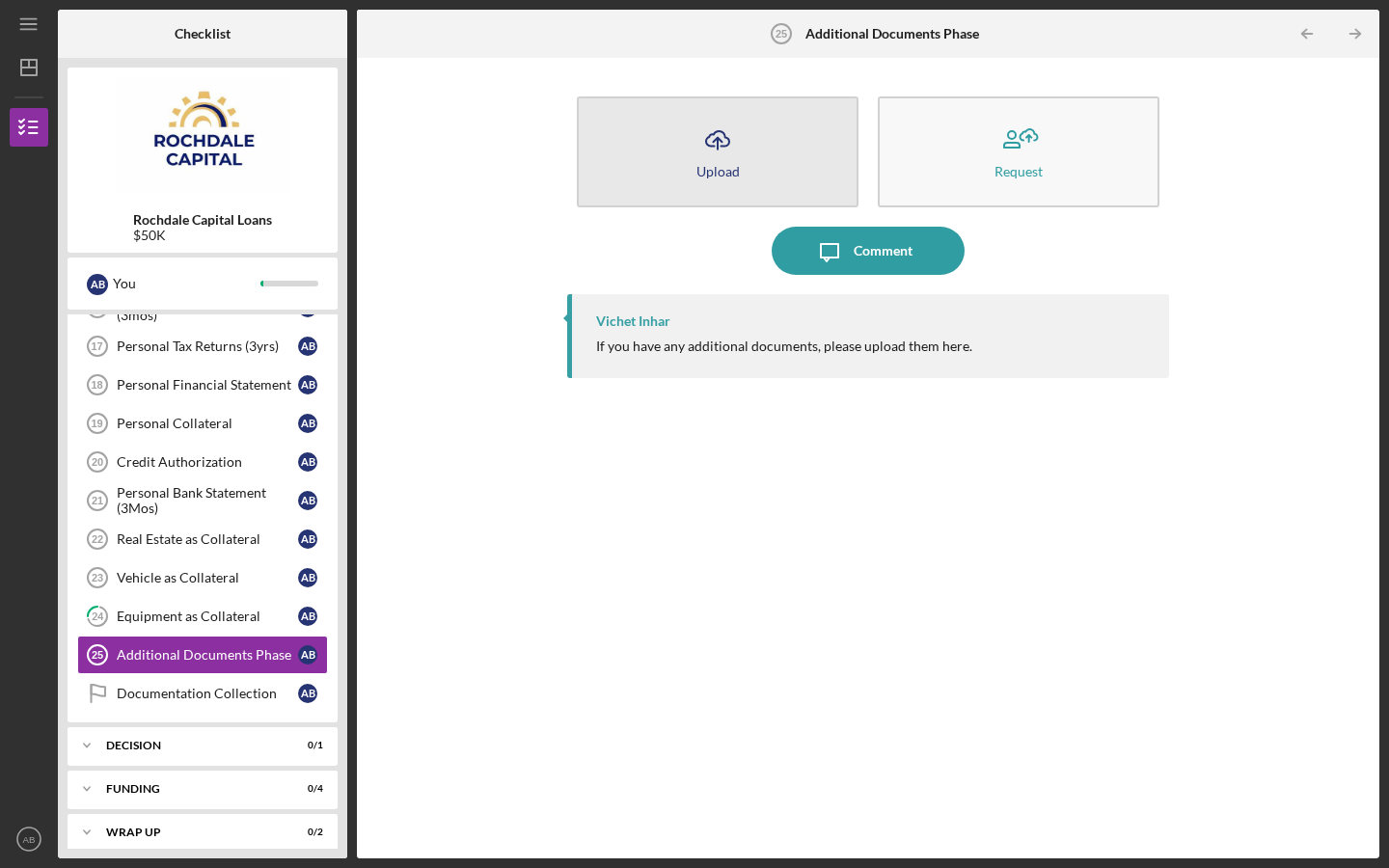 click on "Icon/Upload Upload" at bounding box center (718, 151) 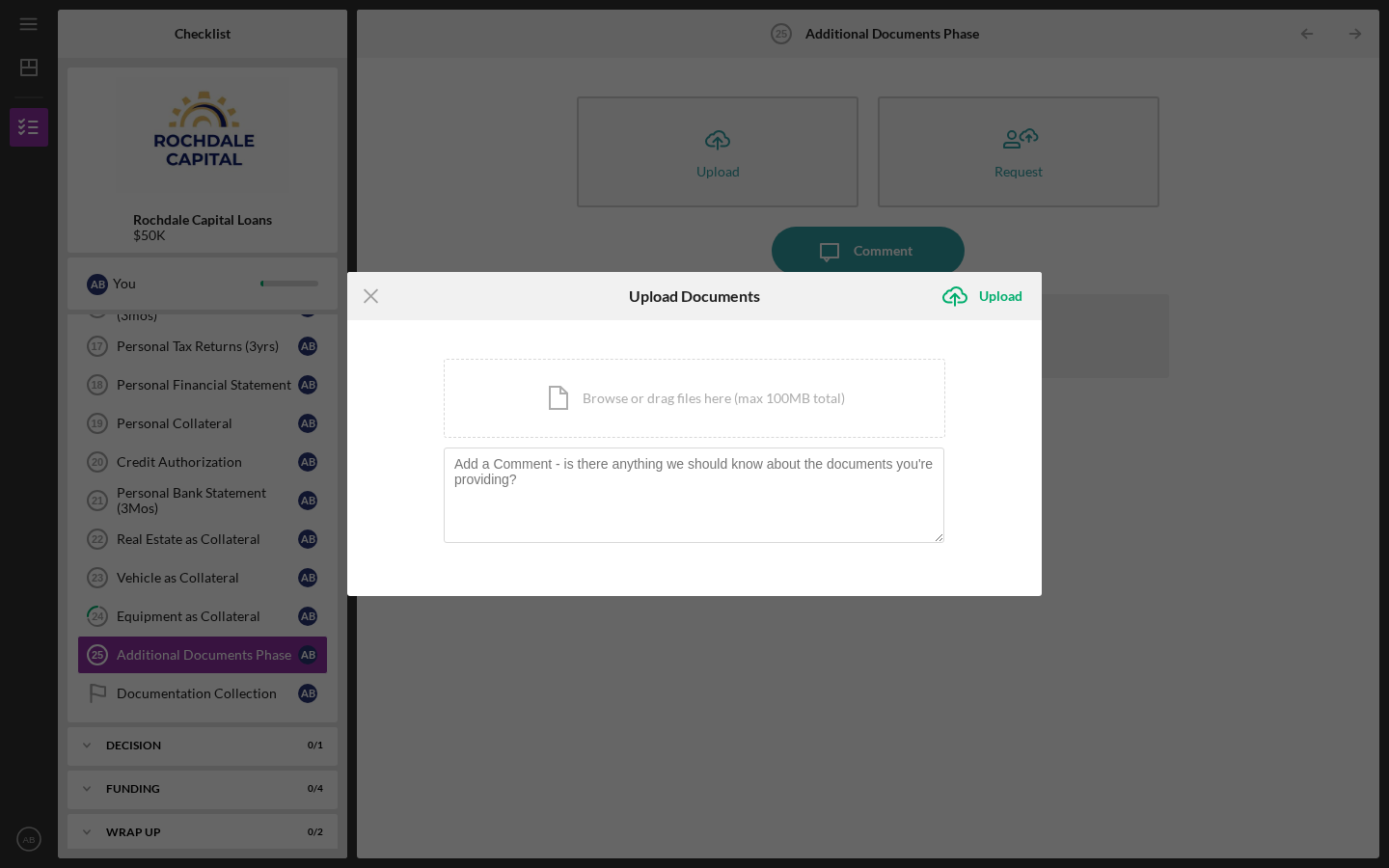 click on "Icon/Menu Close Upload Documents Icon/Upload Upload You're uploading documents related to  Additional Documents Phase . Icon/Document Browse or drag files here (max 100MB total) Tap to choose files or take a photo Cancel Icon/Upload Upload" at bounding box center (694, 434) 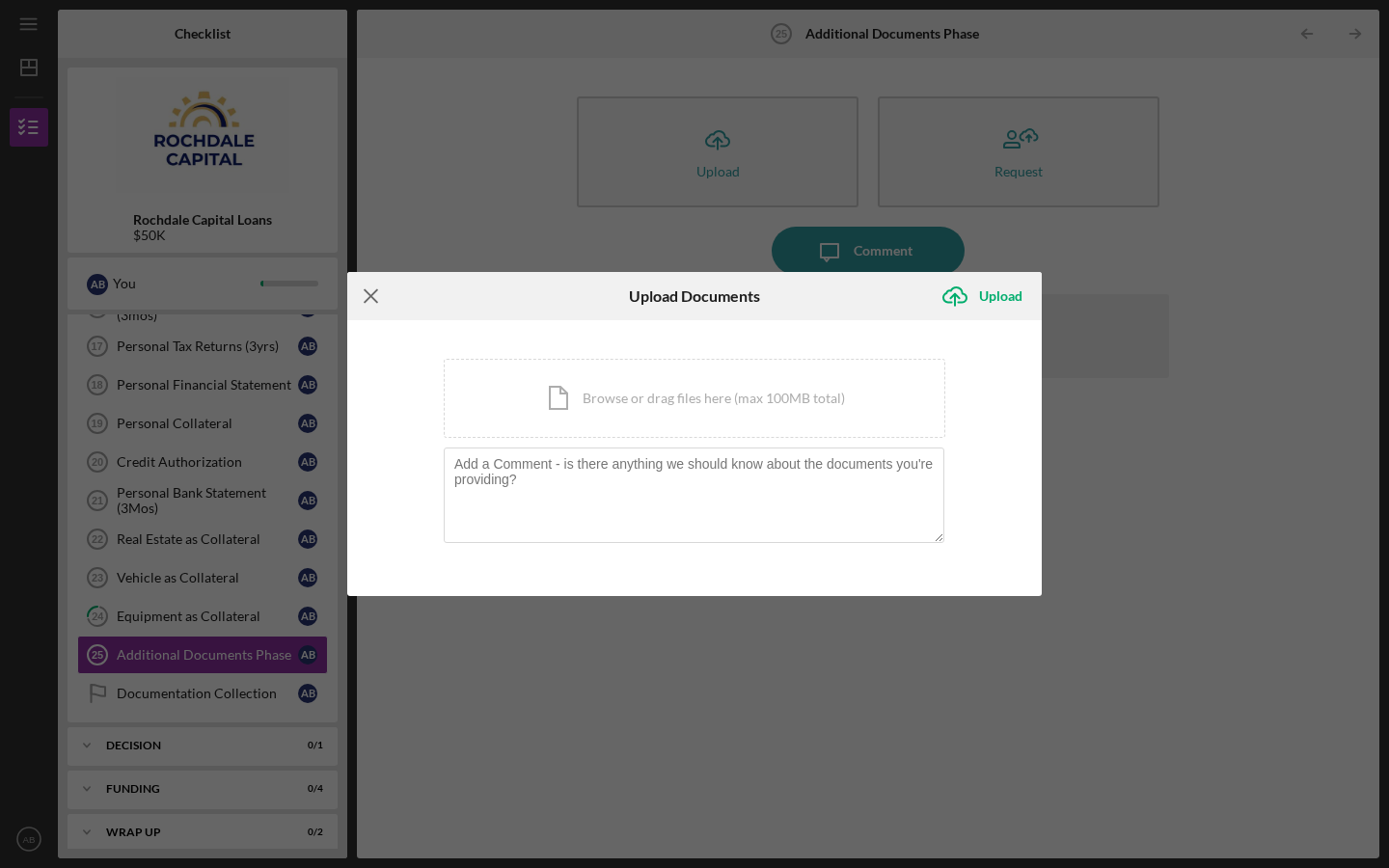 click on "Icon/Menu Close" 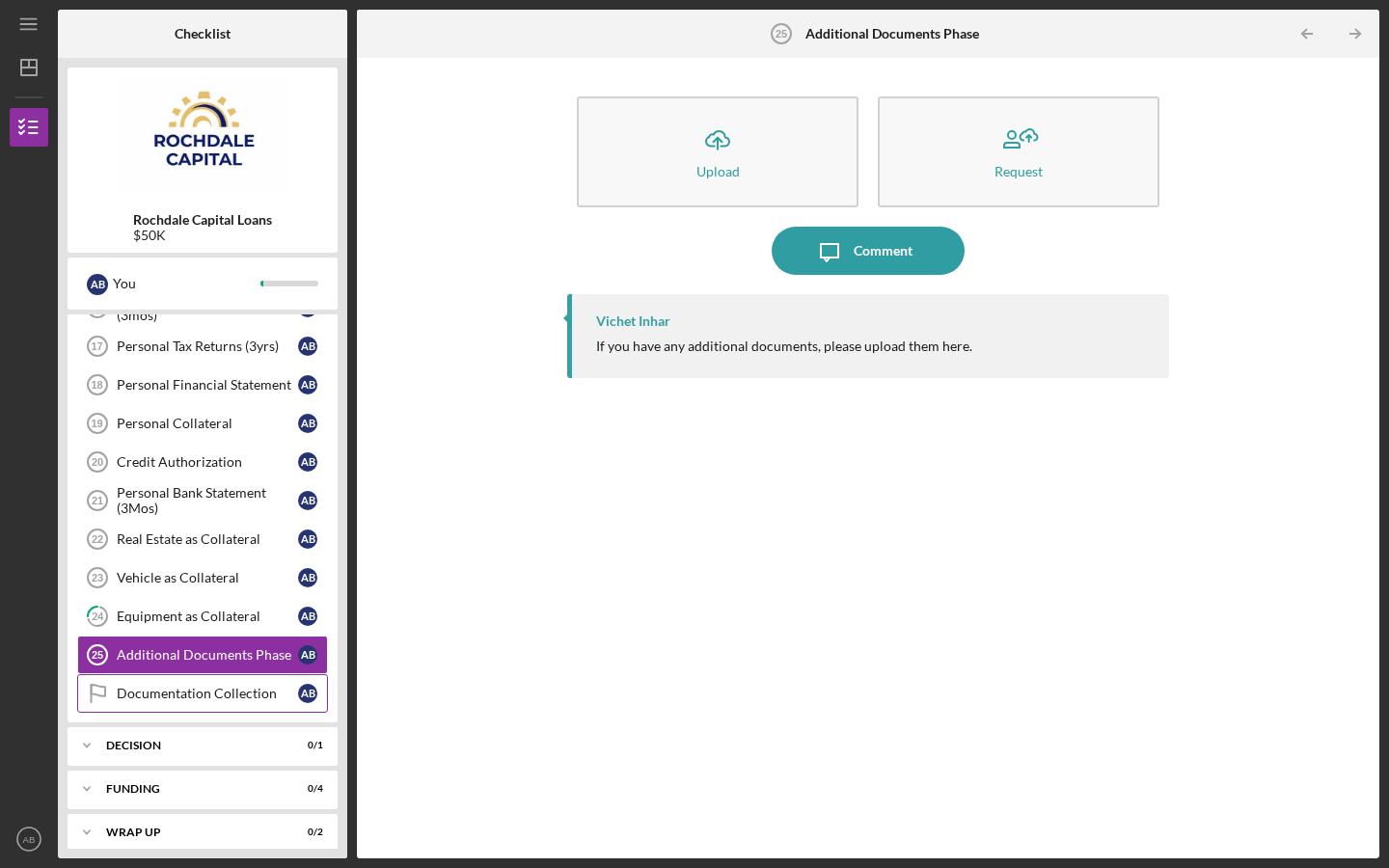 click on "Documentation Collection Documentation Collection A B" at bounding box center [203, 693] 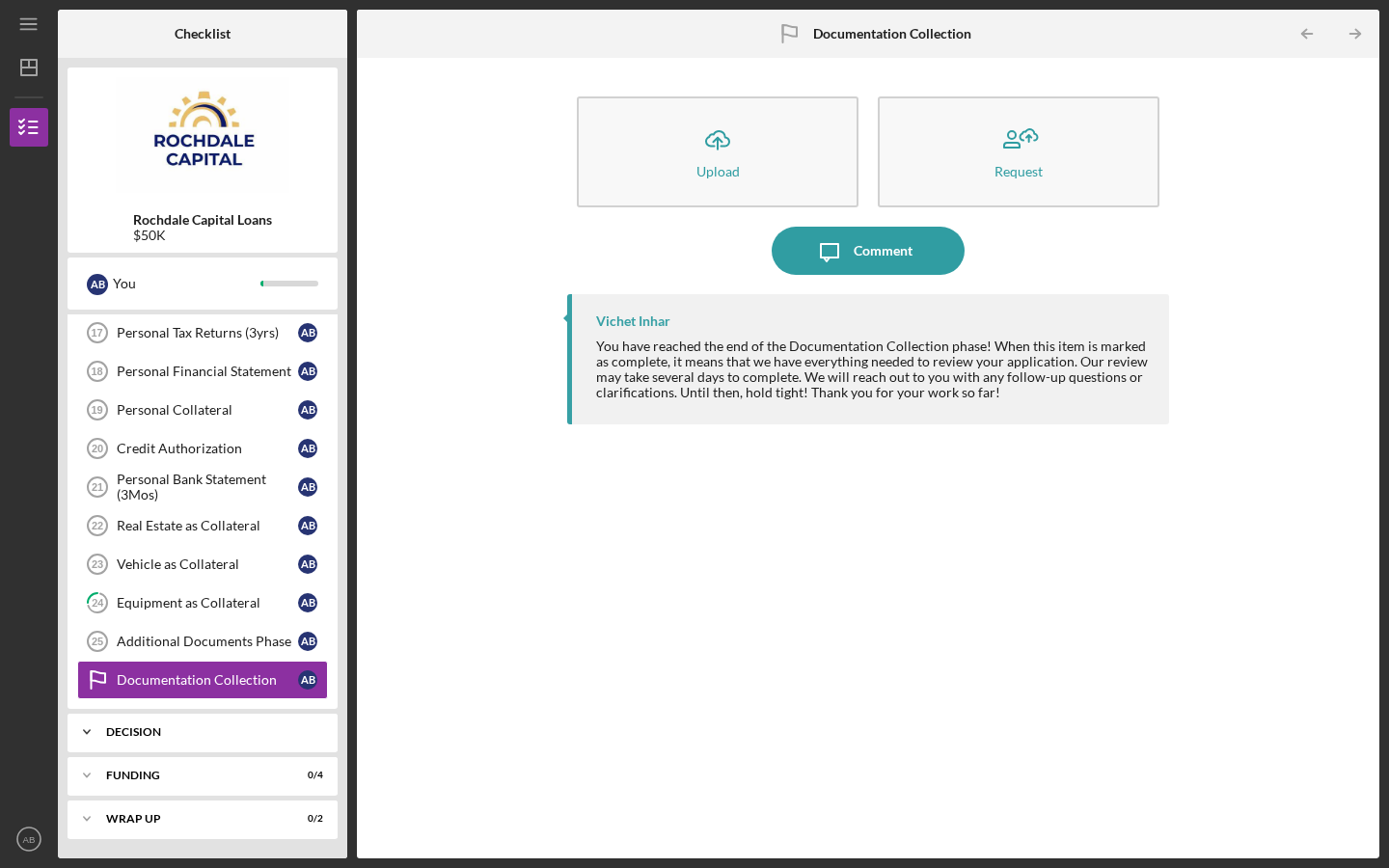 scroll, scrollTop: 789, scrollLeft: 0, axis: vertical 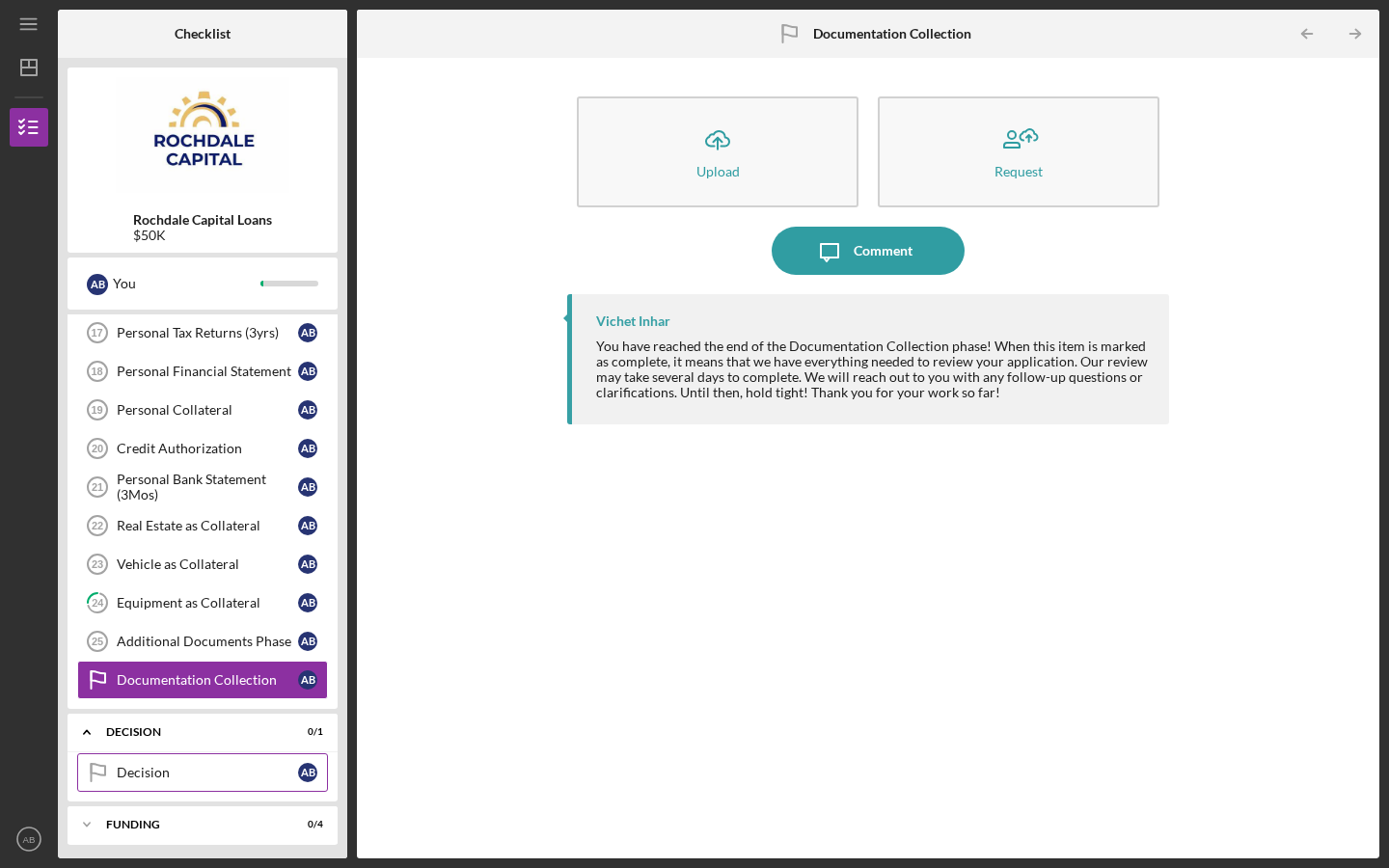 click on "Decision" at bounding box center (207, 773) 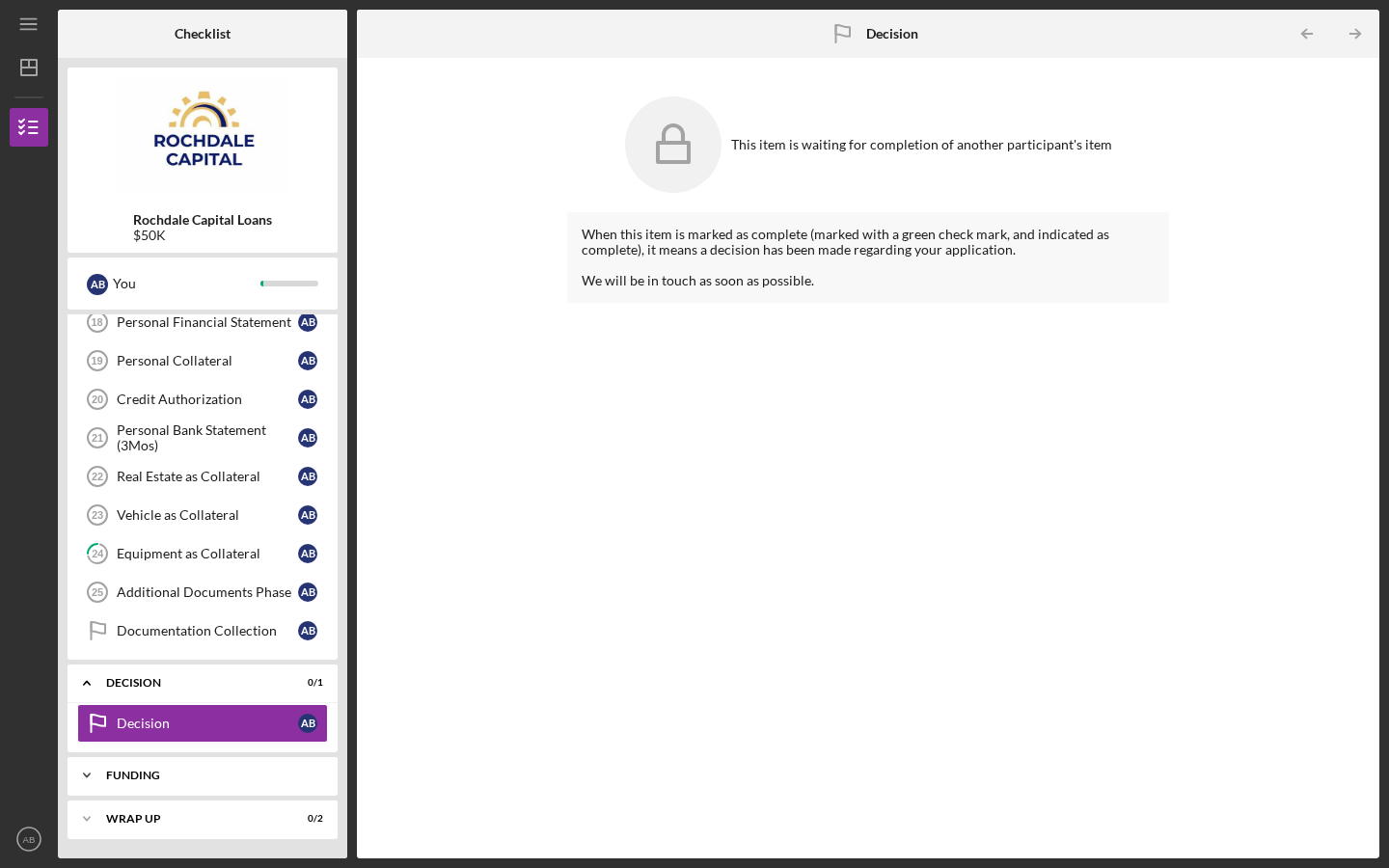click on "Icon/Expander Funding 0 / 4" at bounding box center (203, 775) 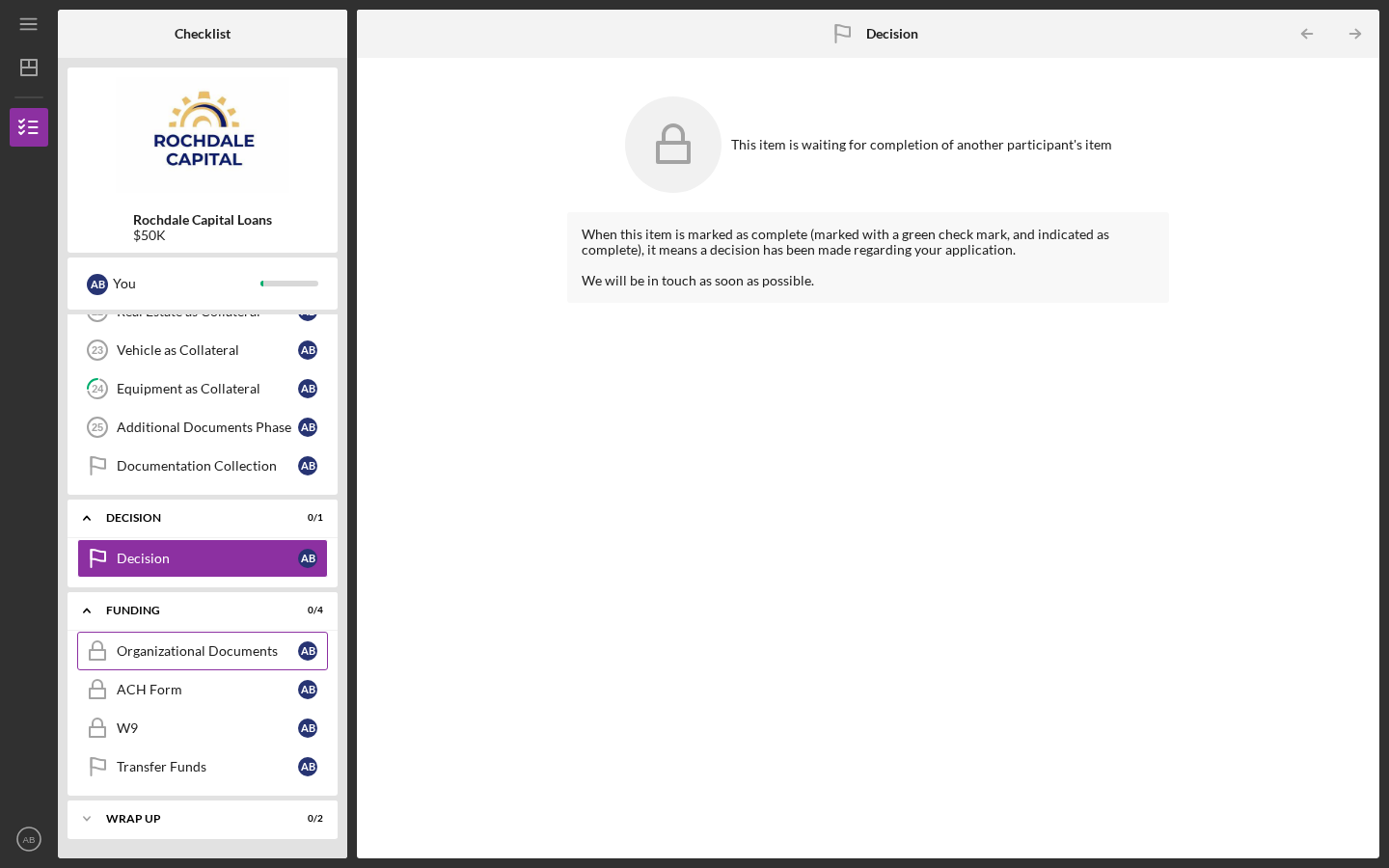 scroll, scrollTop: 1003, scrollLeft: 0, axis: vertical 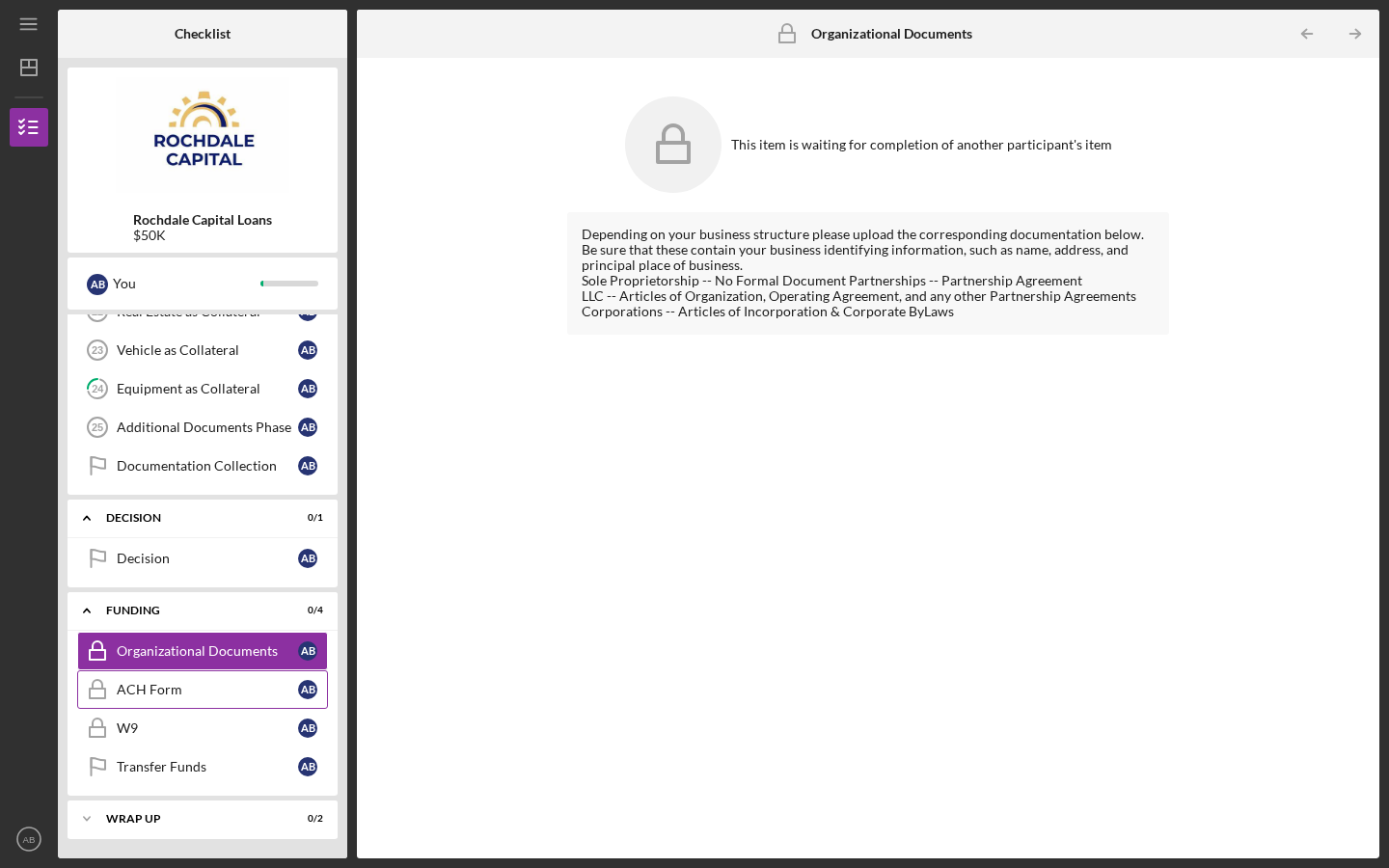 click on "ACH Form" at bounding box center (207, 690) 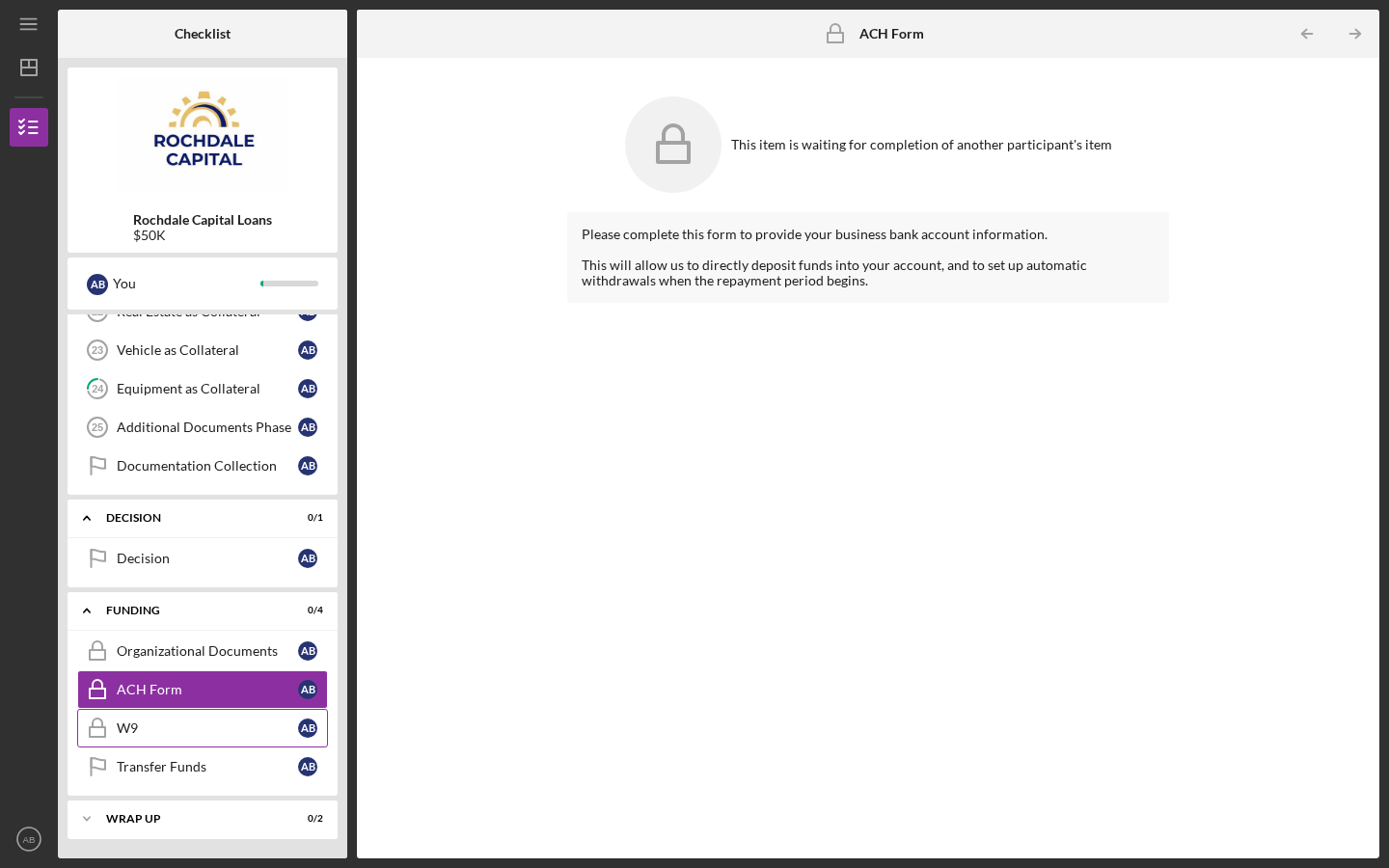click on "W9 W9 A B" at bounding box center (203, 728) 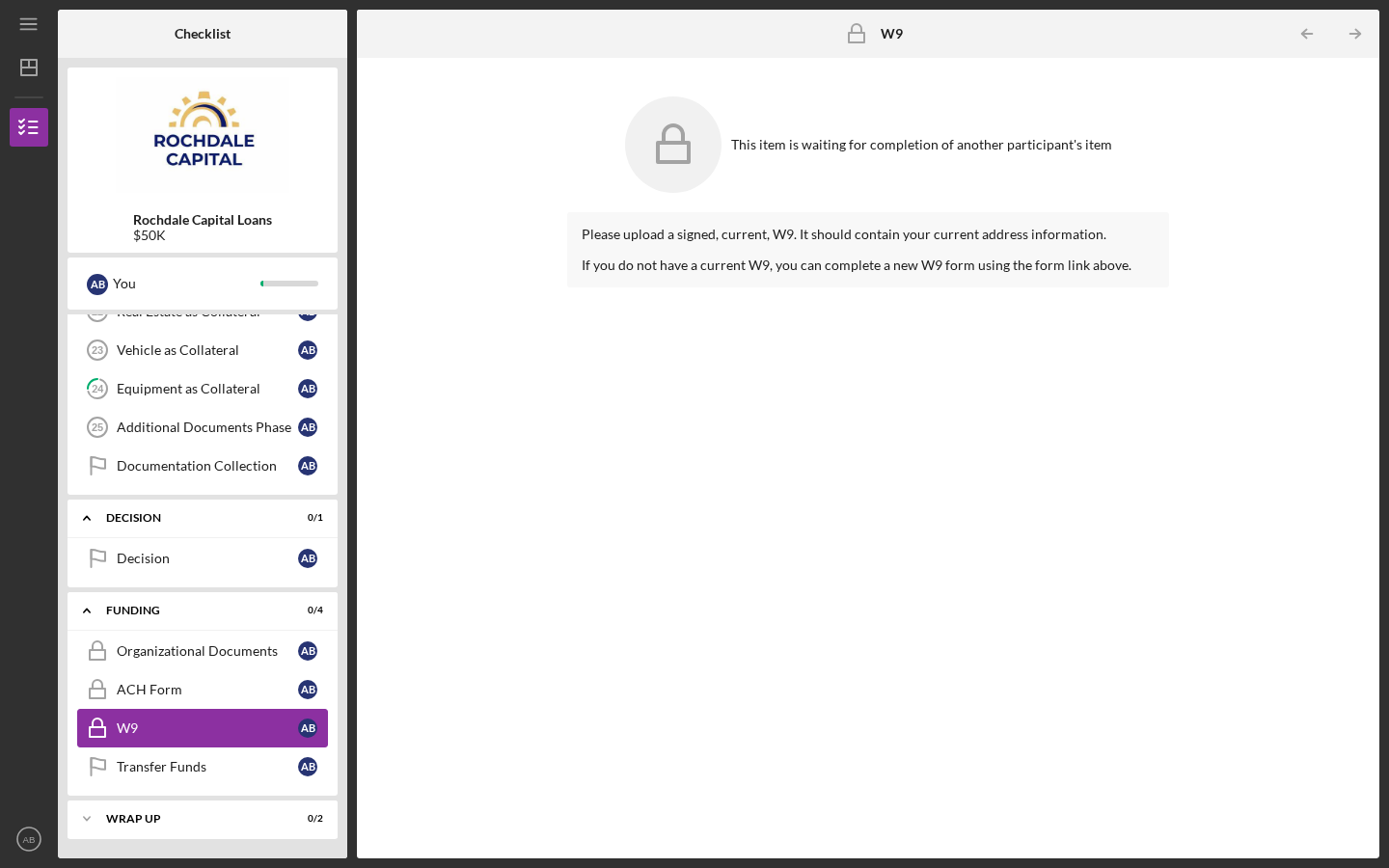 click on "W9 W9 A B" at bounding box center (203, 728) 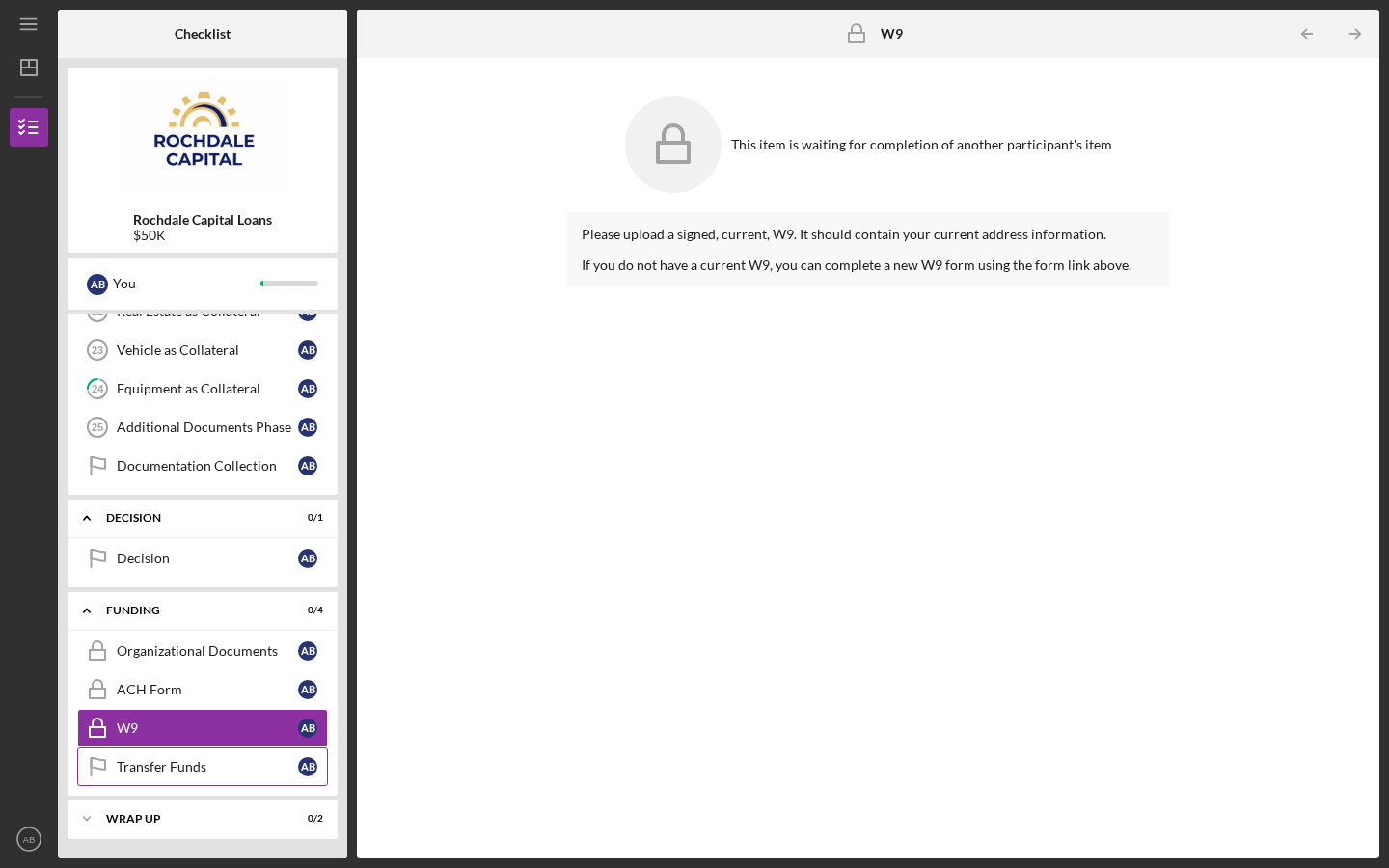 click on "Transfer Funds" at bounding box center [207, 767] 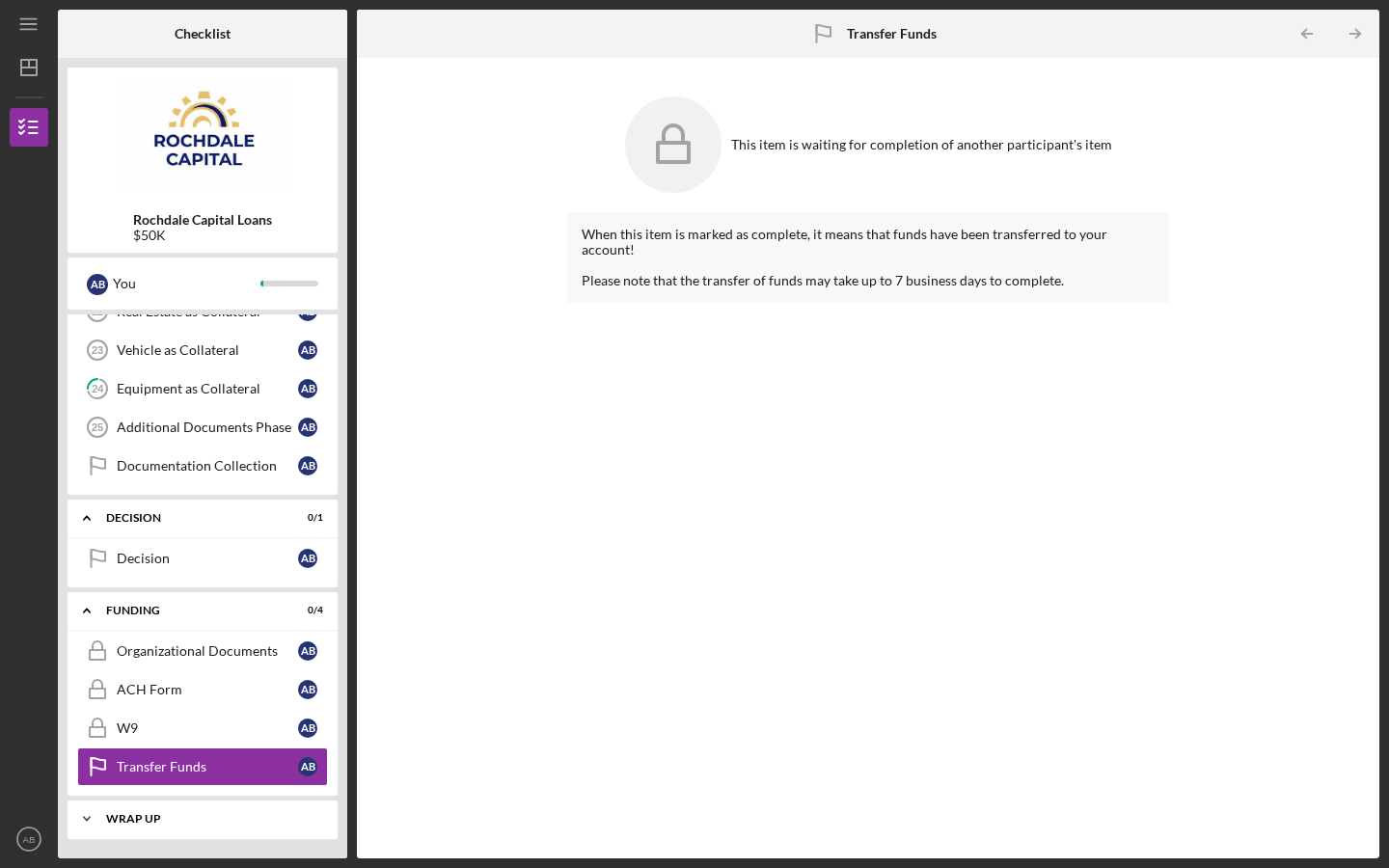 click on "Icon/Expander Wrap up 0 / 2" at bounding box center (203, 819) 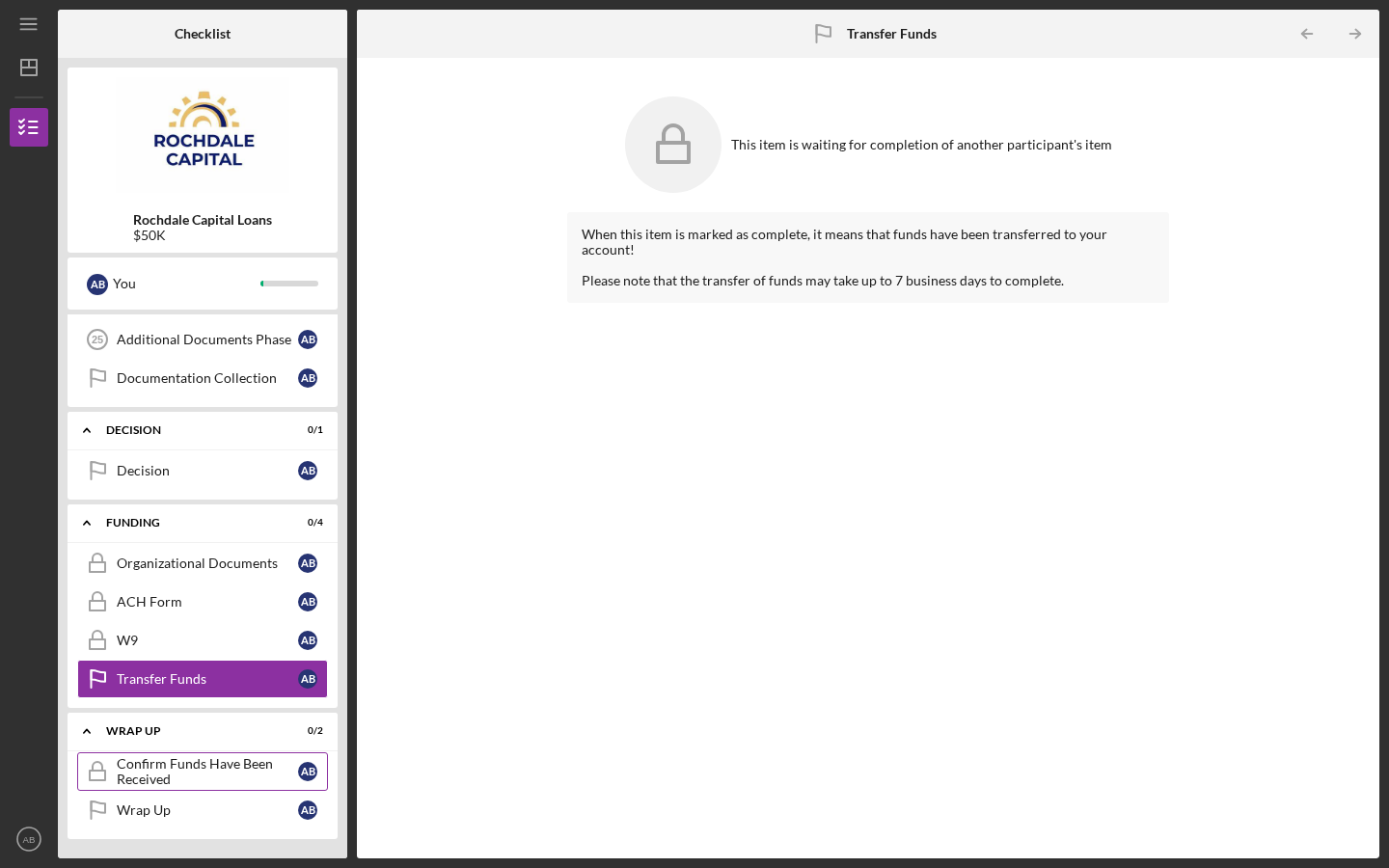 scroll, scrollTop: 1091, scrollLeft: 0, axis: vertical 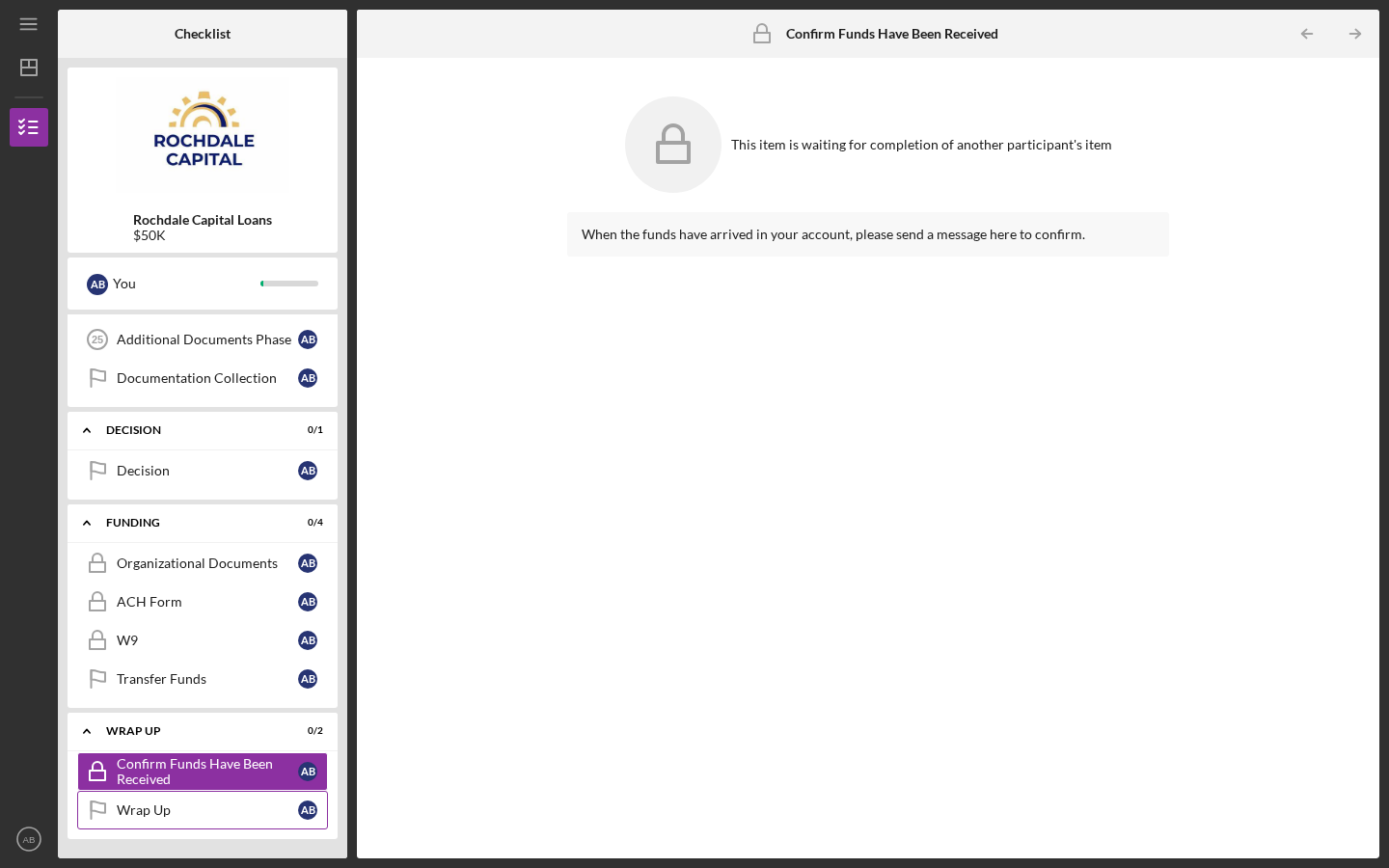 click on "Wrap Up" at bounding box center [207, 810] 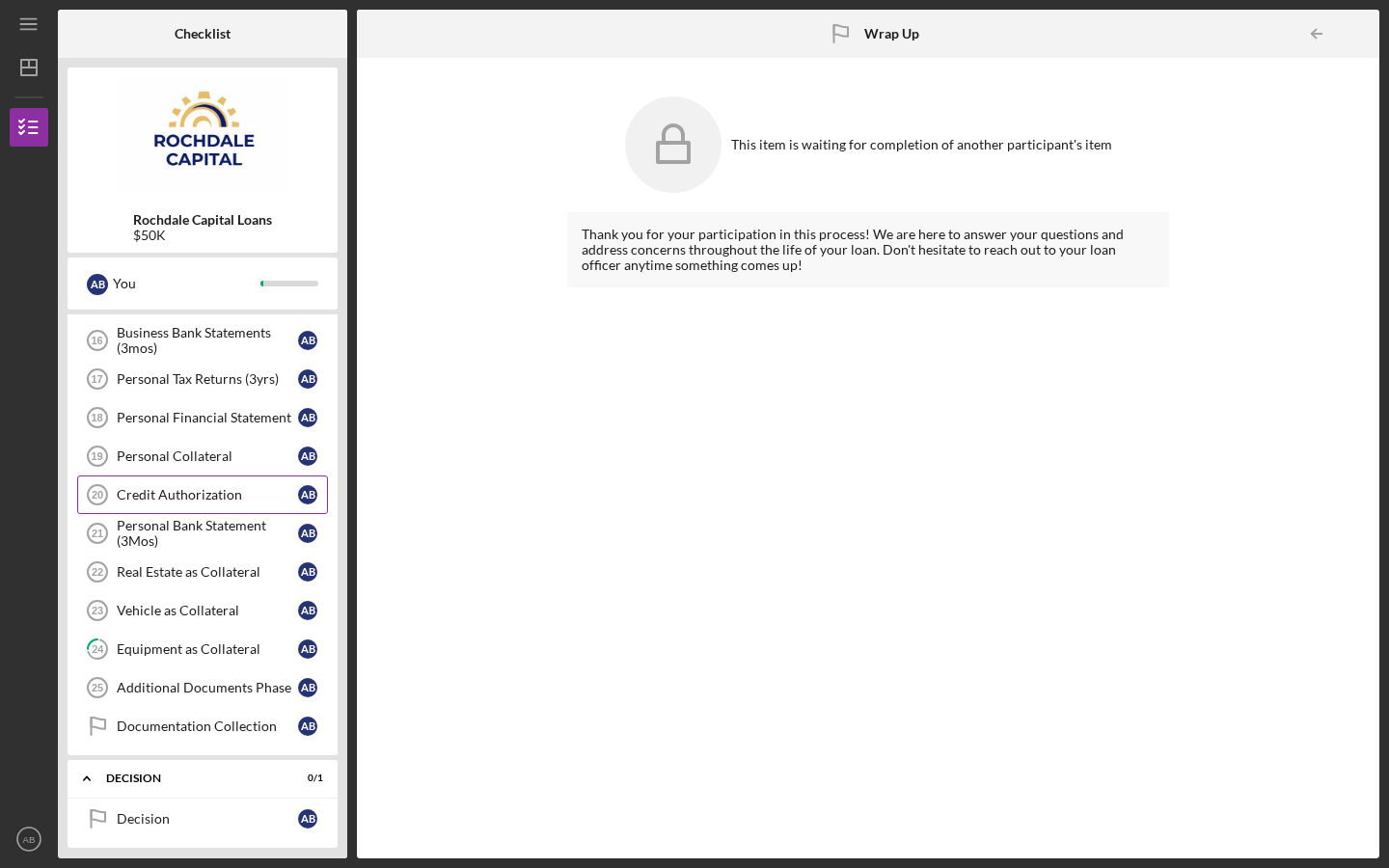 scroll, scrollTop: 347, scrollLeft: 0, axis: vertical 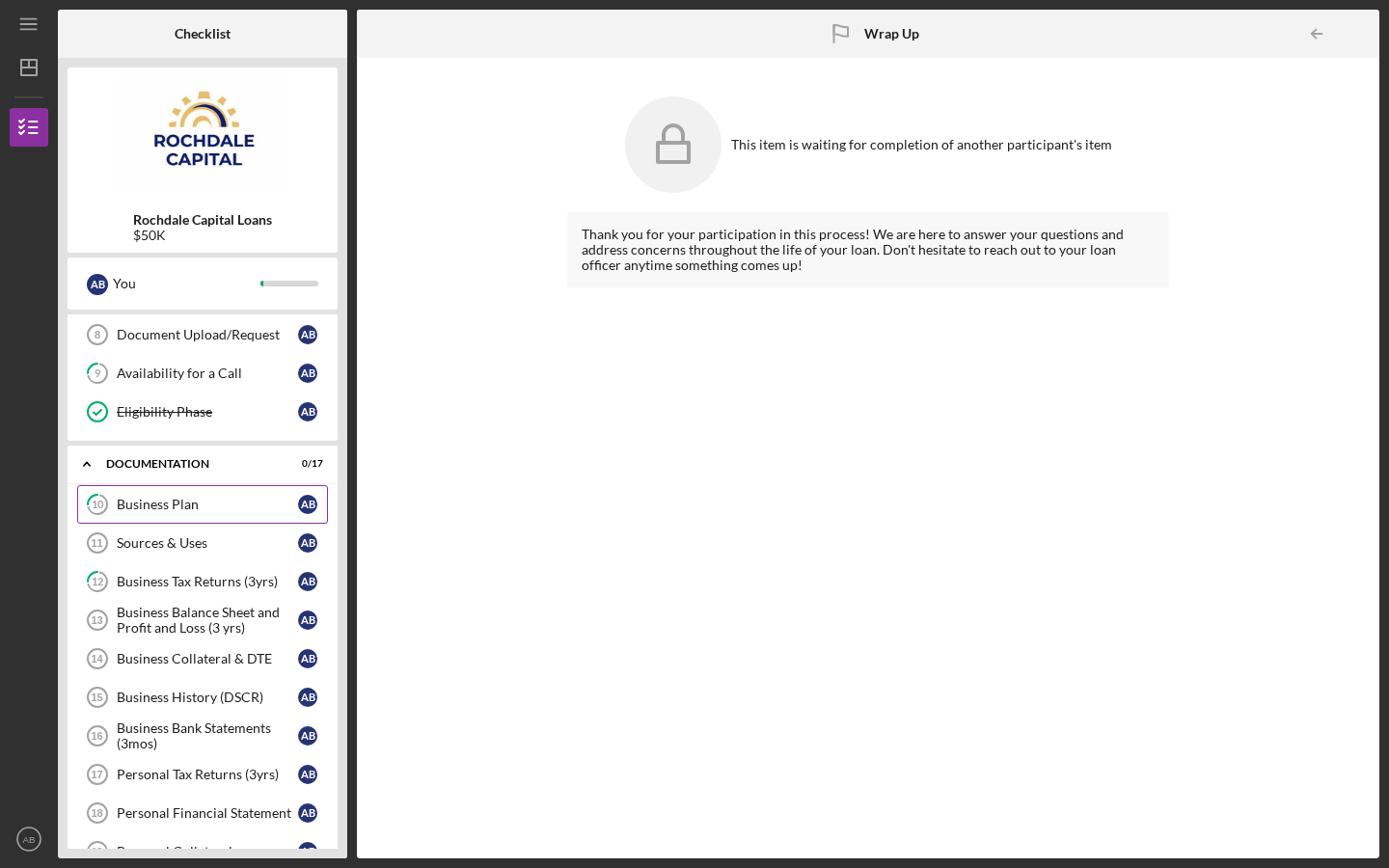 click on "10 Business Plan A B" at bounding box center (203, 504) 